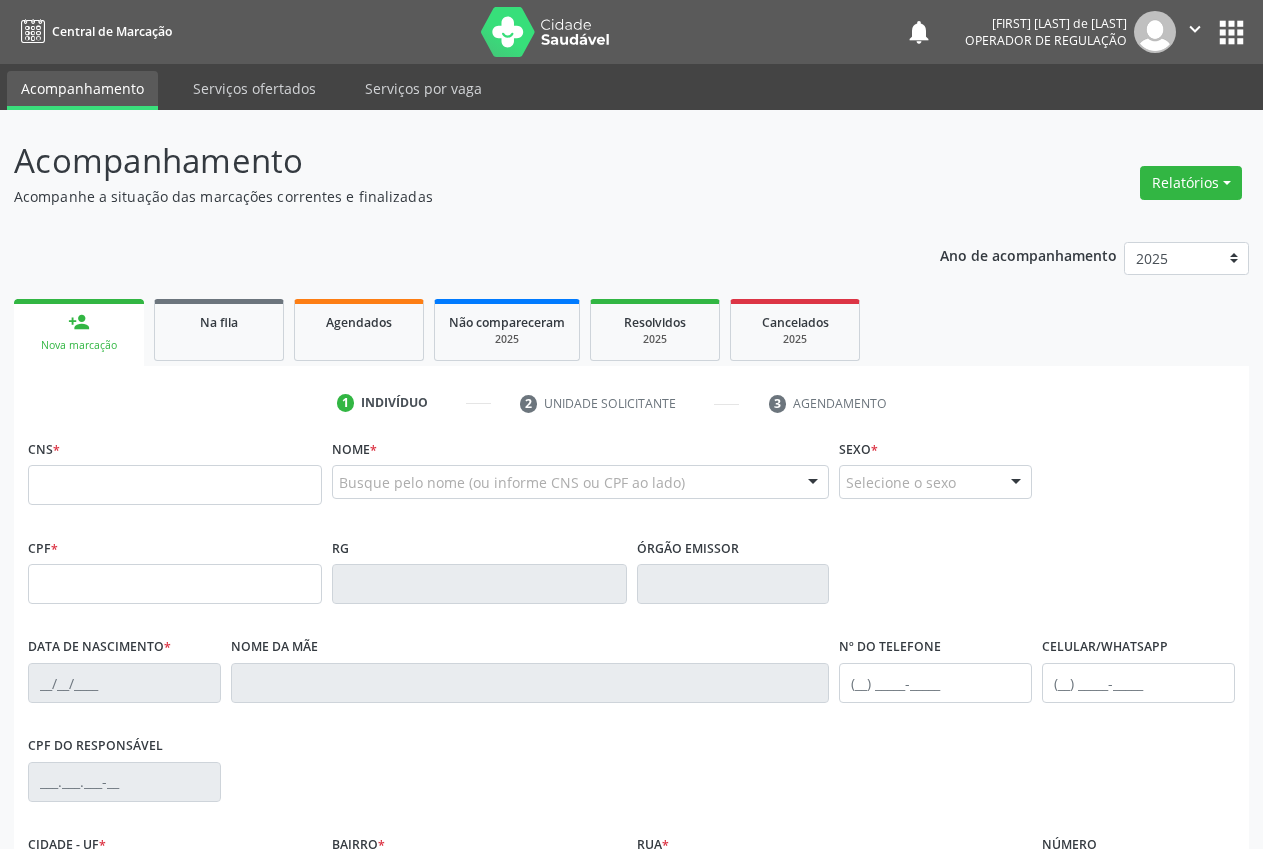 scroll, scrollTop: 0, scrollLeft: 0, axis: both 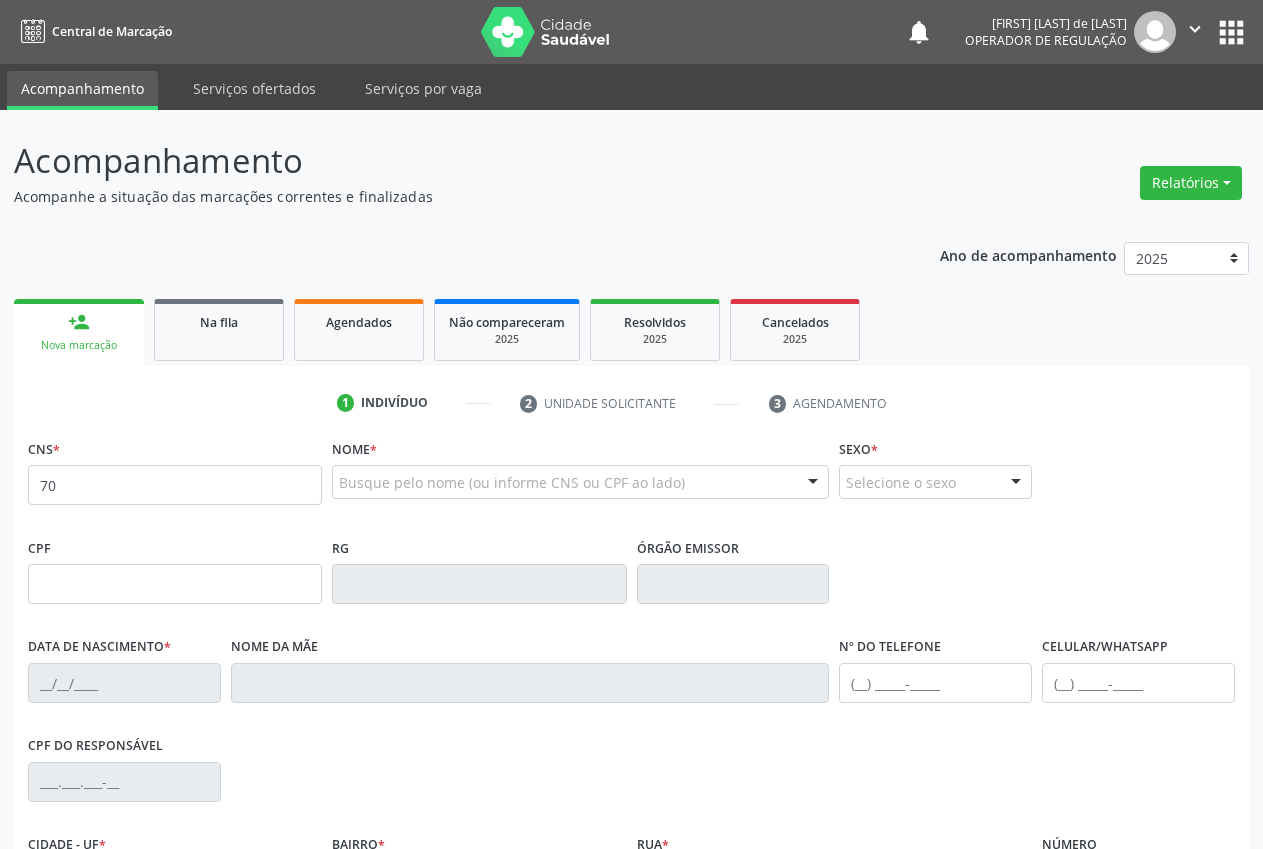 type on "70" 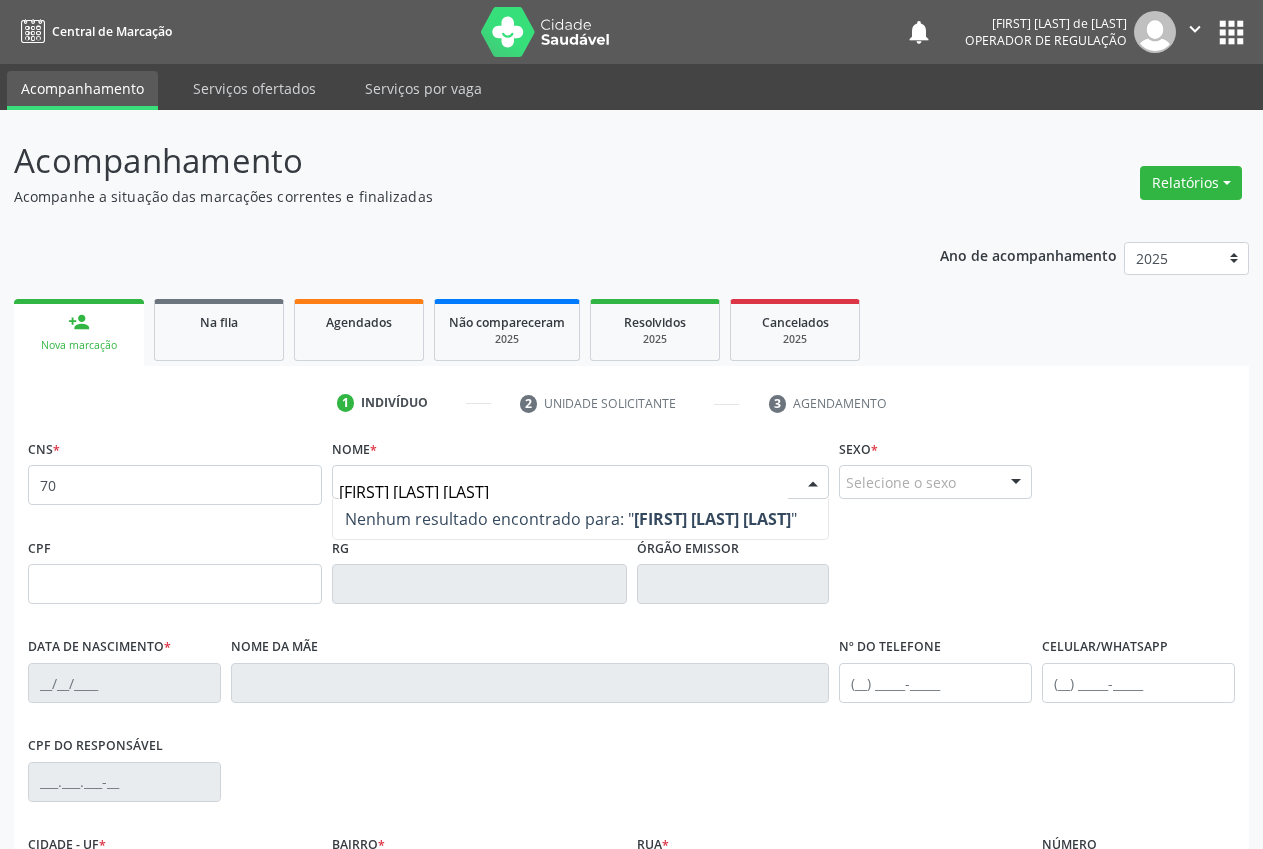 type on "[FIRST] [LAST] [LAST]" 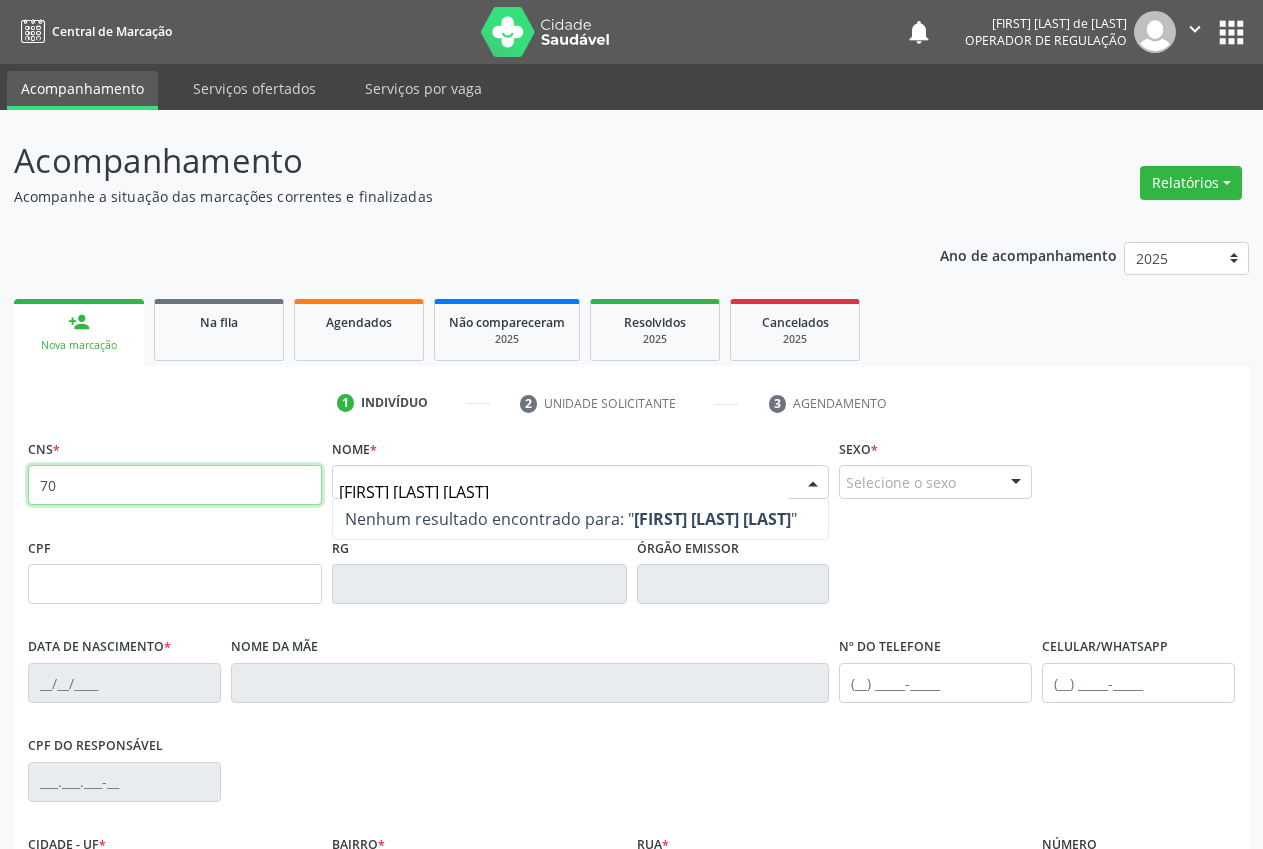 click on "70" at bounding box center [175, 485] 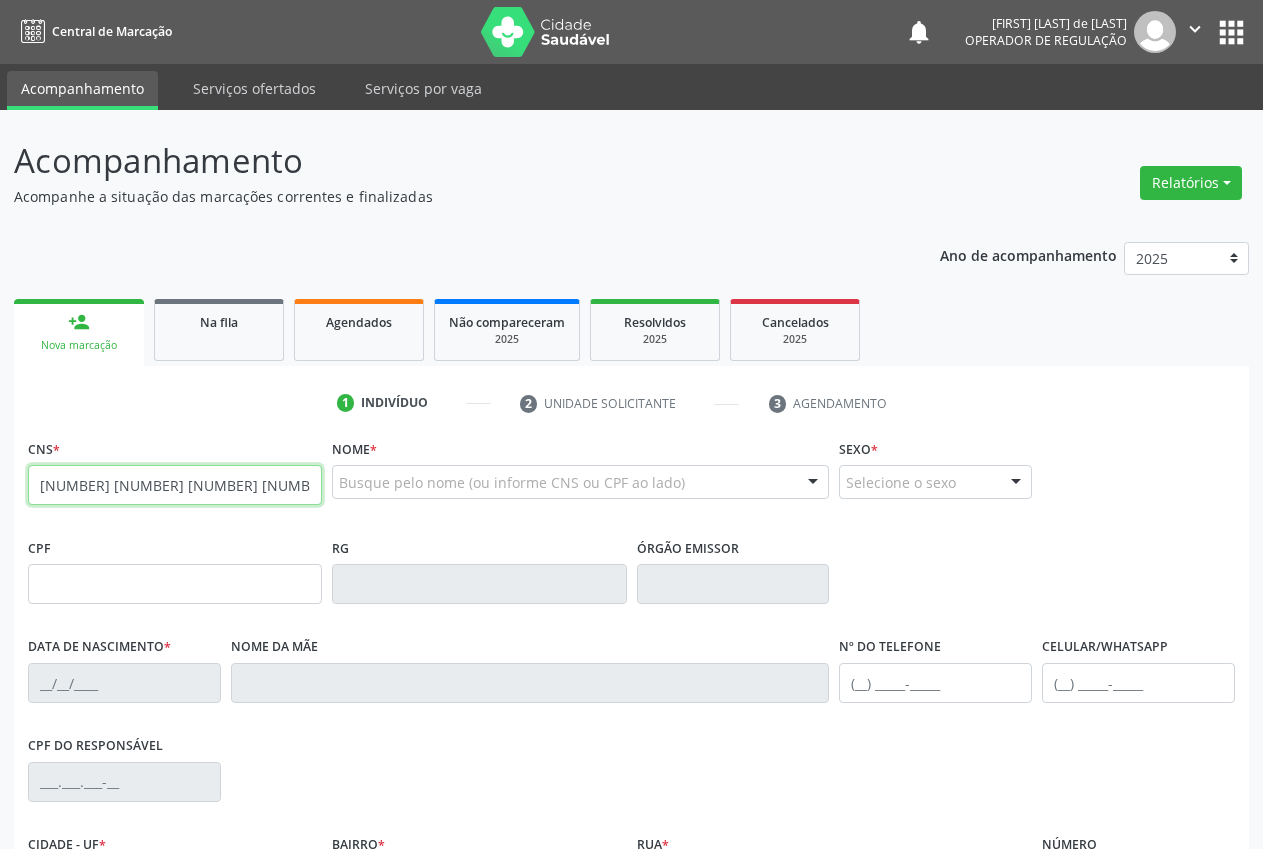 type on "[NUMBER] [NUMBER] [NUMBER] [NUMBER]" 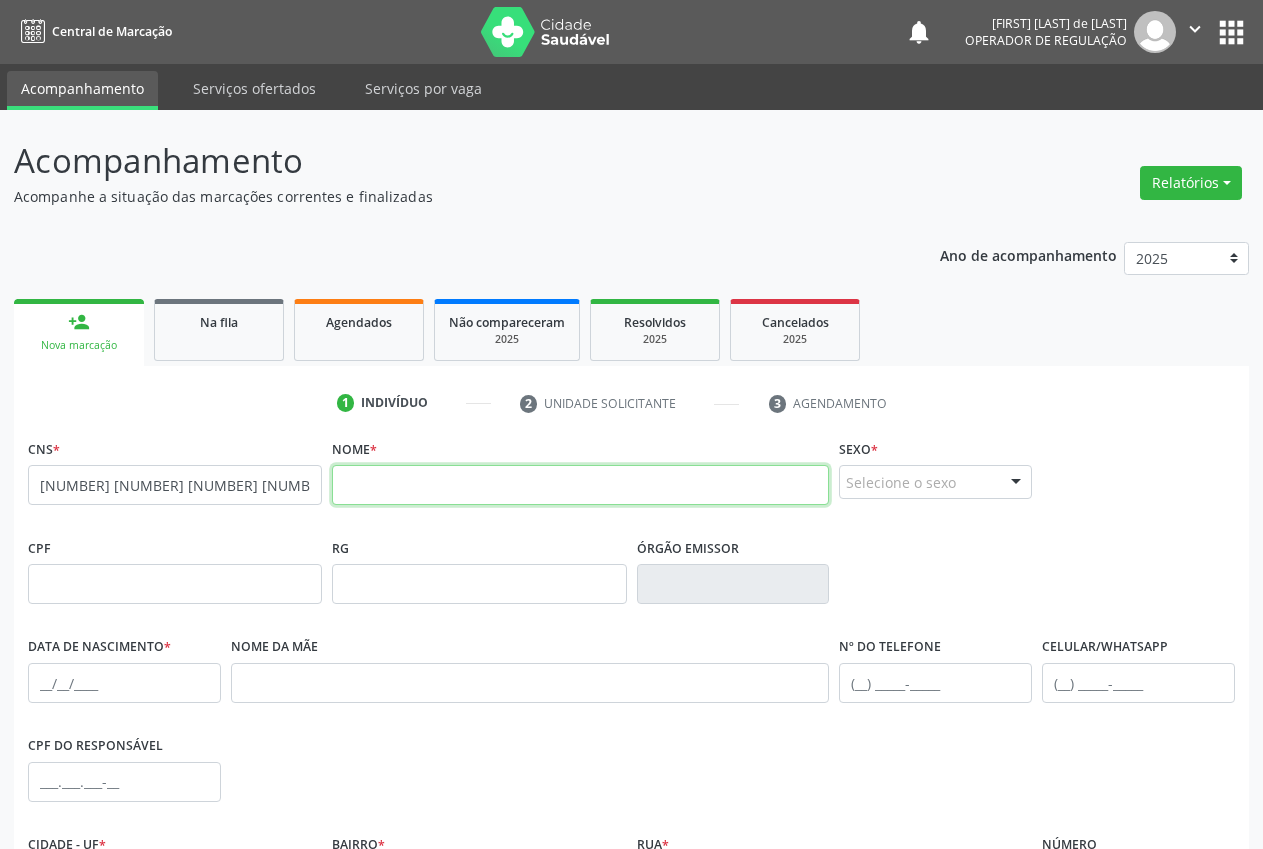 click at bounding box center [580, 485] 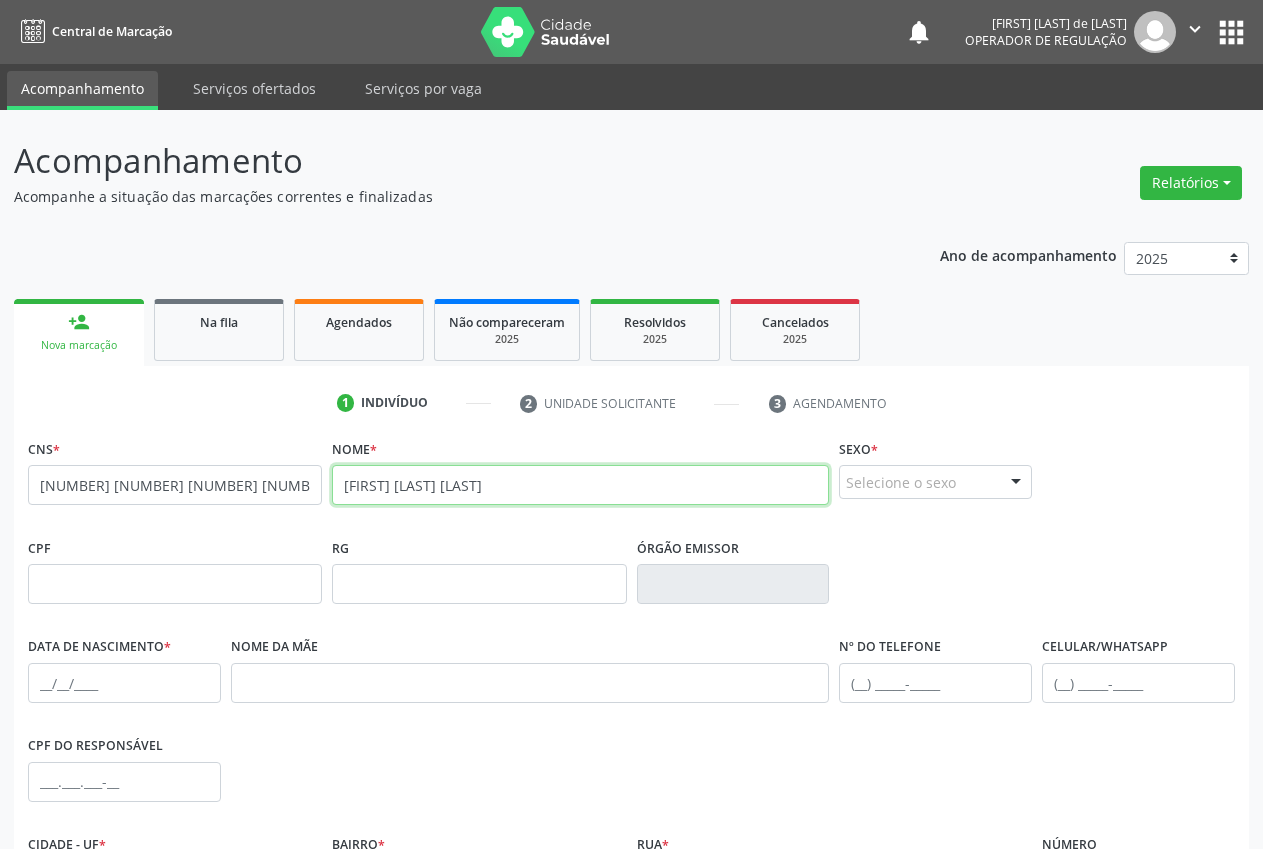type on "[FIRST] [LAST] [LAST]" 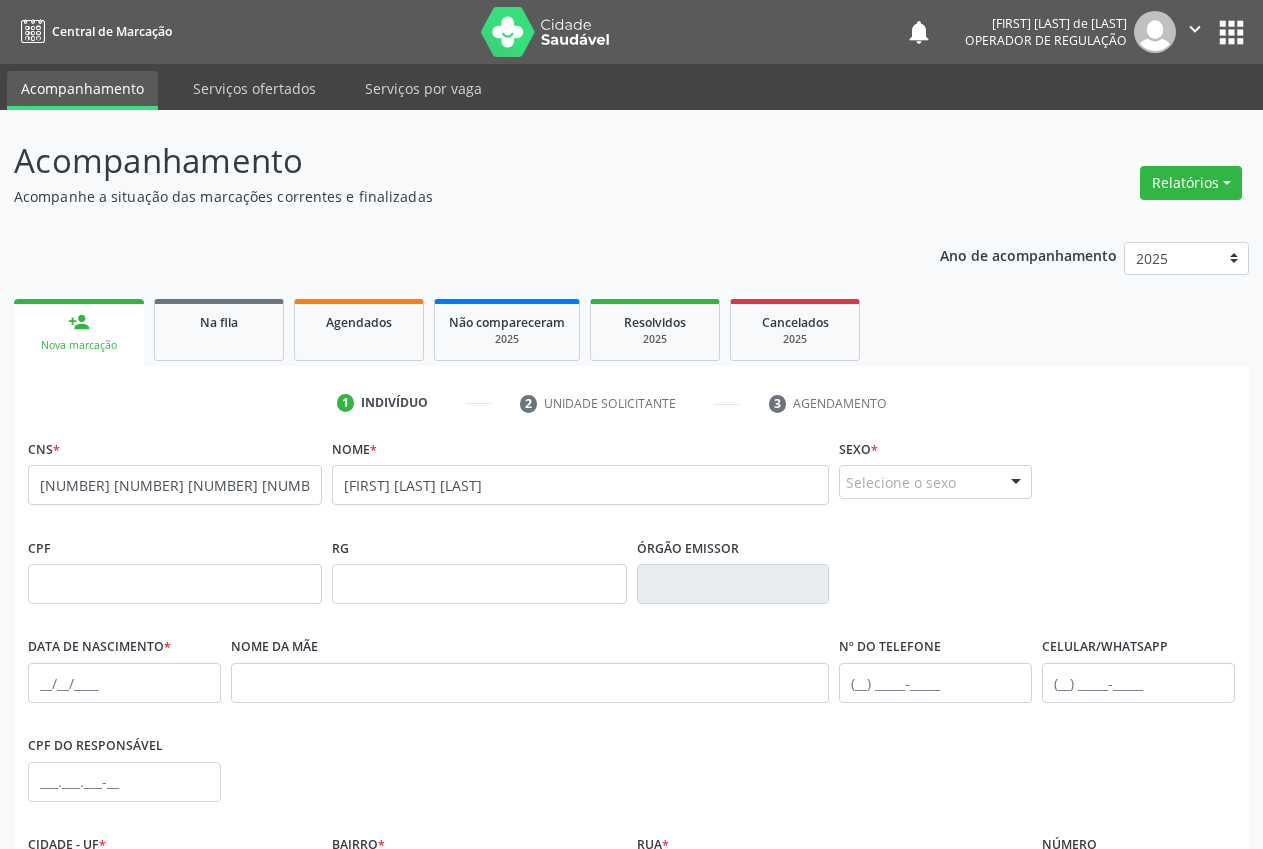 click on "Selecione o sexo" at bounding box center (935, 482) 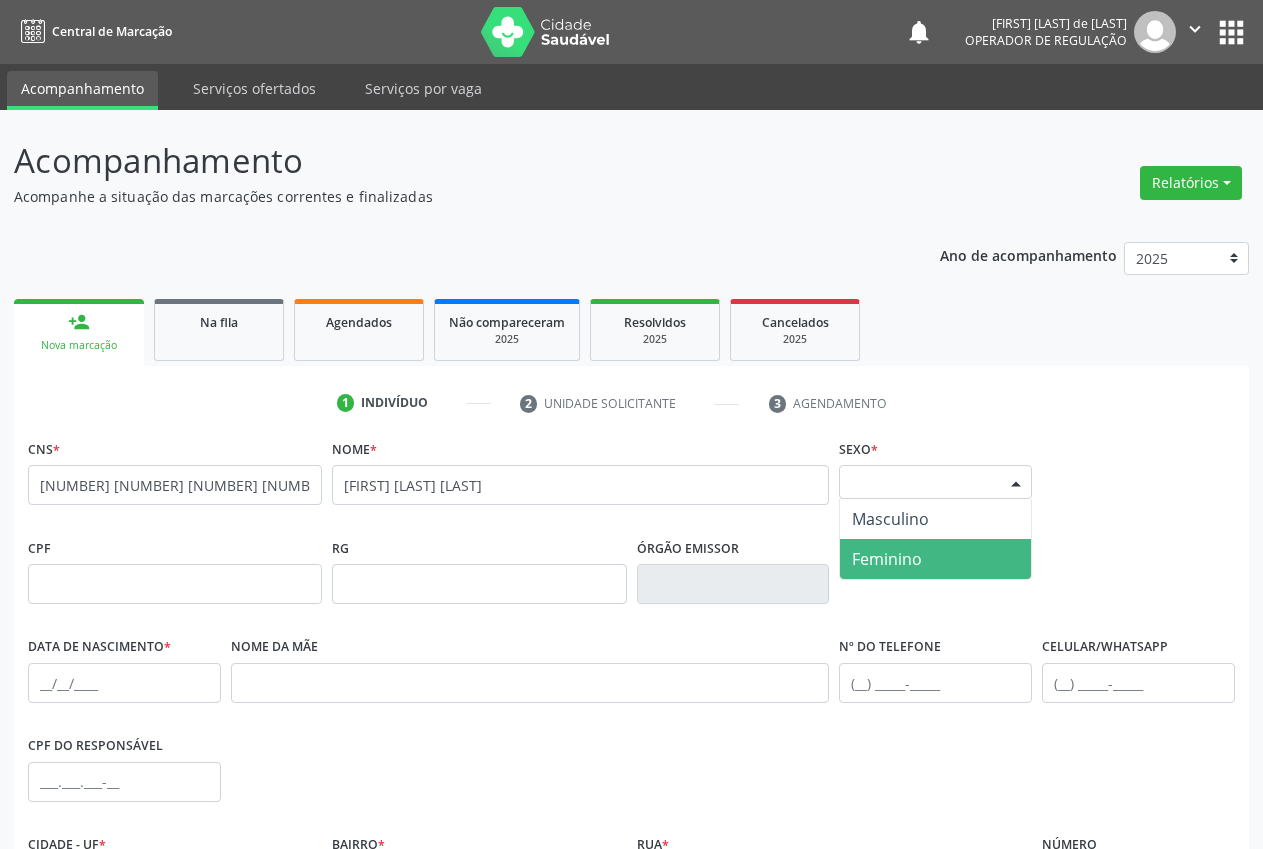 click on "Feminino" at bounding box center [935, 559] 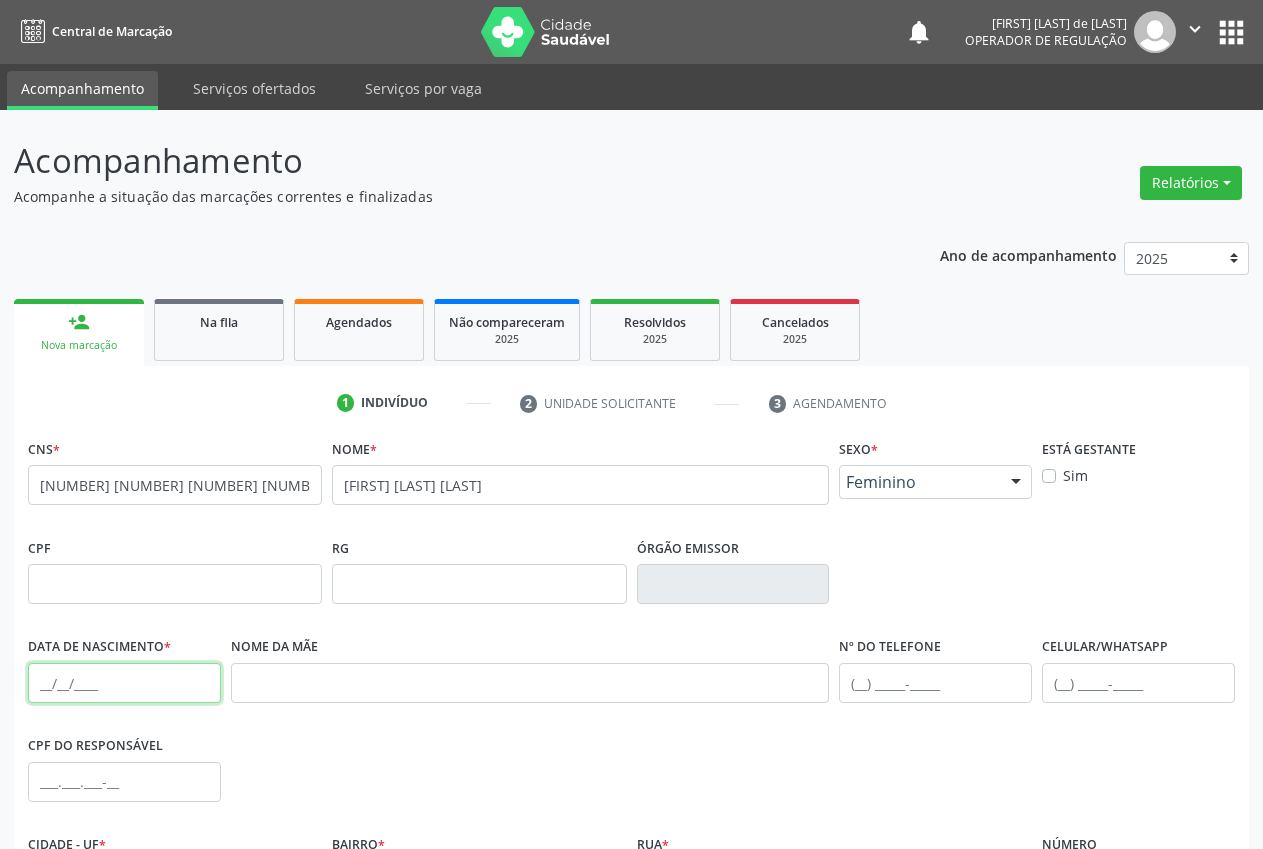 click at bounding box center [124, 683] 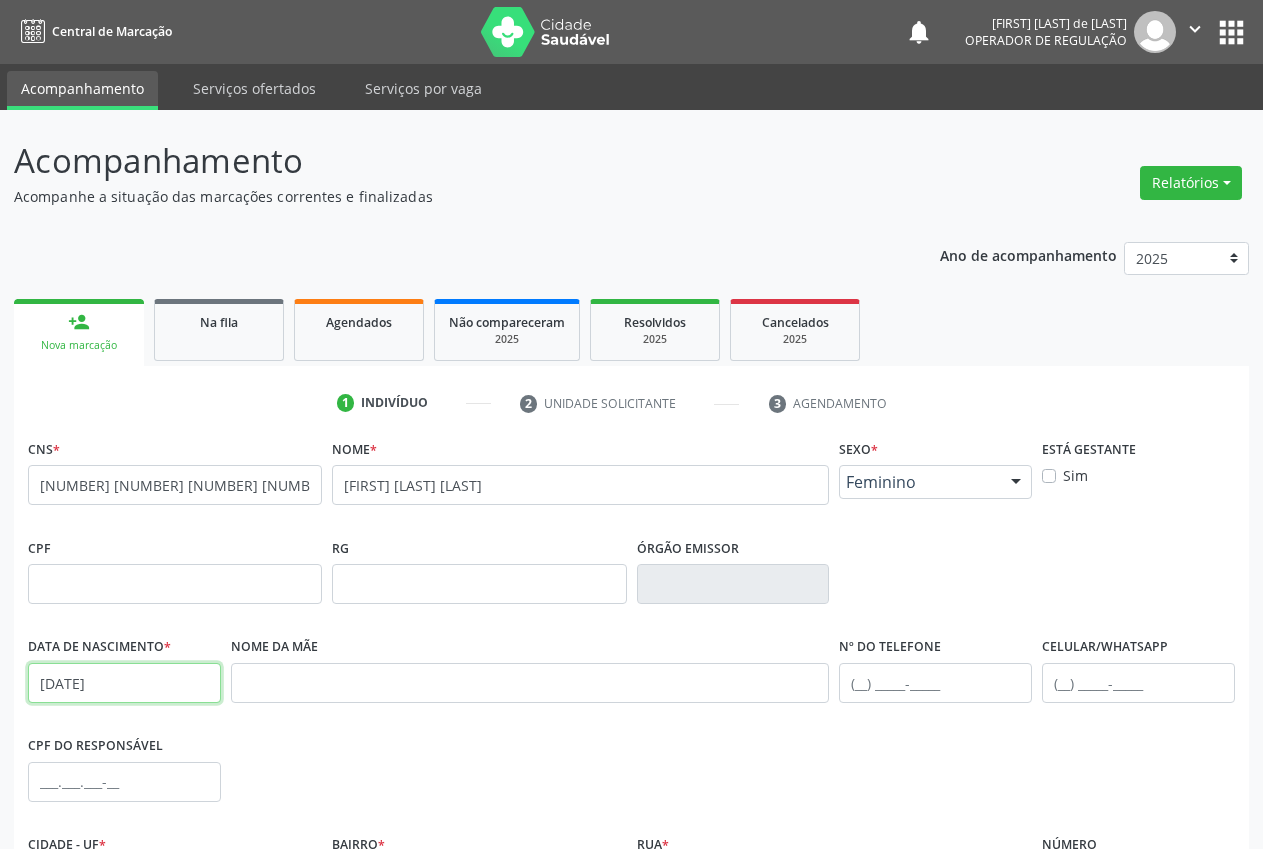 type on "[DATE]" 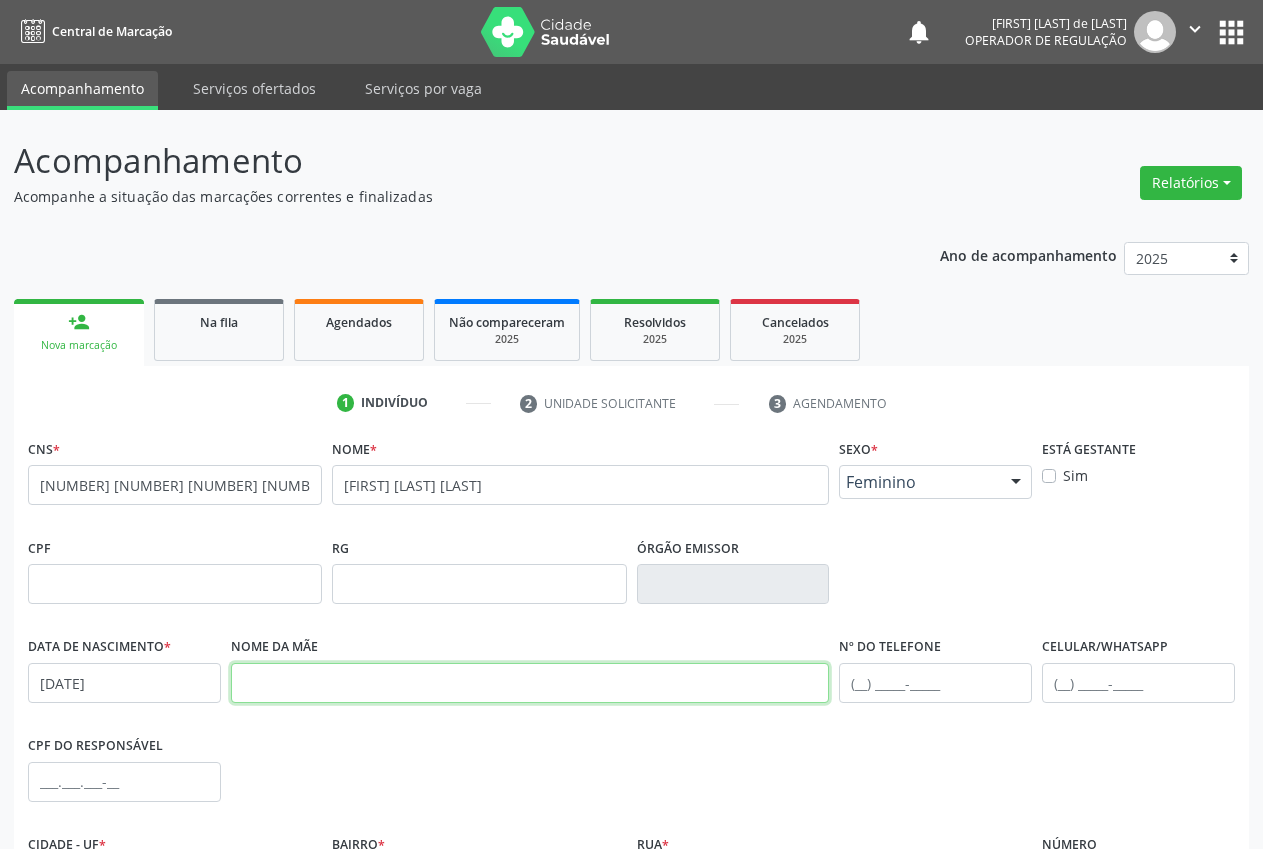 click at bounding box center (530, 683) 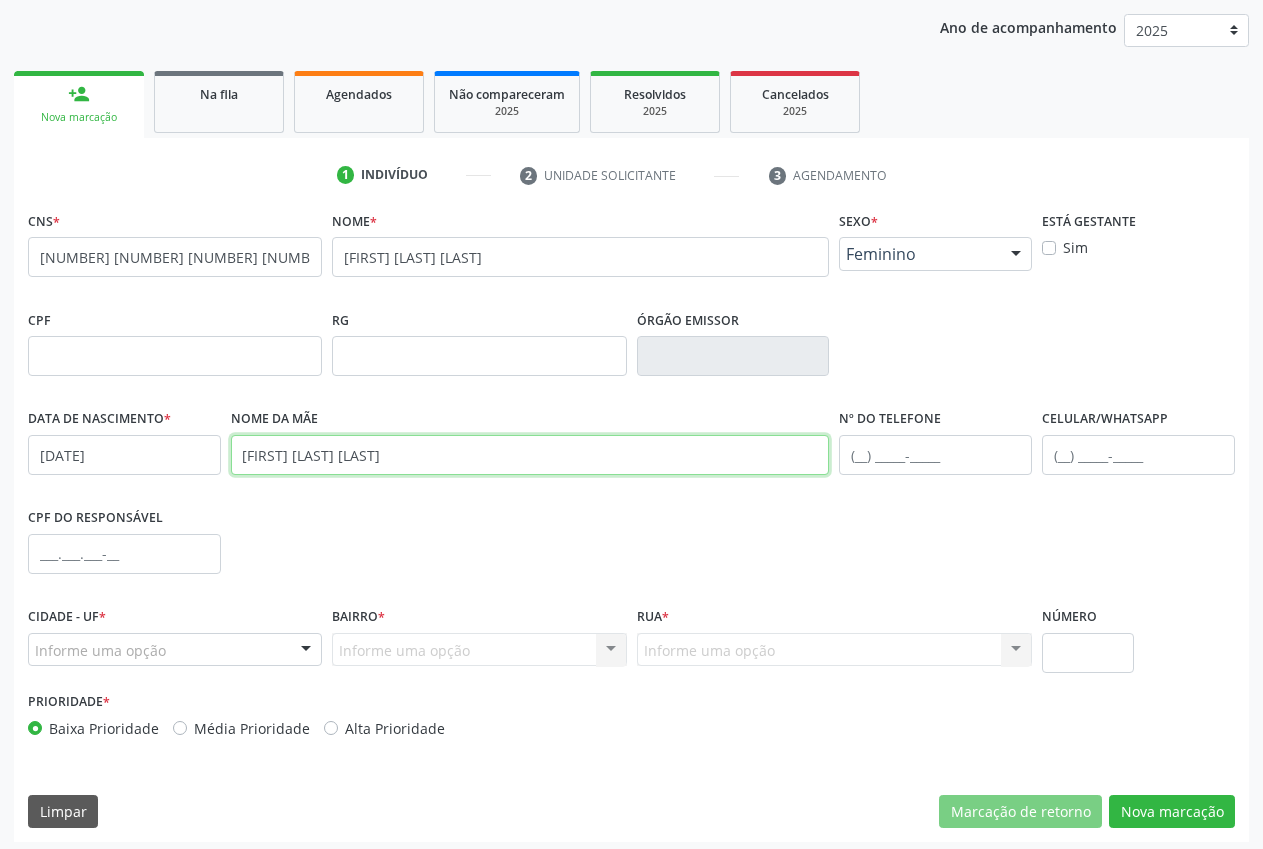 scroll, scrollTop: 235, scrollLeft: 0, axis: vertical 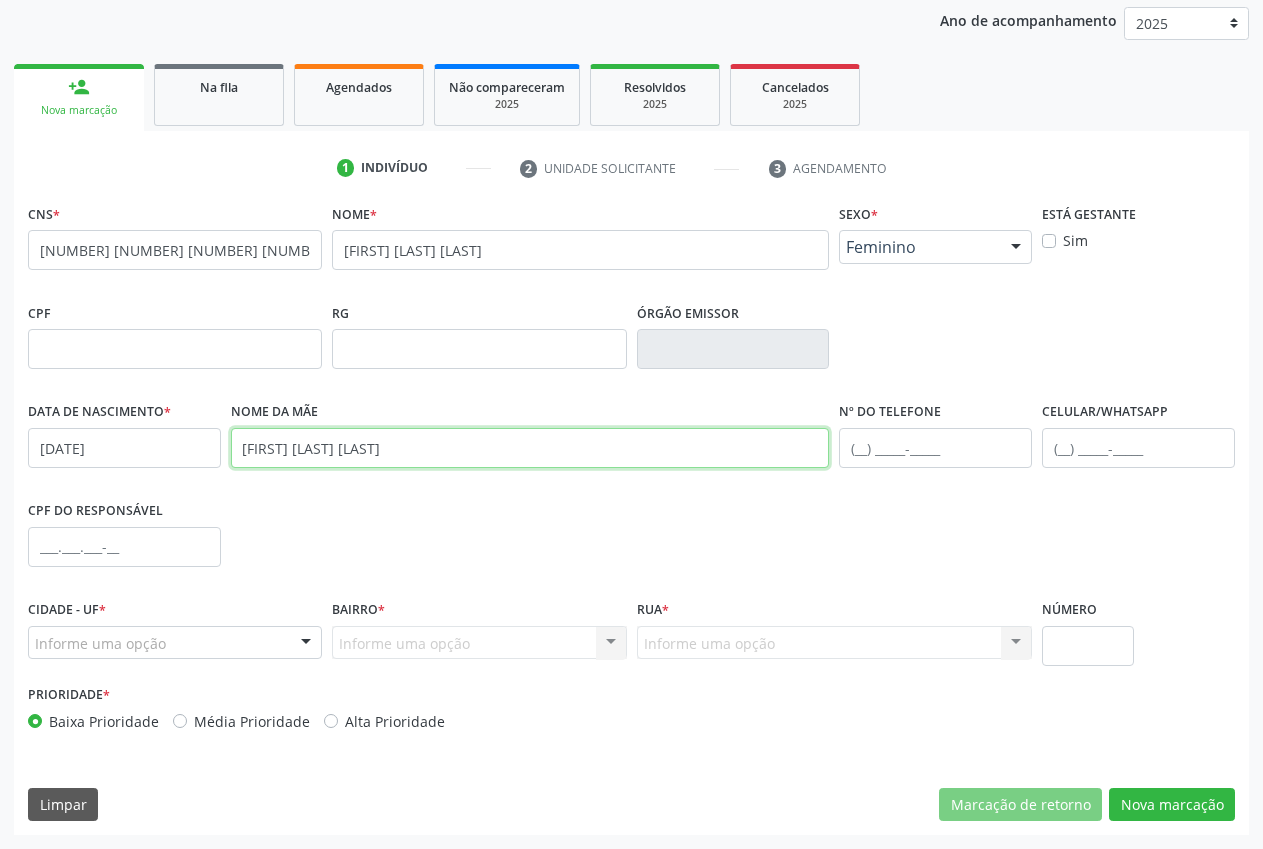 type on "[FIRST] [LAST] [LAST]" 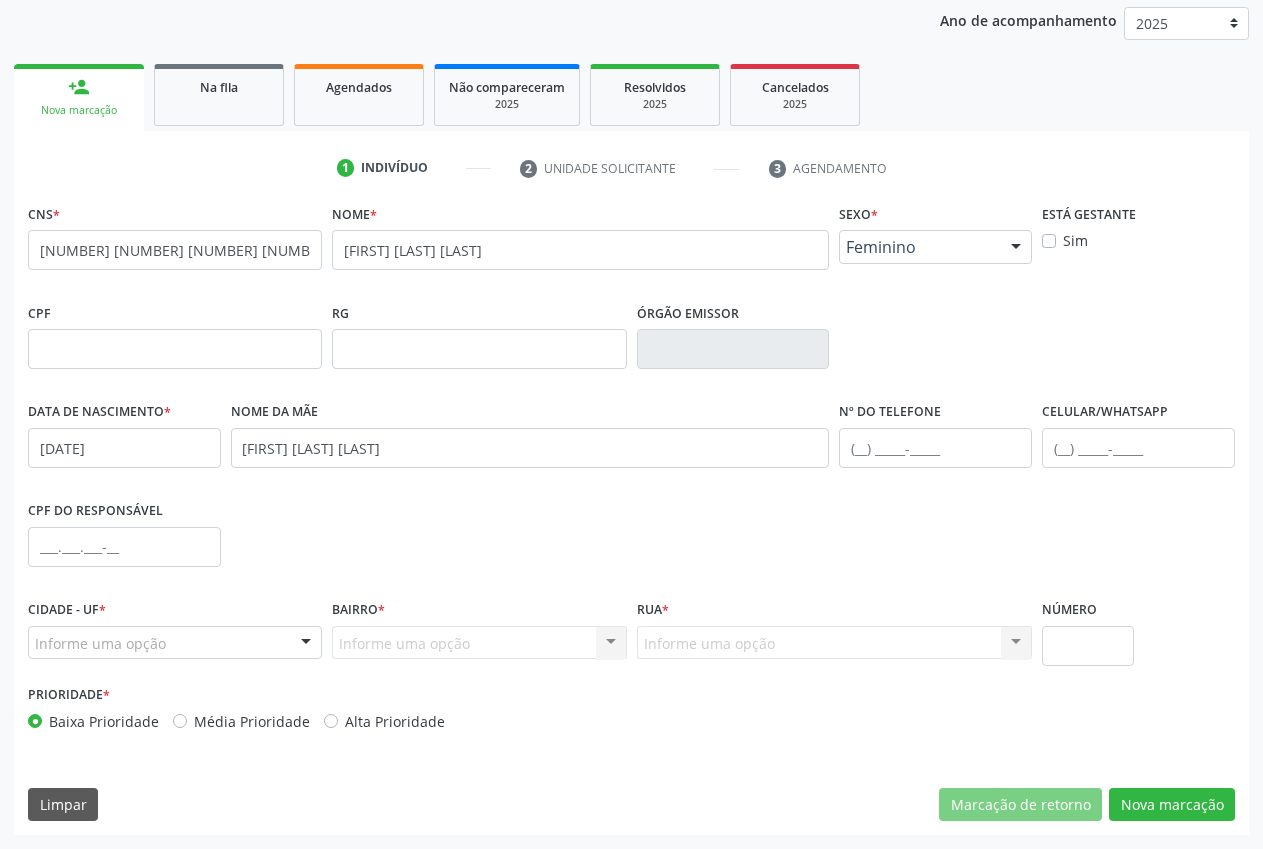 click on "Informe uma opção" at bounding box center [175, 643] 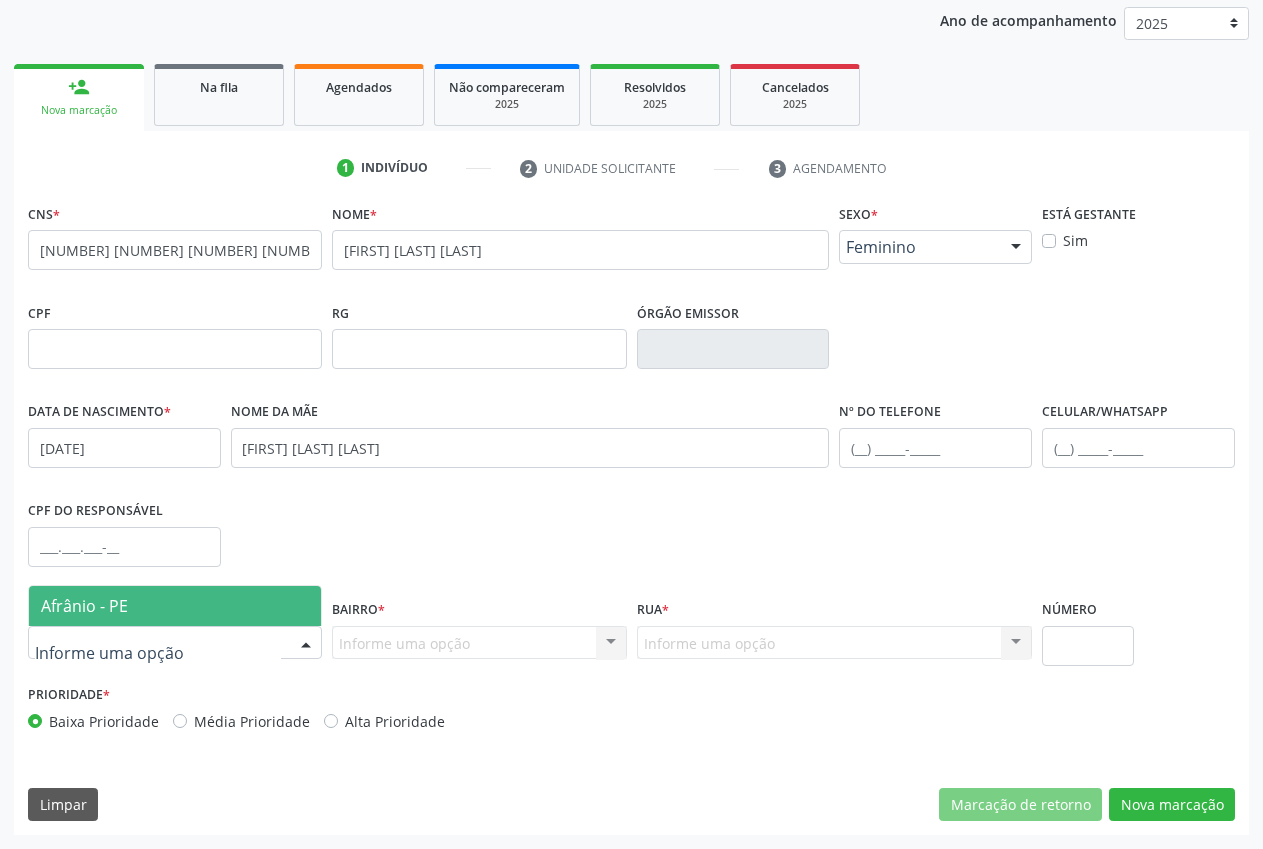 click on "Afrânio - PE" at bounding box center (175, 606) 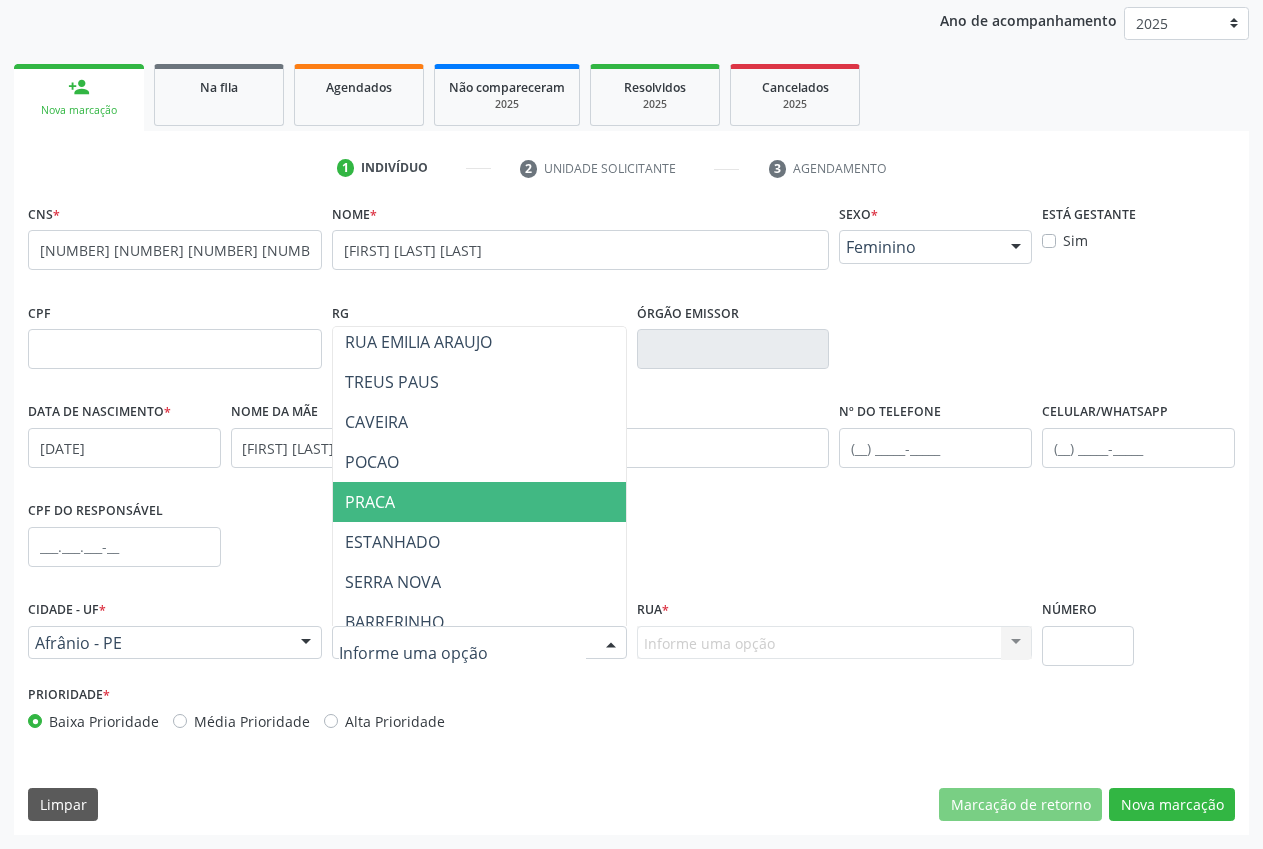 scroll, scrollTop: 1952, scrollLeft: 0, axis: vertical 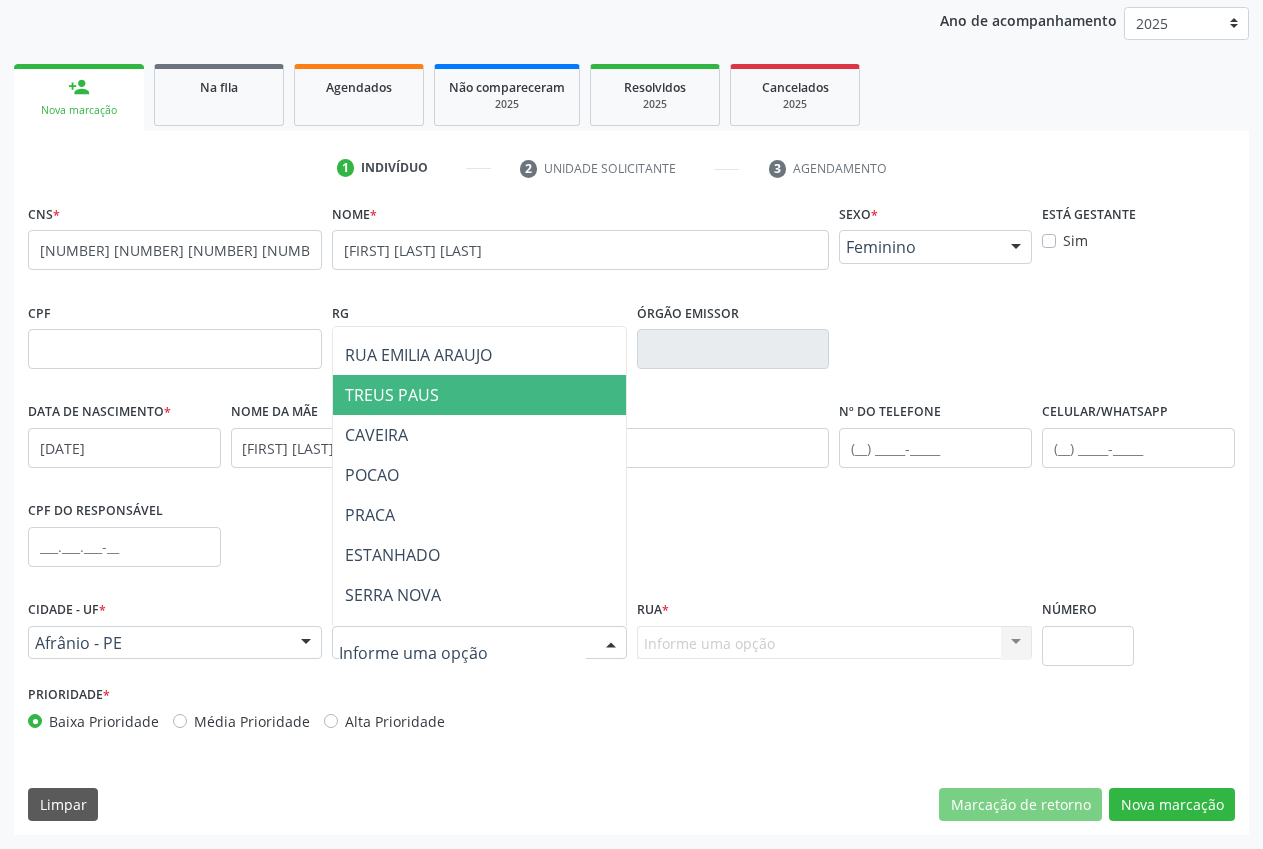 click on "TREUS PAUS" at bounding box center (479, 395) 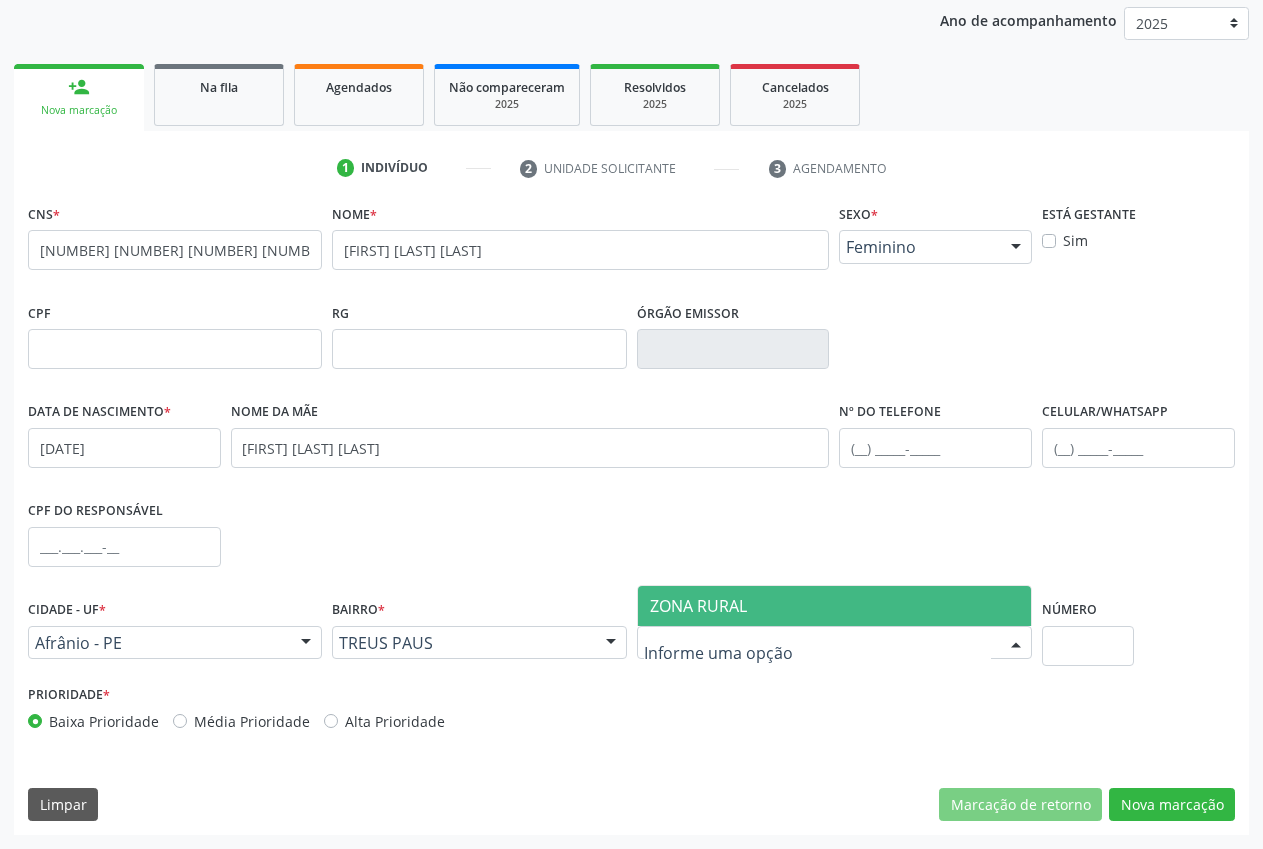 click at bounding box center [835, 643] 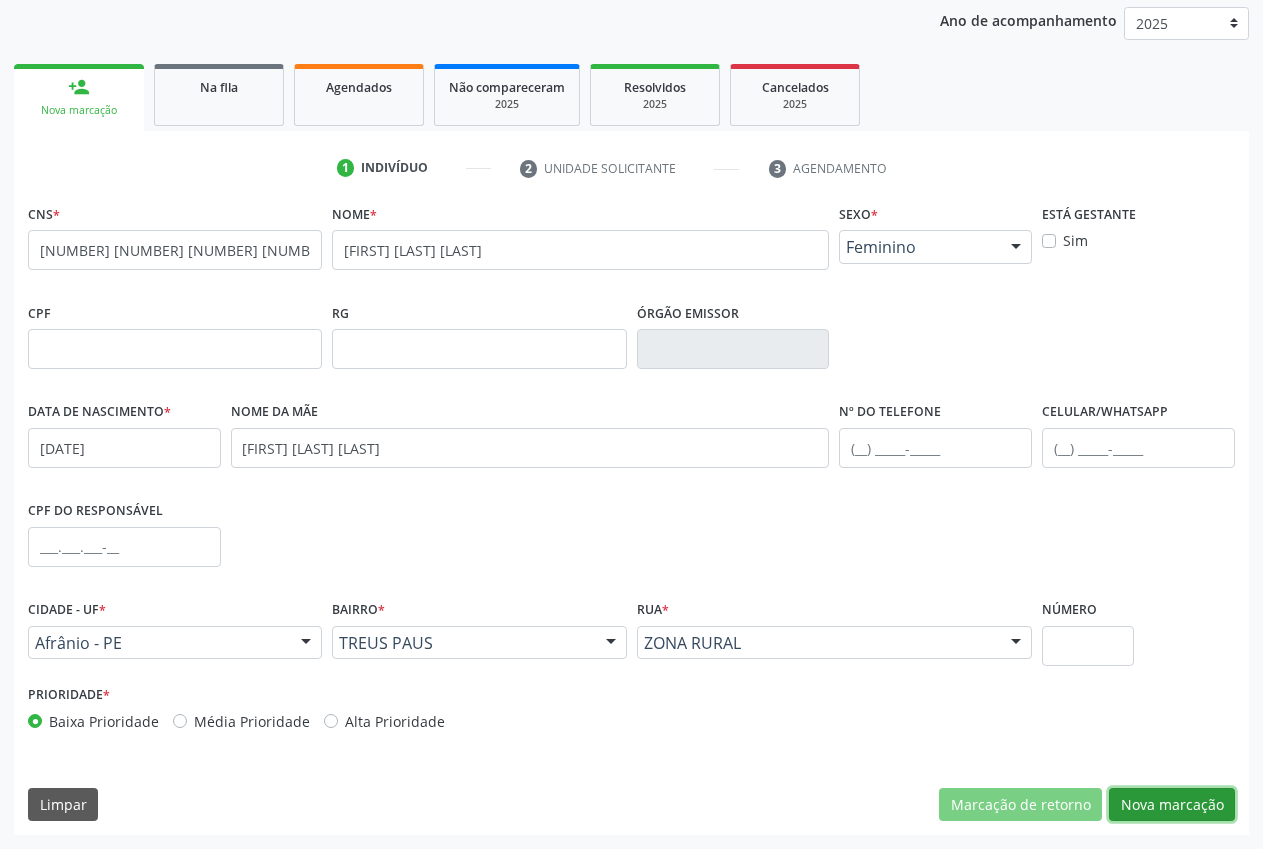 click on "Nova marcação" at bounding box center [1172, 805] 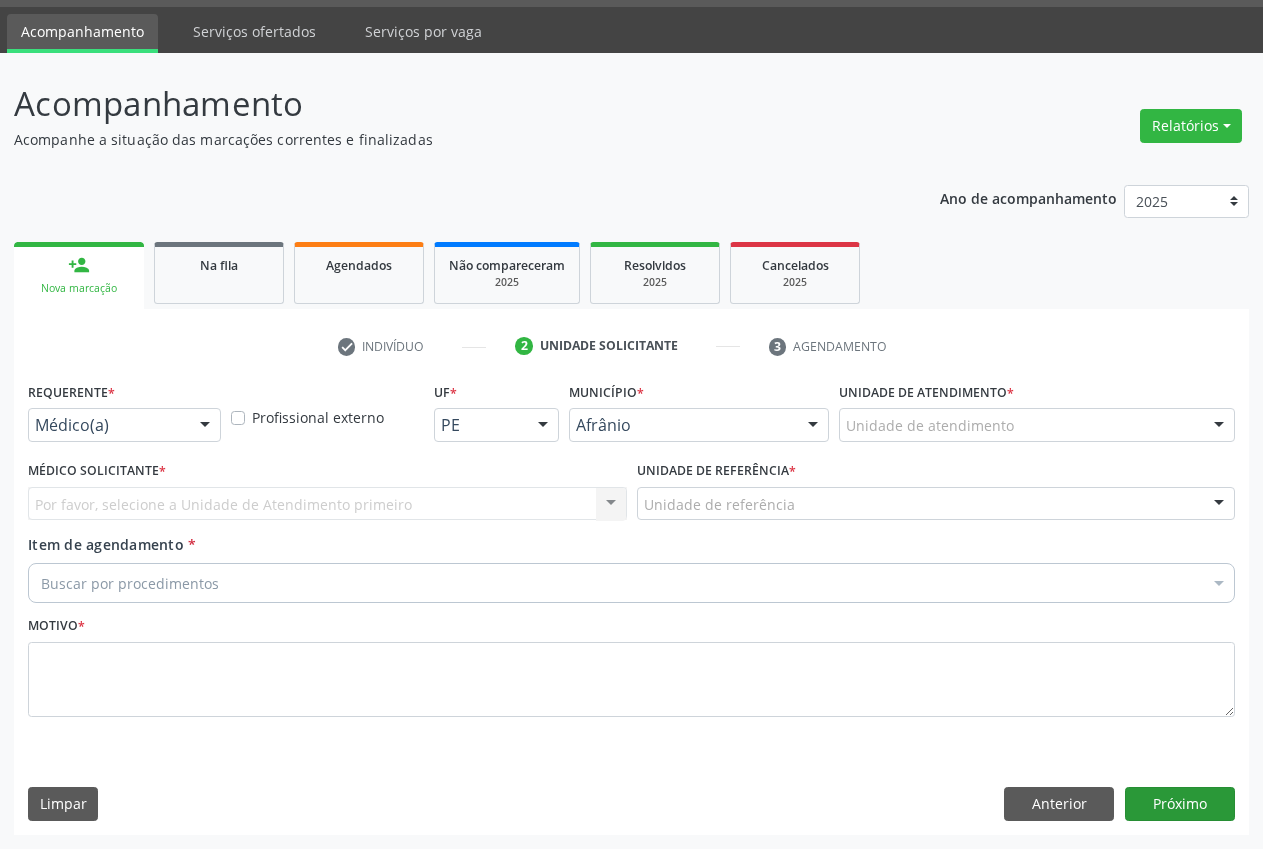 scroll, scrollTop: 57, scrollLeft: 0, axis: vertical 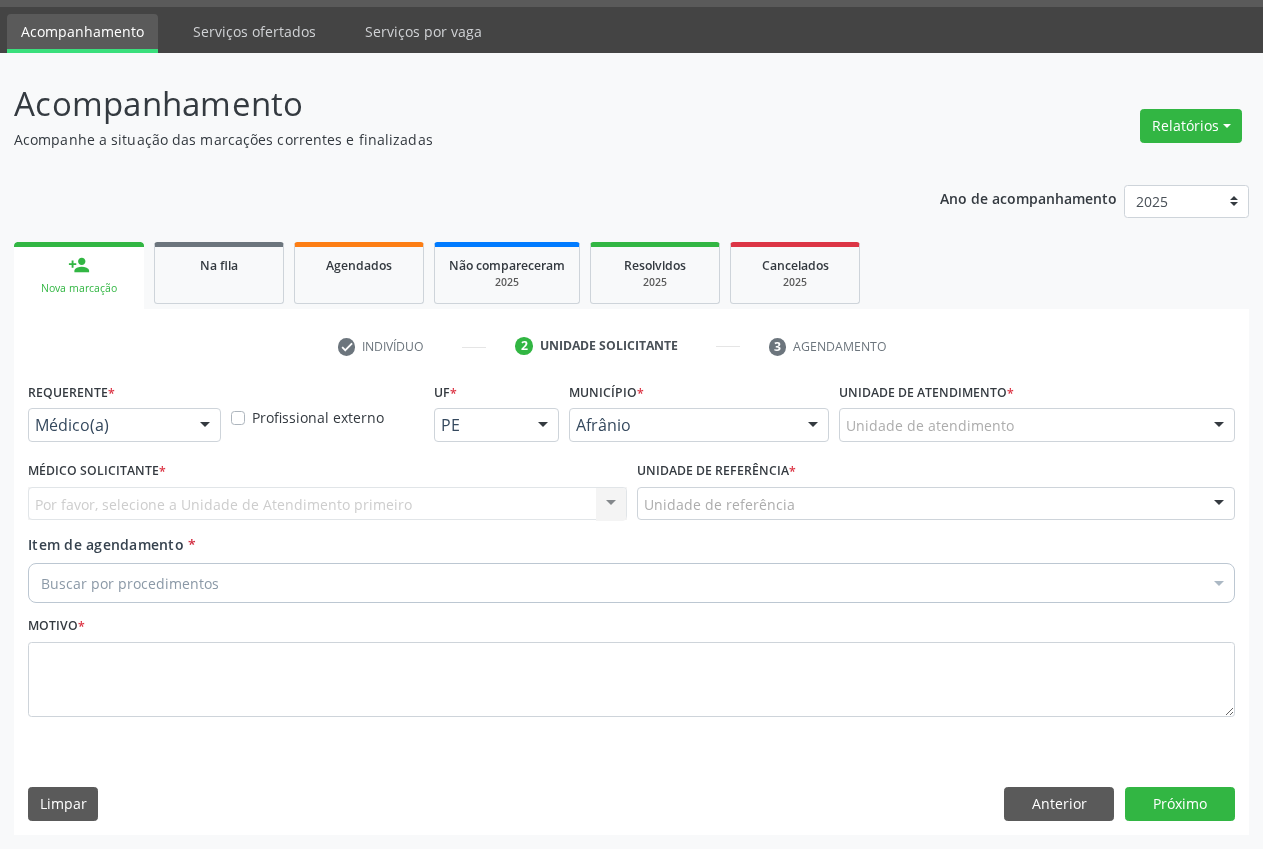 click on "Unidade de atendimento" at bounding box center [1037, 425] 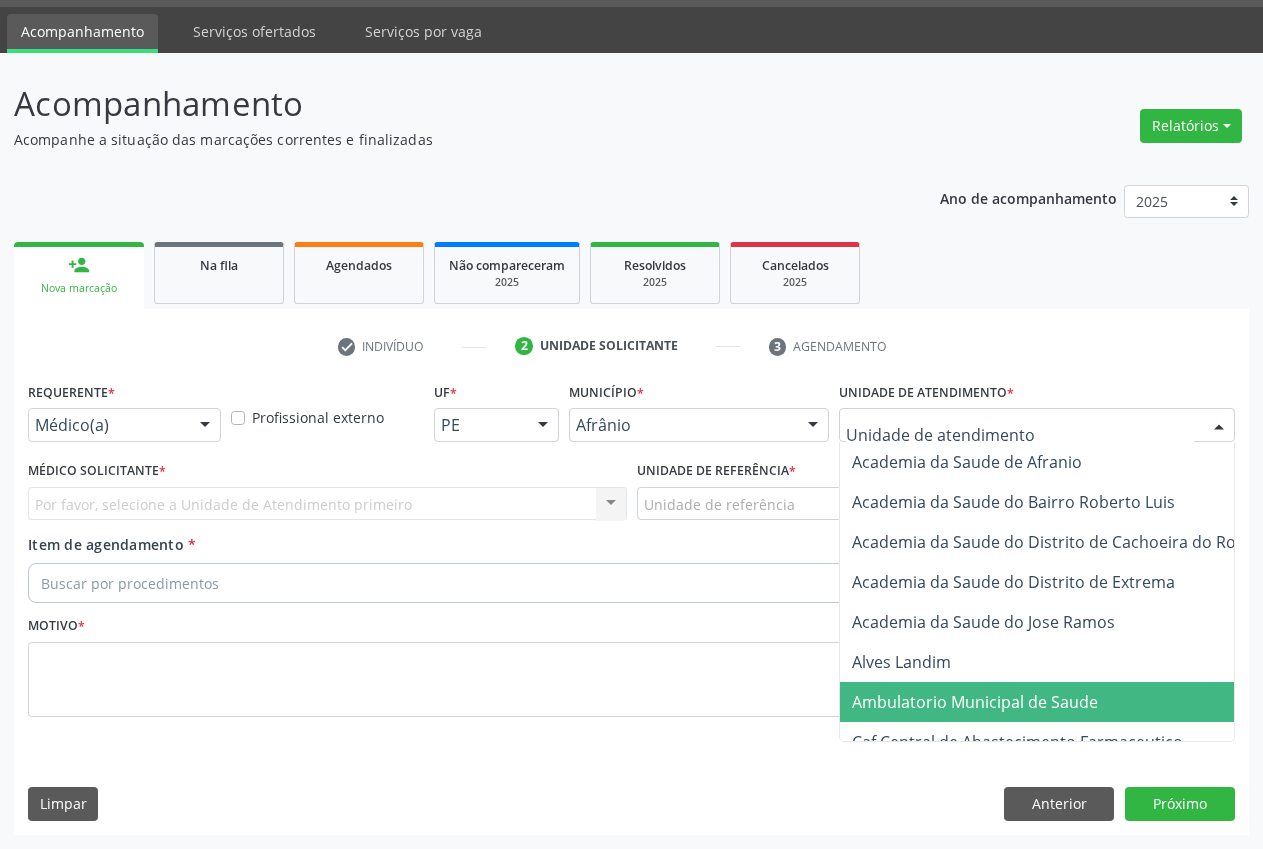 click on "Ambulatorio Municipal de Saude" at bounding box center (975, 702) 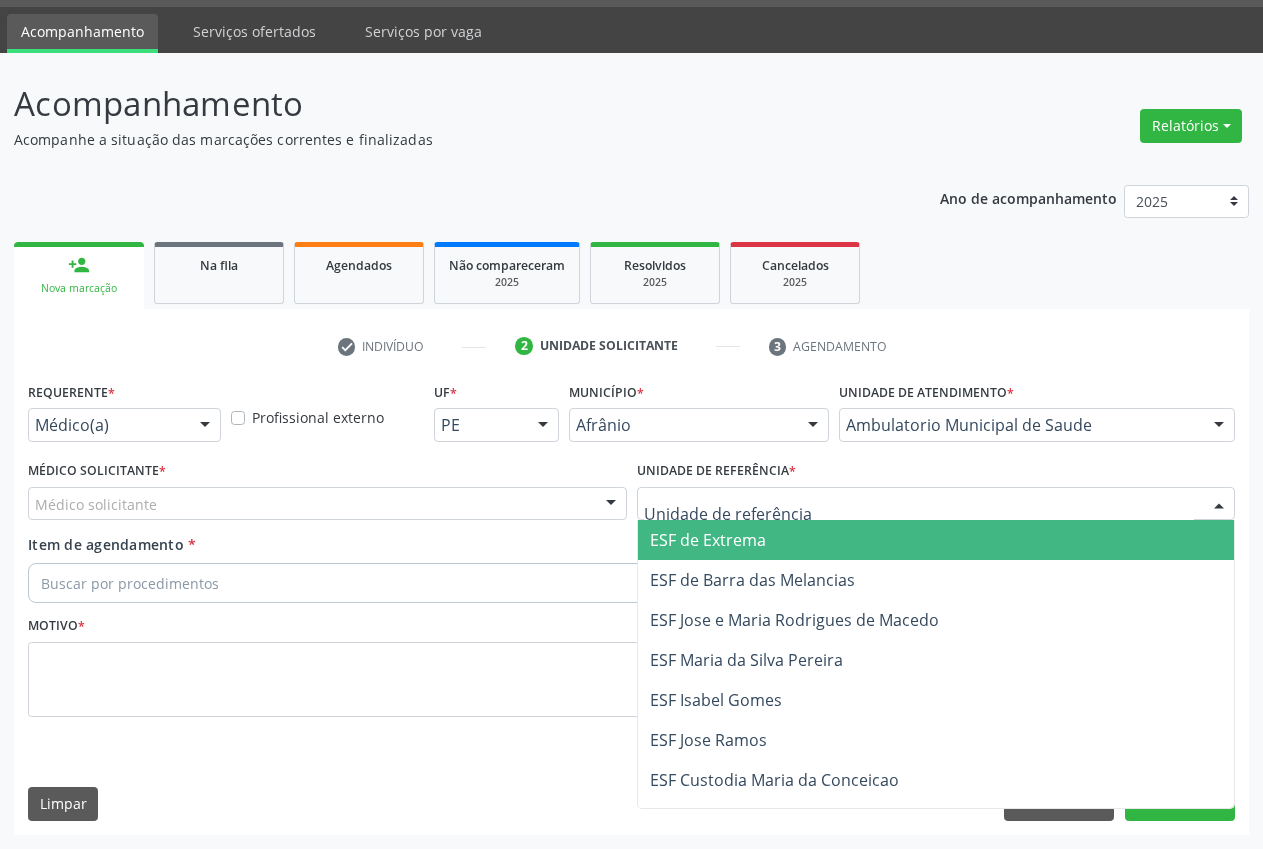 drag, startPoint x: 787, startPoint y: 553, endPoint x: 669, endPoint y: 524, distance: 121.511314 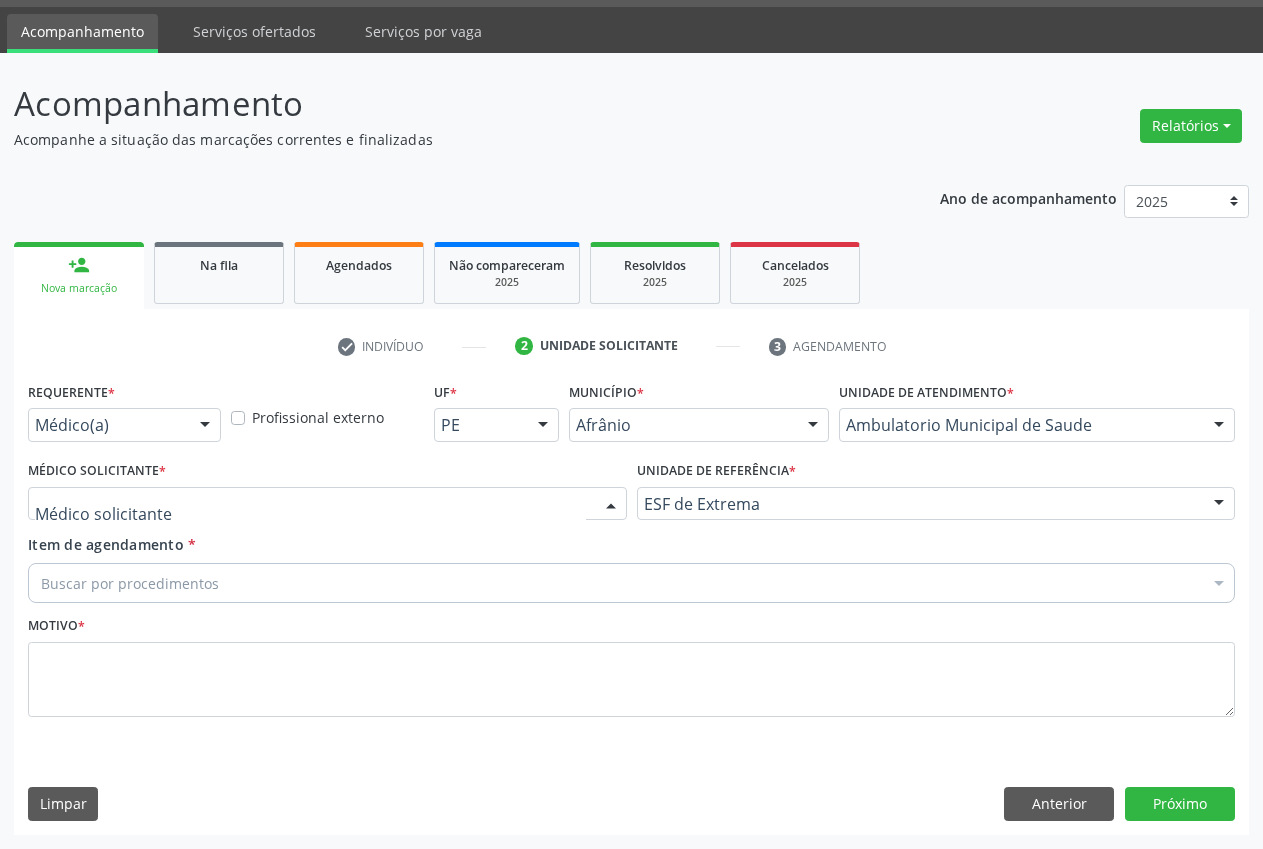 click at bounding box center [327, 504] 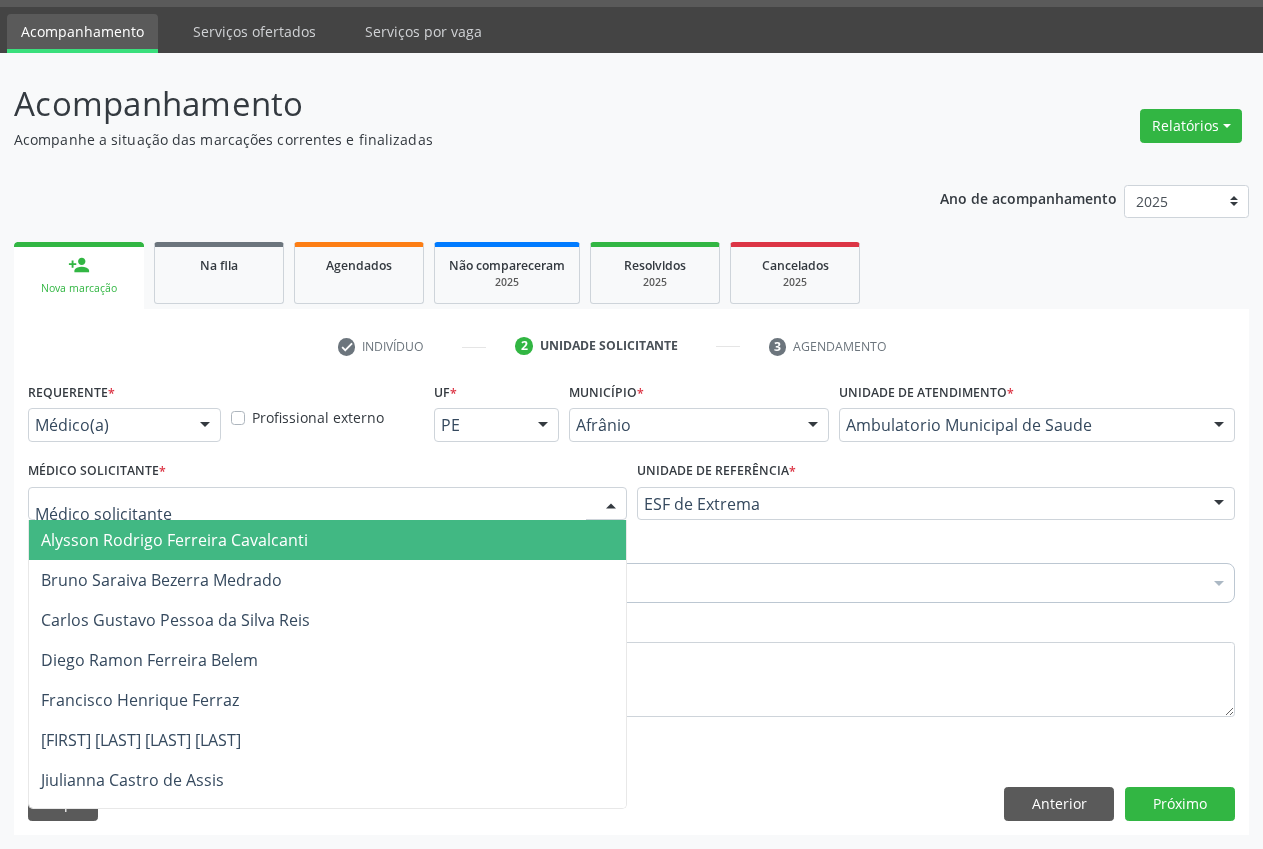 click on "Alysson Rodrigo Ferreira Cavalcanti" at bounding box center [327, 540] 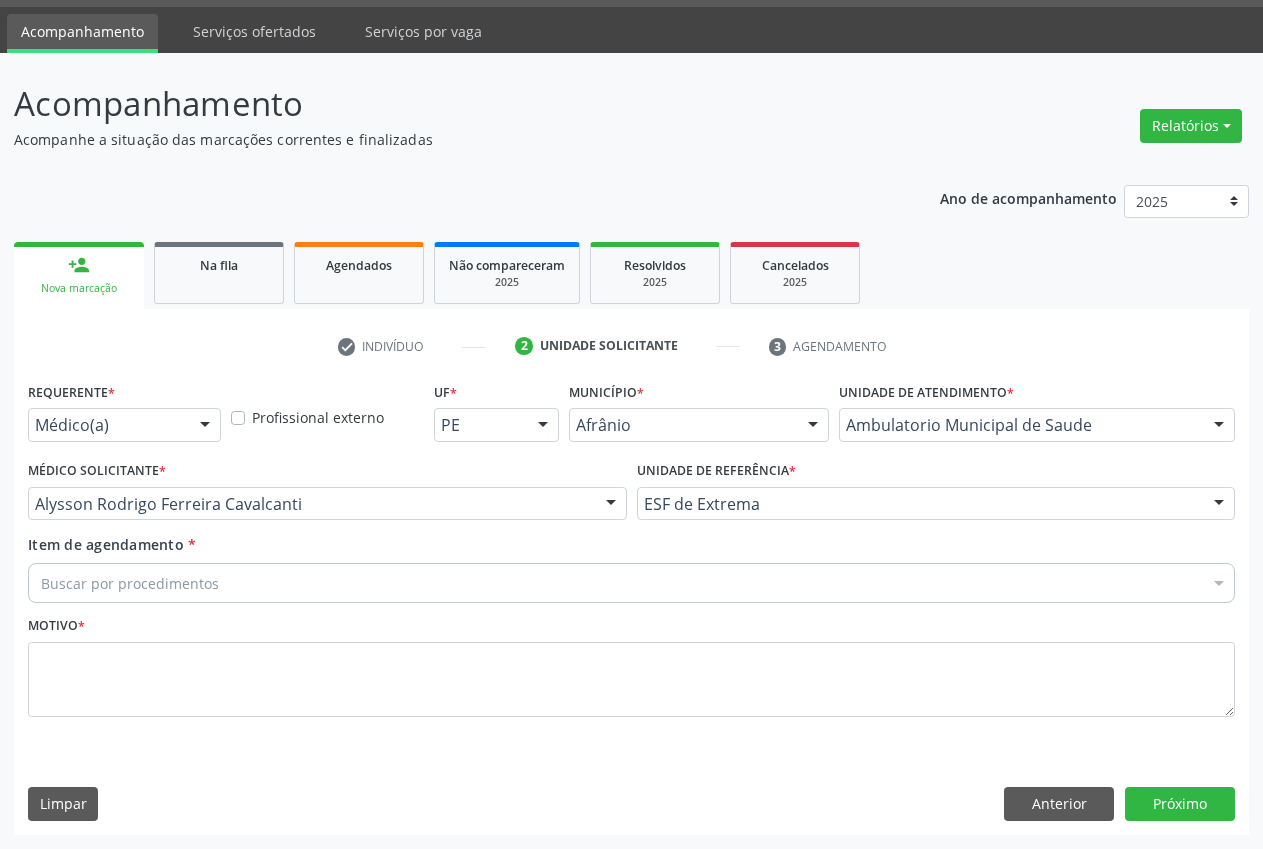 click on "Buscar por procedimentos" at bounding box center [631, 583] 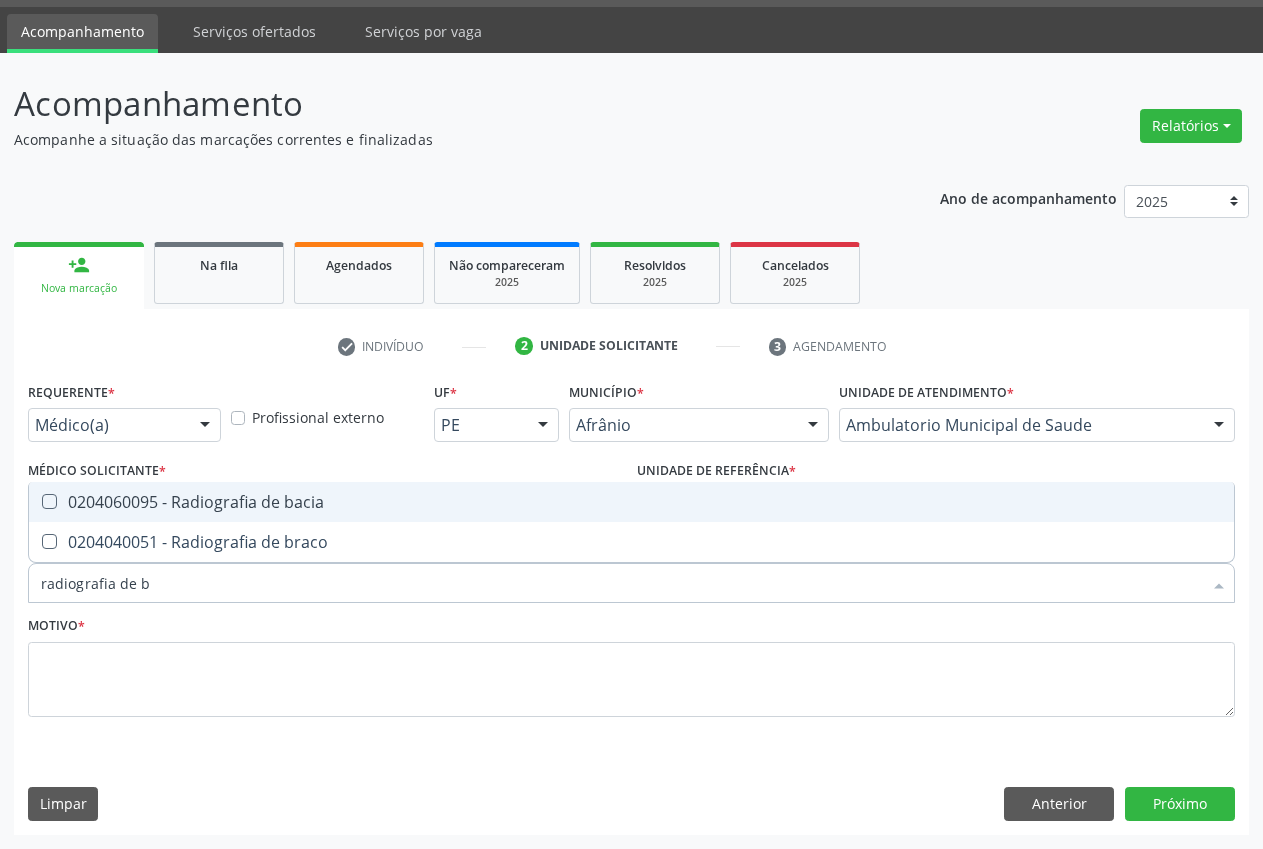 type on "radiografia de br" 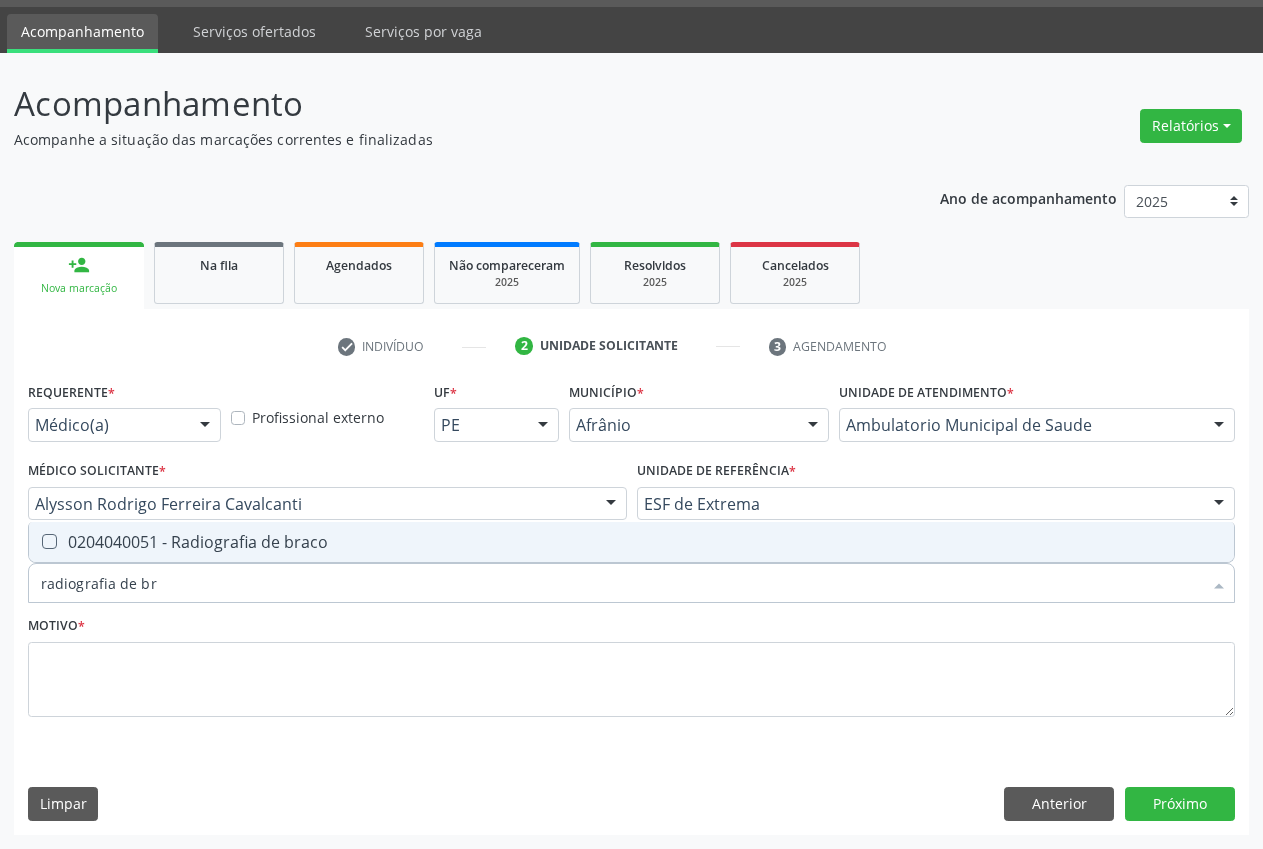 click on "0204040051 - Radiografia de braco" at bounding box center [631, 542] 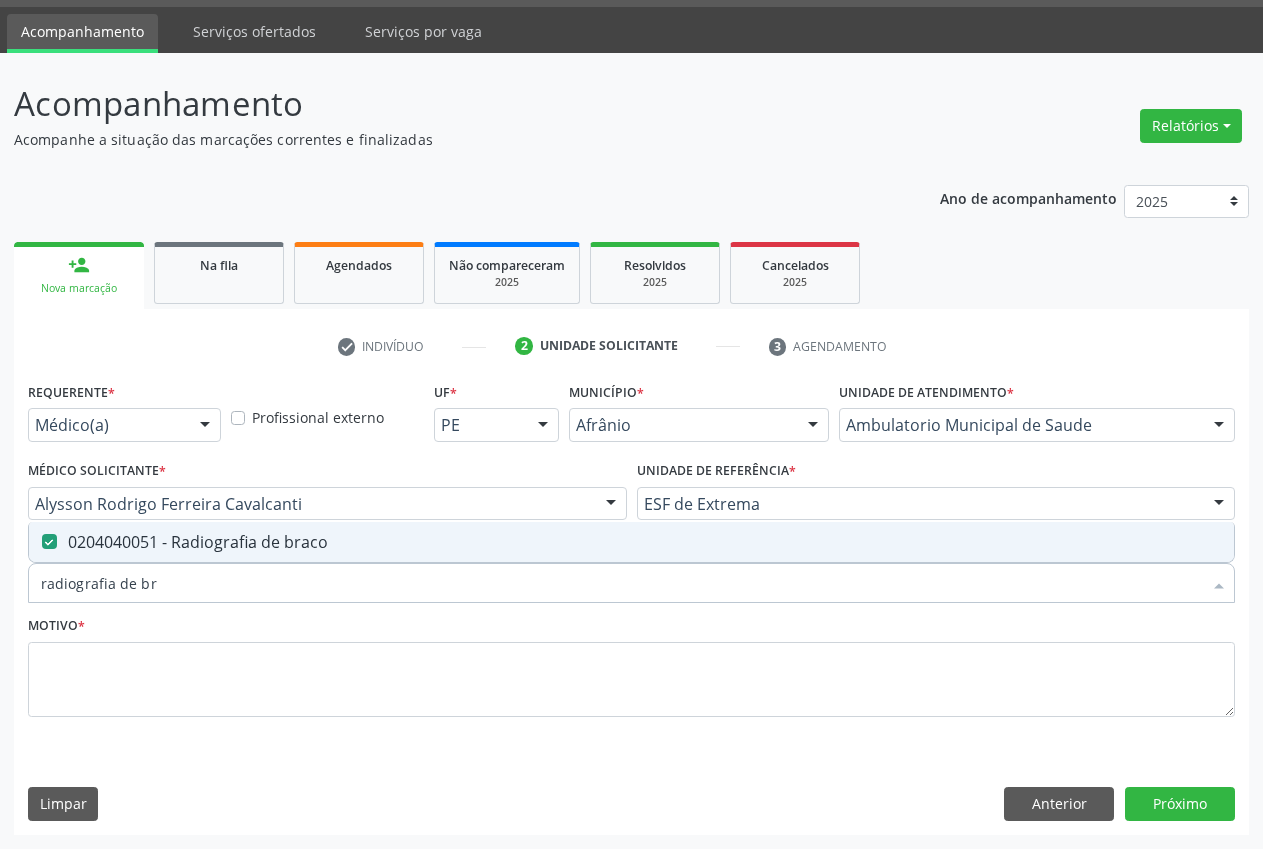 checkbox on "true" 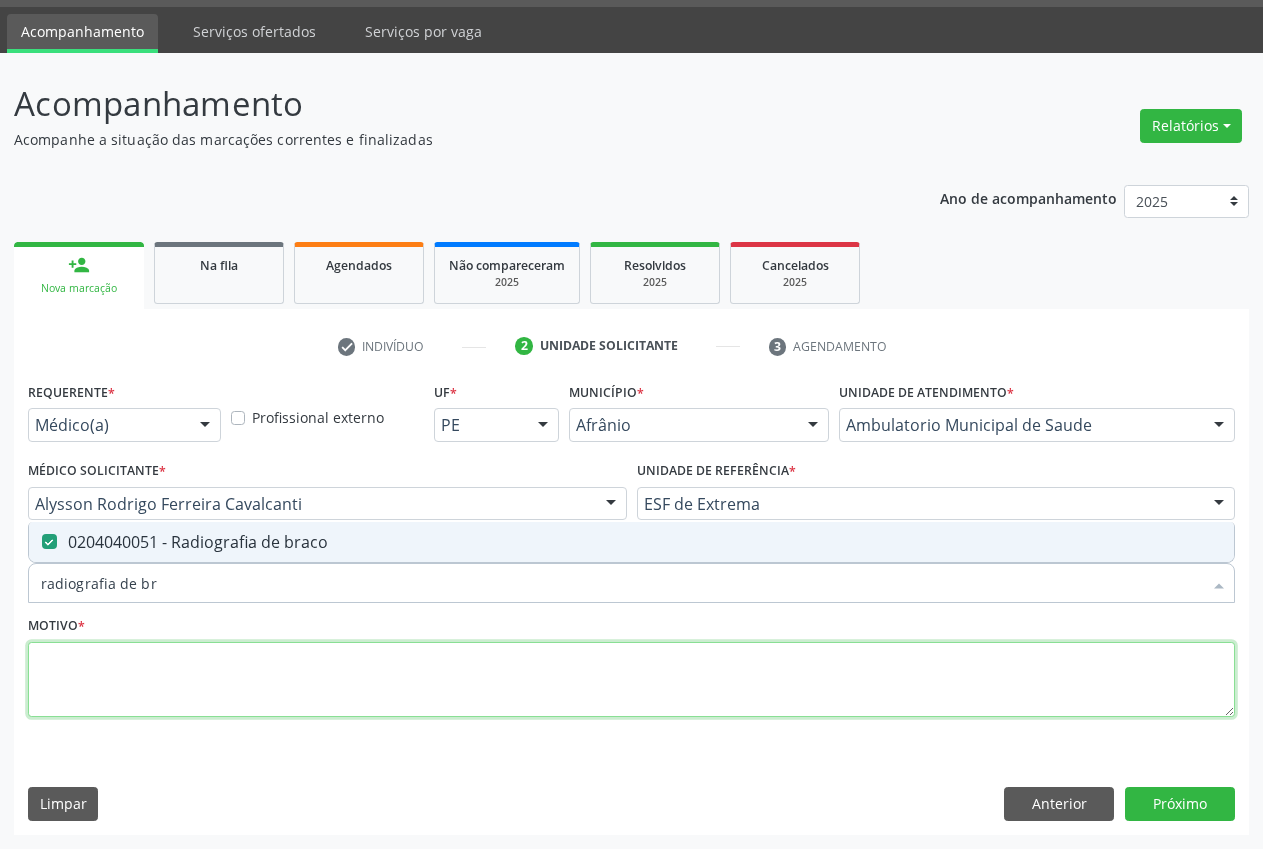 click at bounding box center [631, 680] 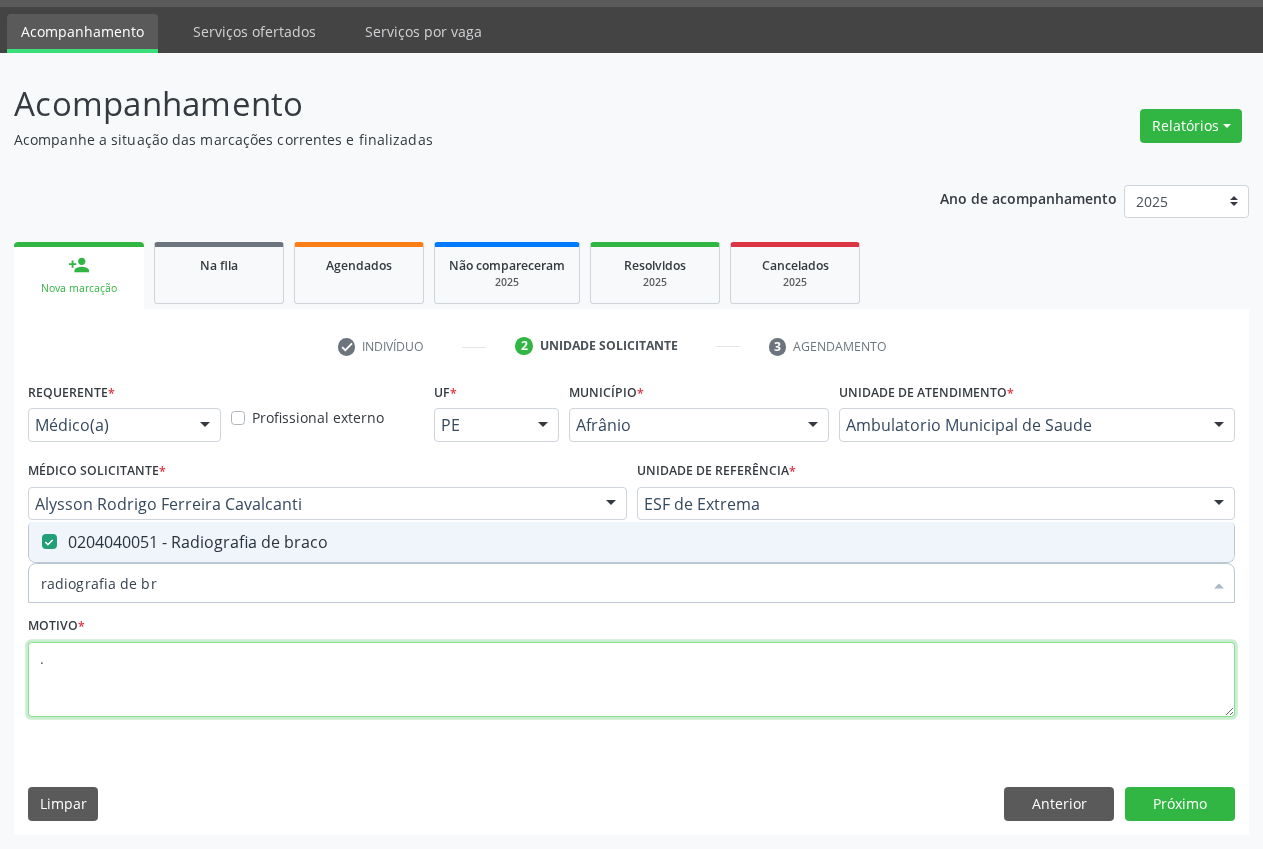 type 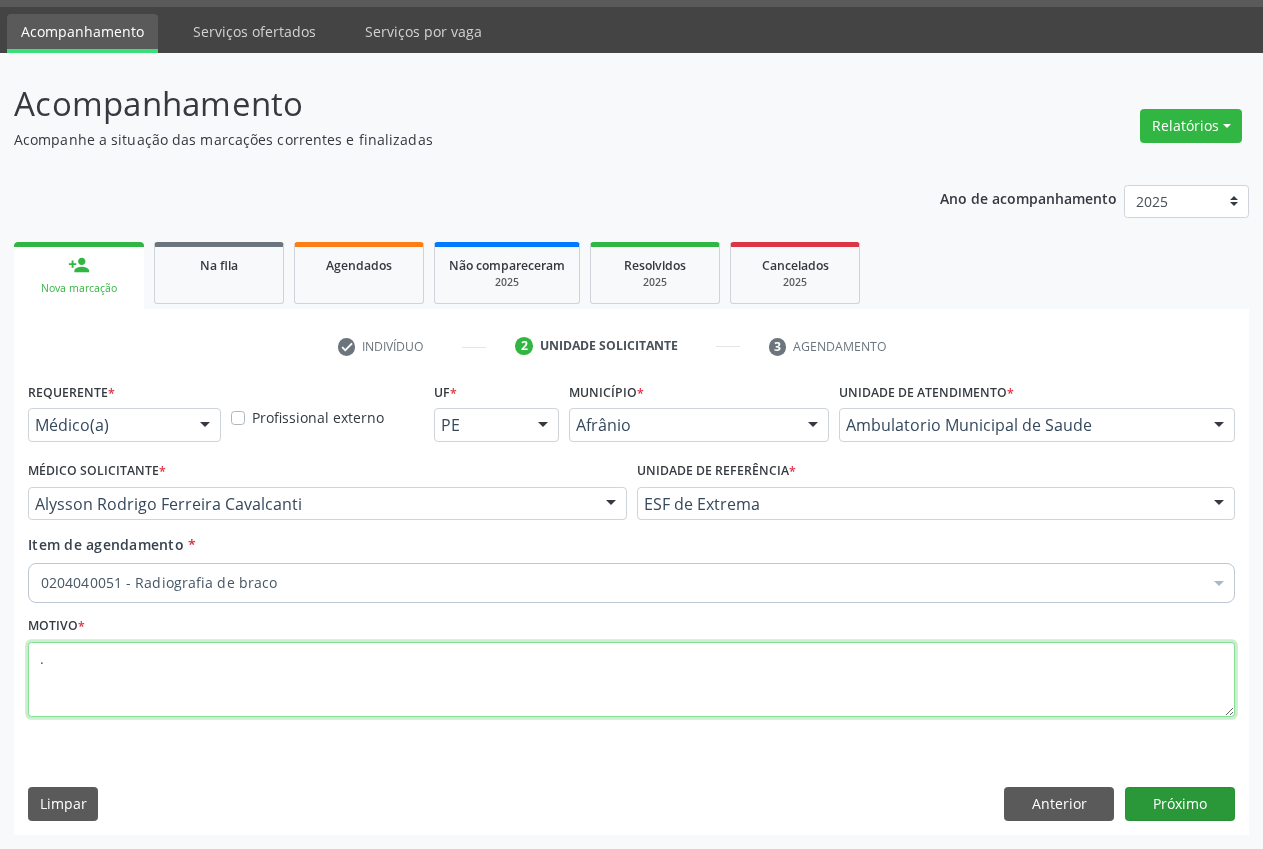 type on "." 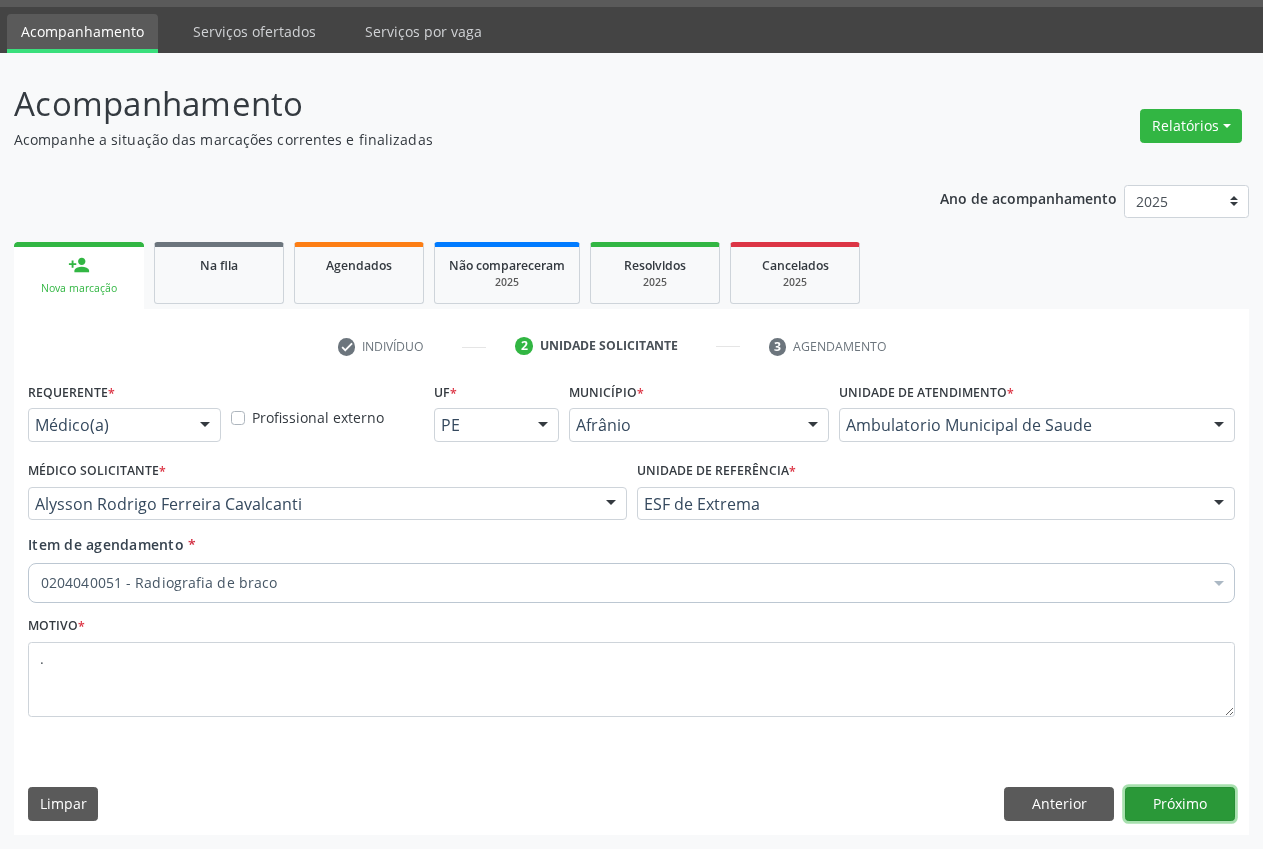 click on "Próximo" at bounding box center [1180, 804] 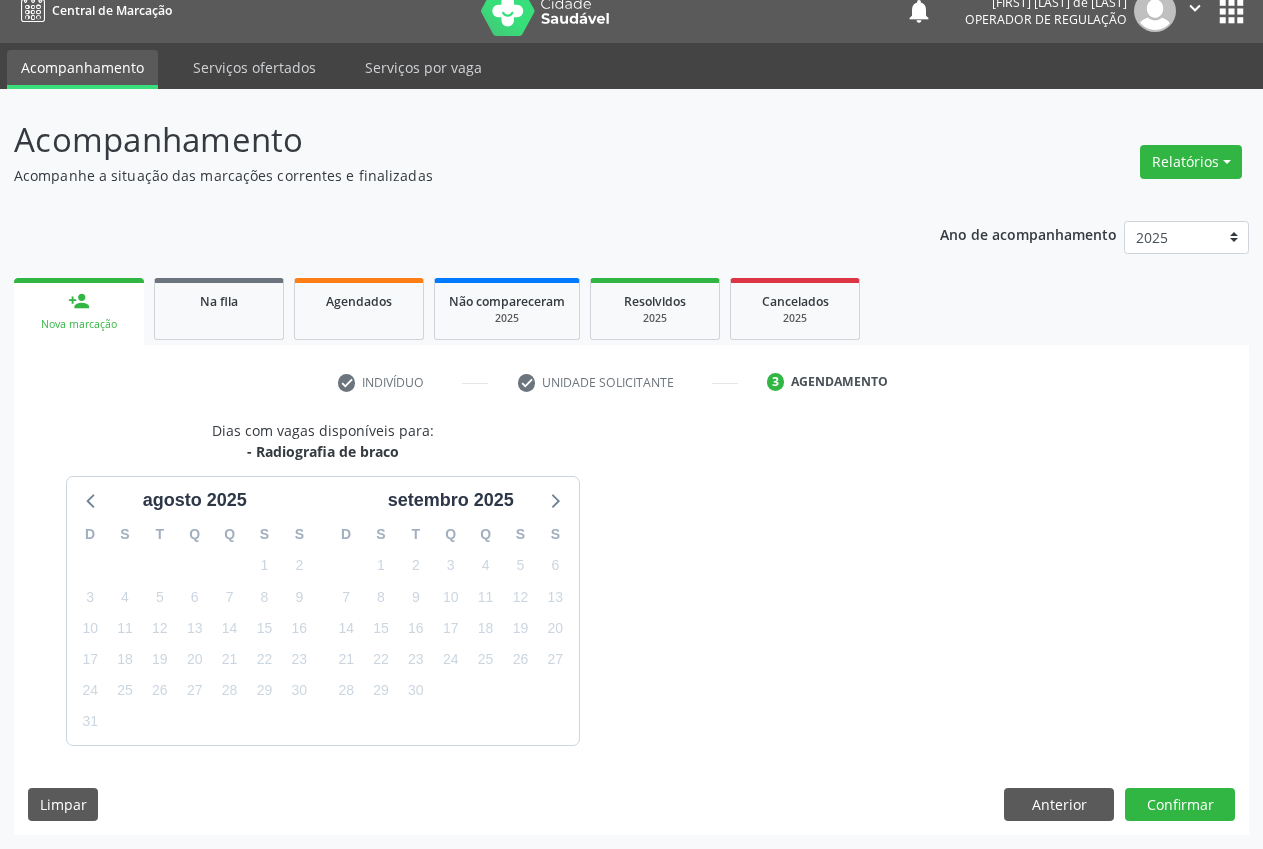 scroll, scrollTop: 57, scrollLeft: 0, axis: vertical 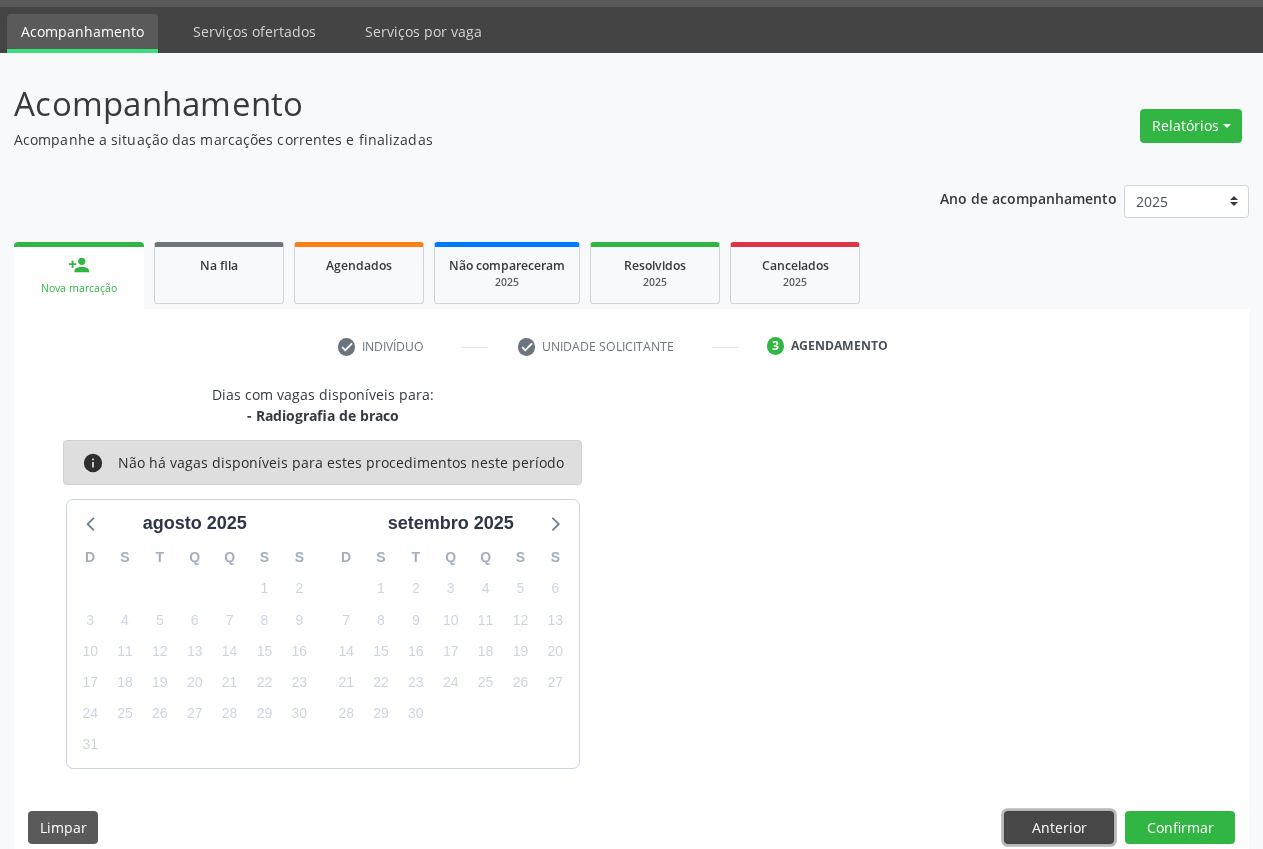 click on "Anterior" at bounding box center (1059, 828) 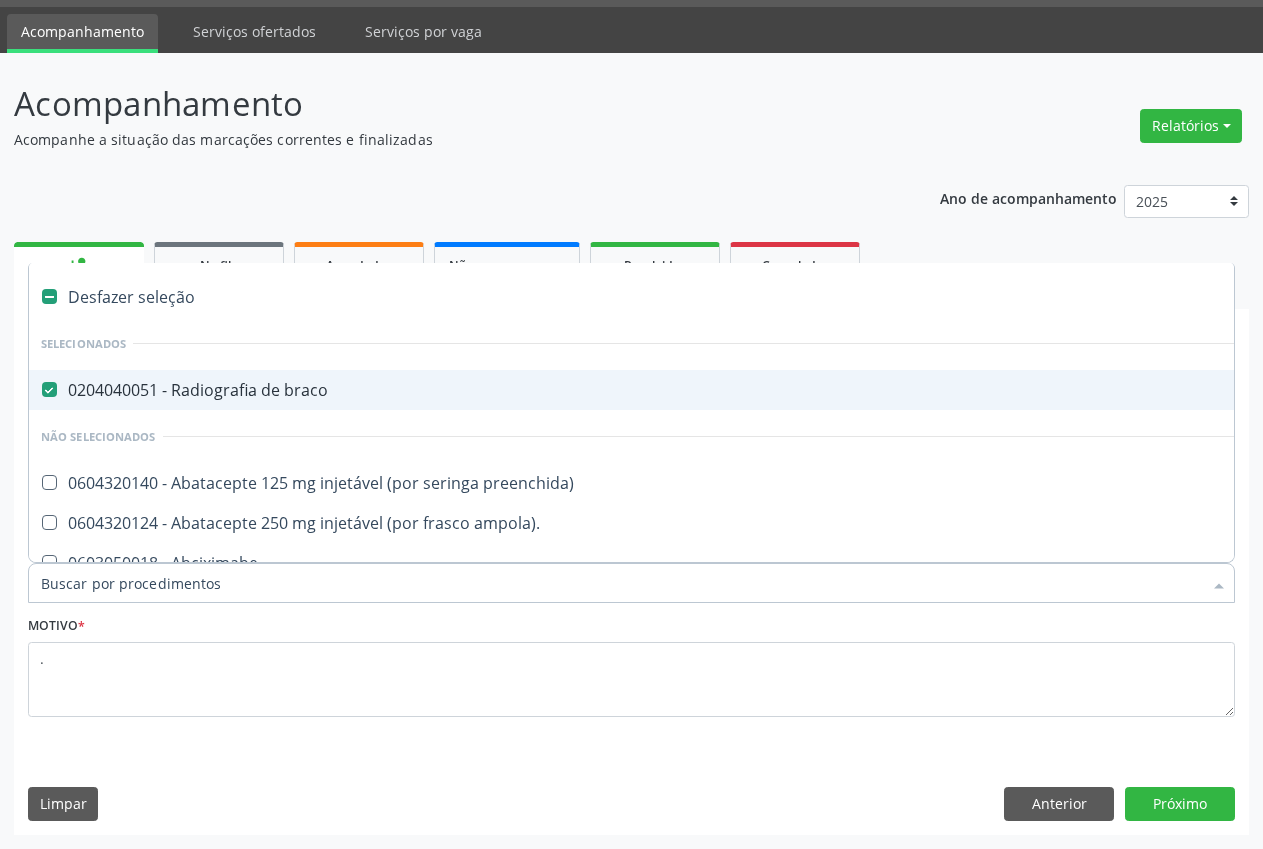 click on "0204040051 - Radiografia de braco" at bounding box center (810, 390) 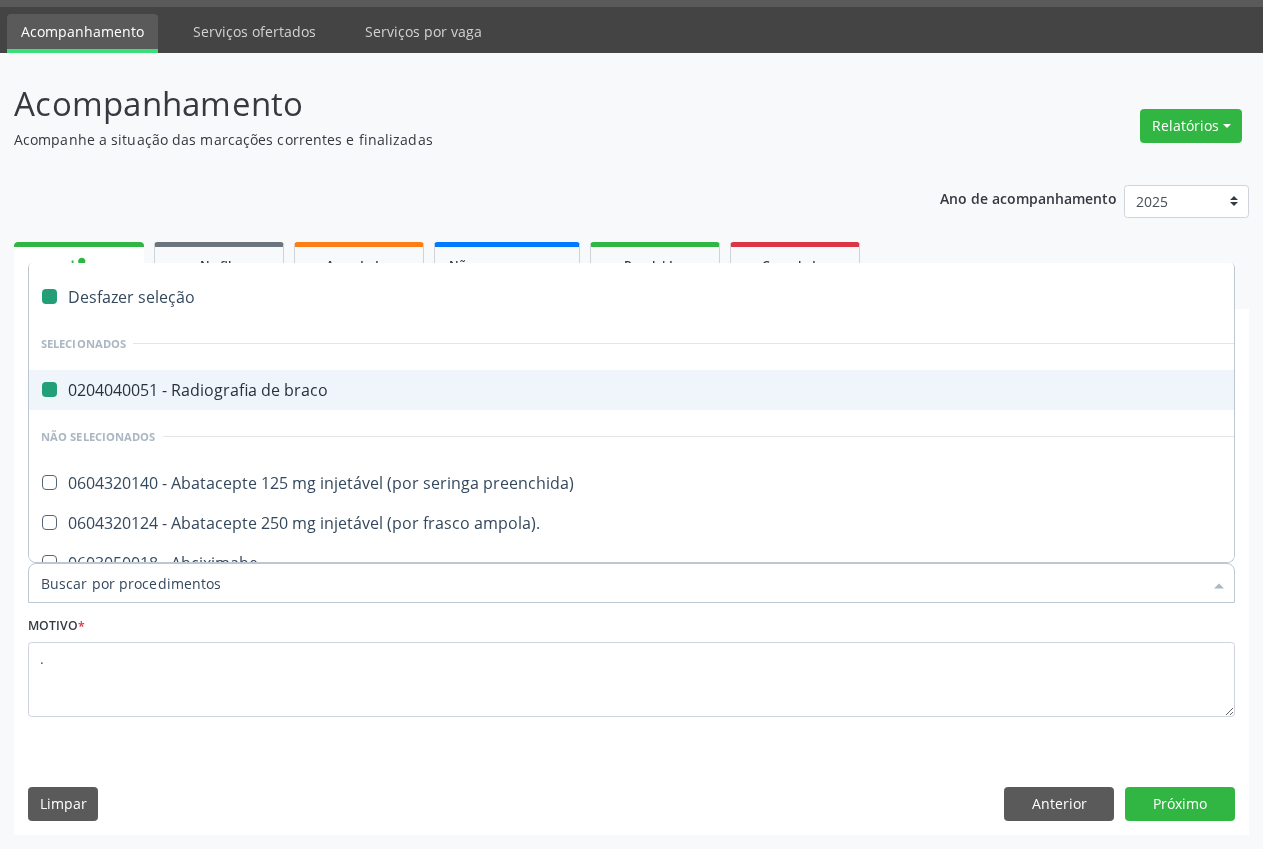 checkbox on "false" 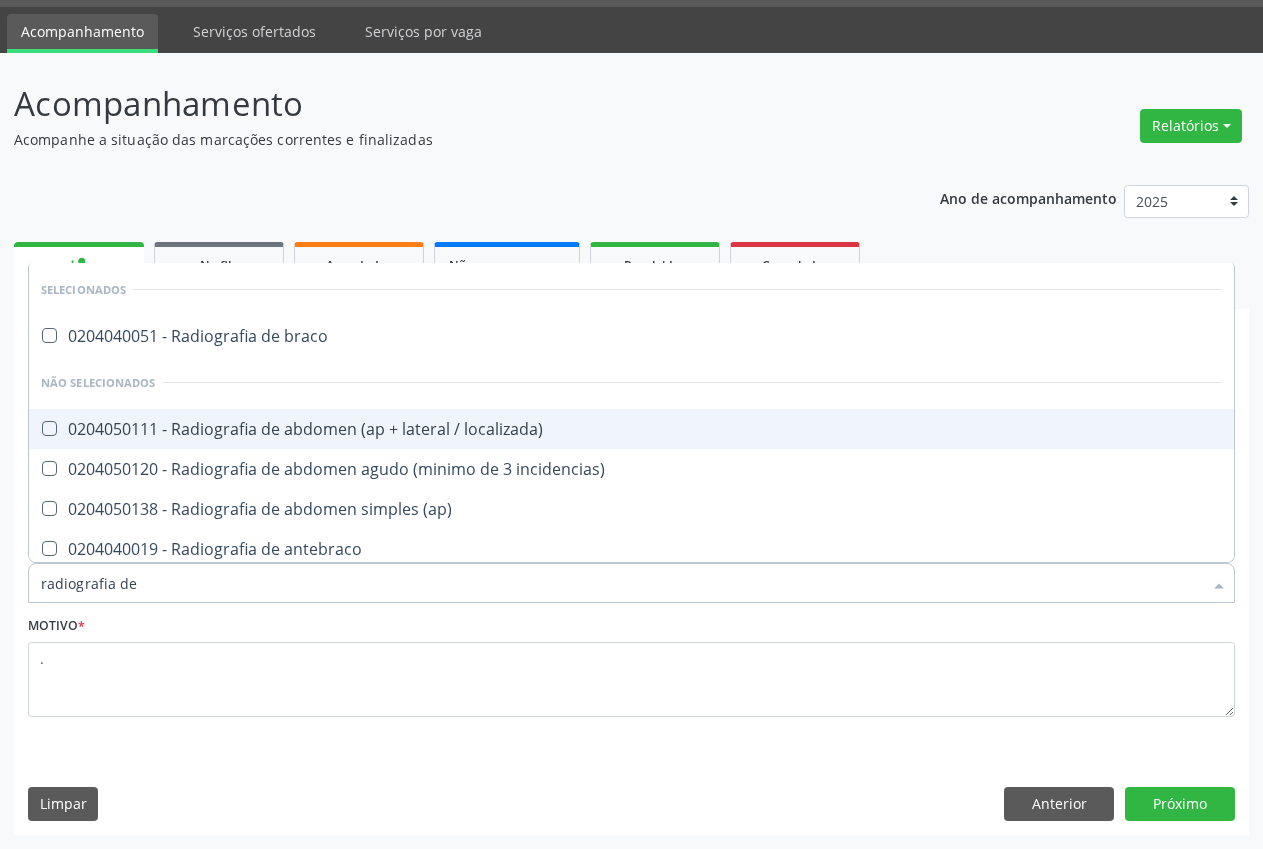 type on "radiografia de" 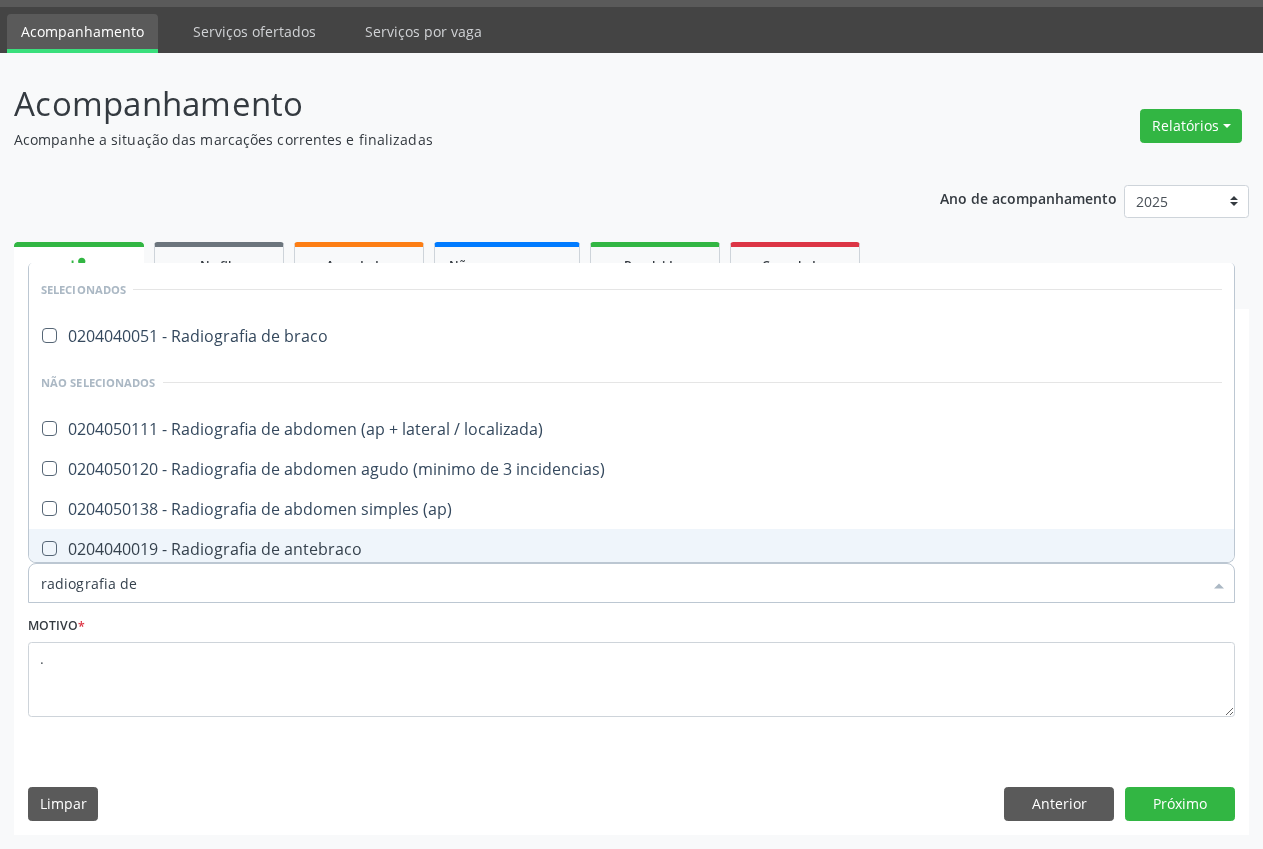 click on "0204040019 - Radiografia de antebraco" at bounding box center (631, 549) 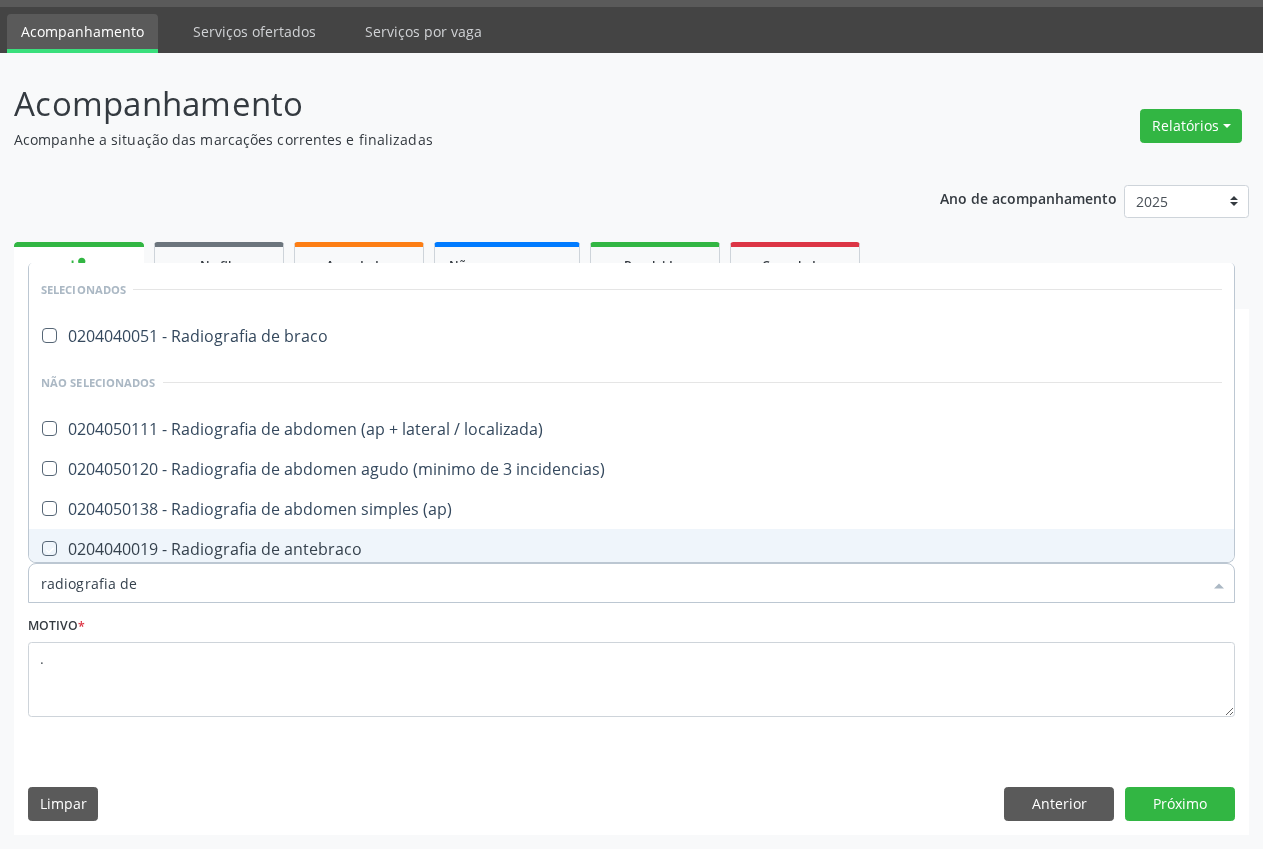 checkbox on "true" 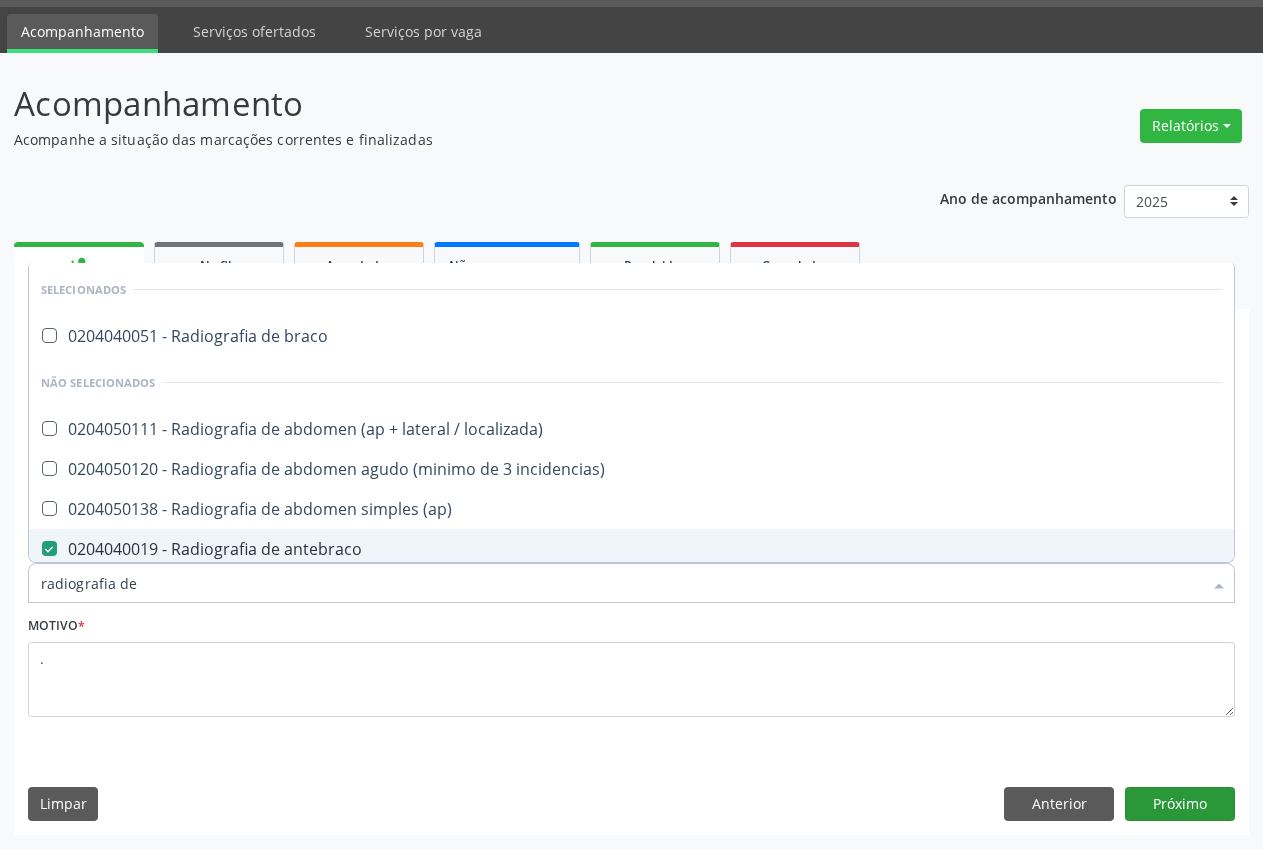 type on "radiografia de" 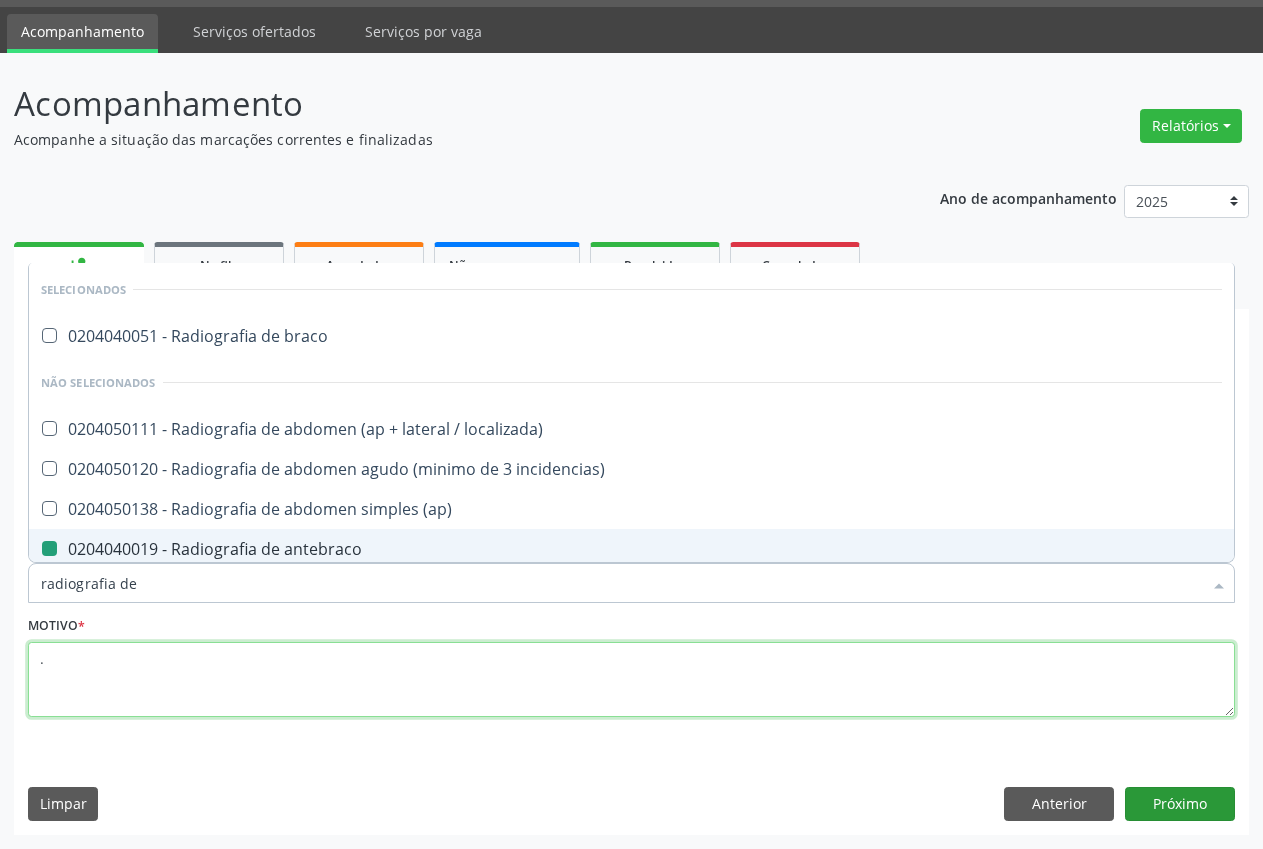 click on "." at bounding box center (631, 680) 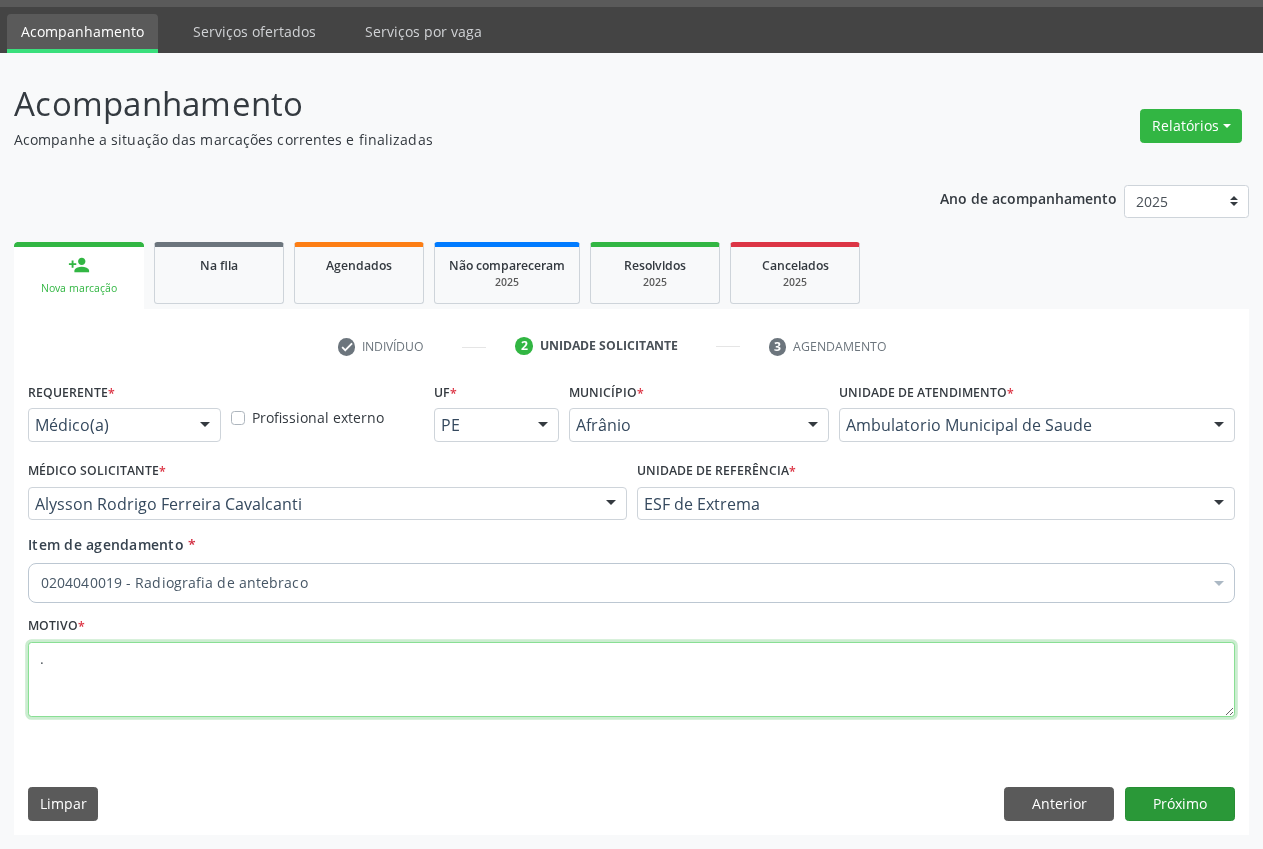 type 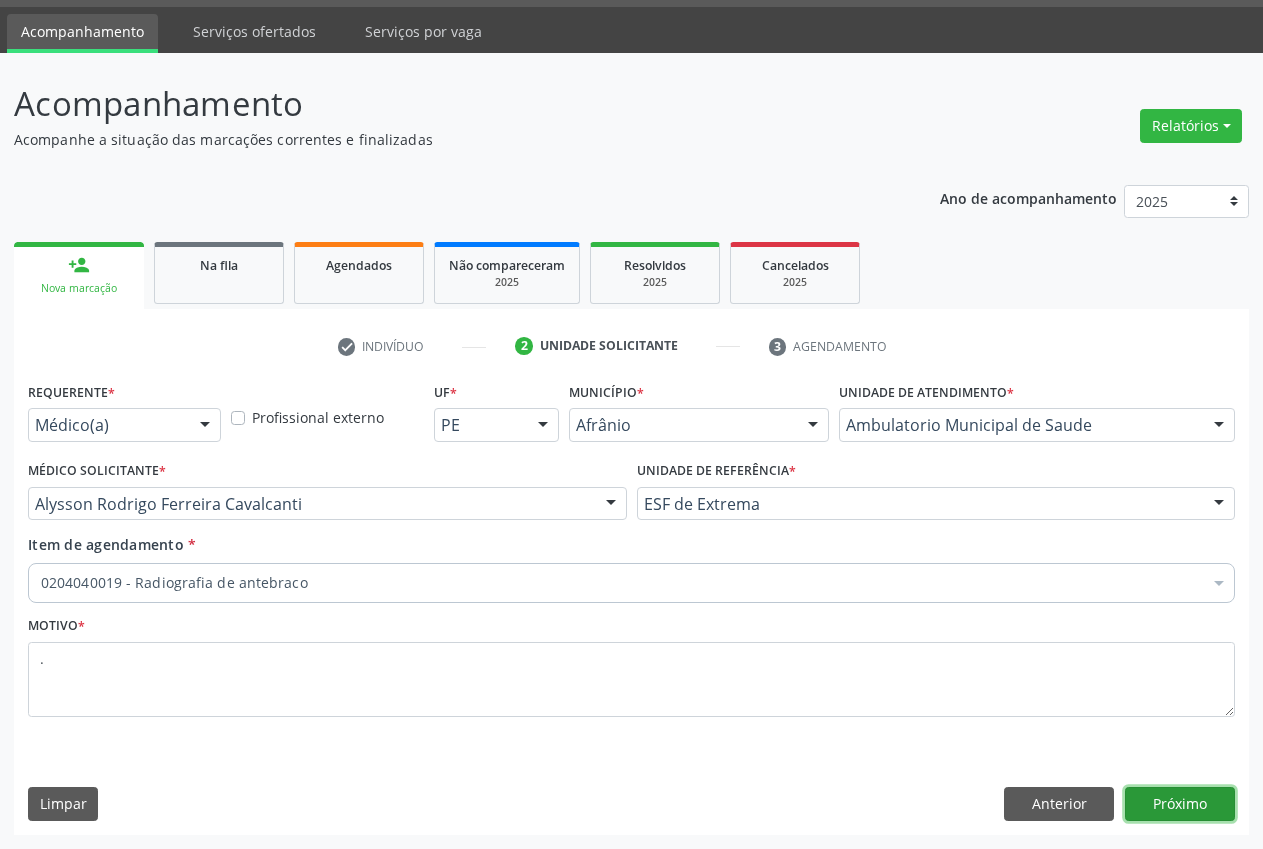click on "Próximo" at bounding box center (1180, 804) 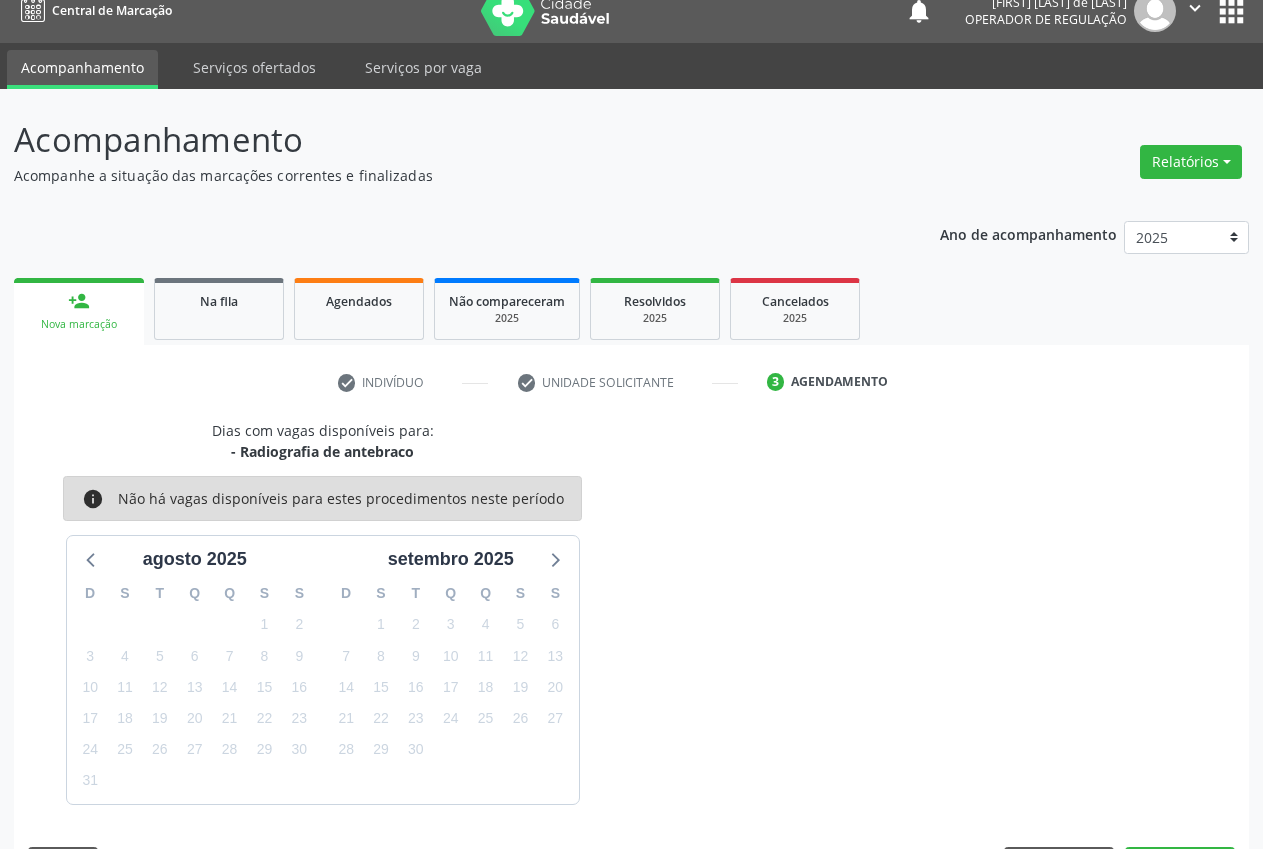 scroll, scrollTop: 57, scrollLeft: 0, axis: vertical 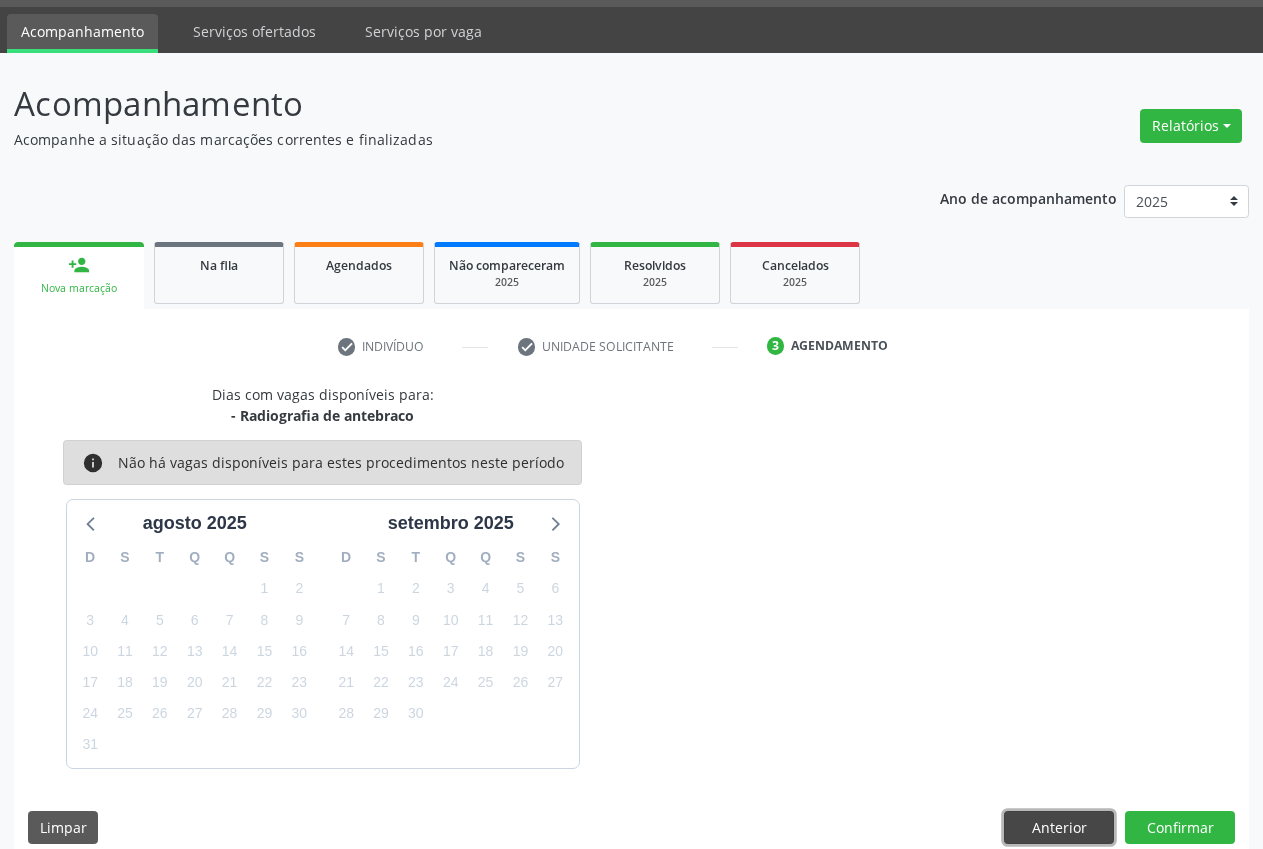 click on "Anterior" at bounding box center (1059, 828) 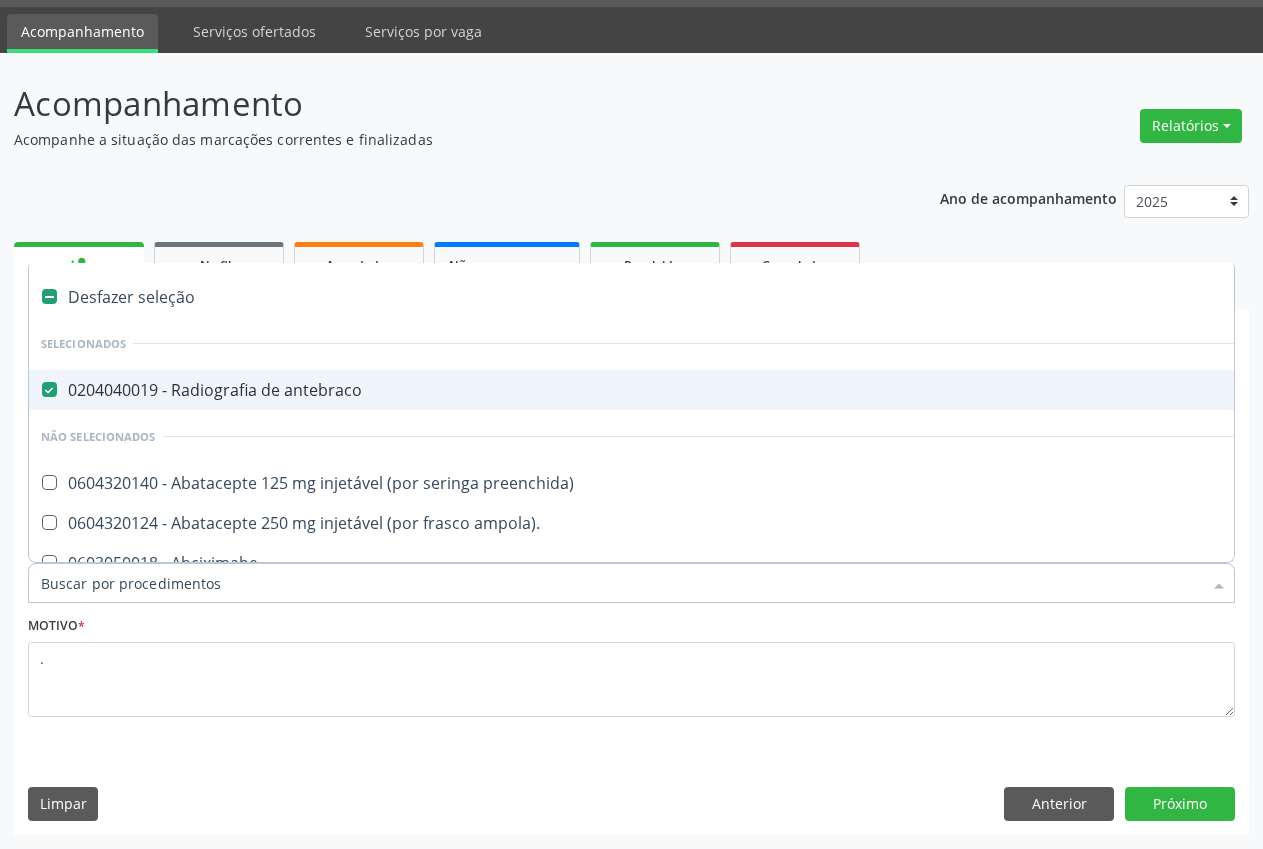 click on "0204040019 - Radiografia de antebraco" at bounding box center (810, 390) 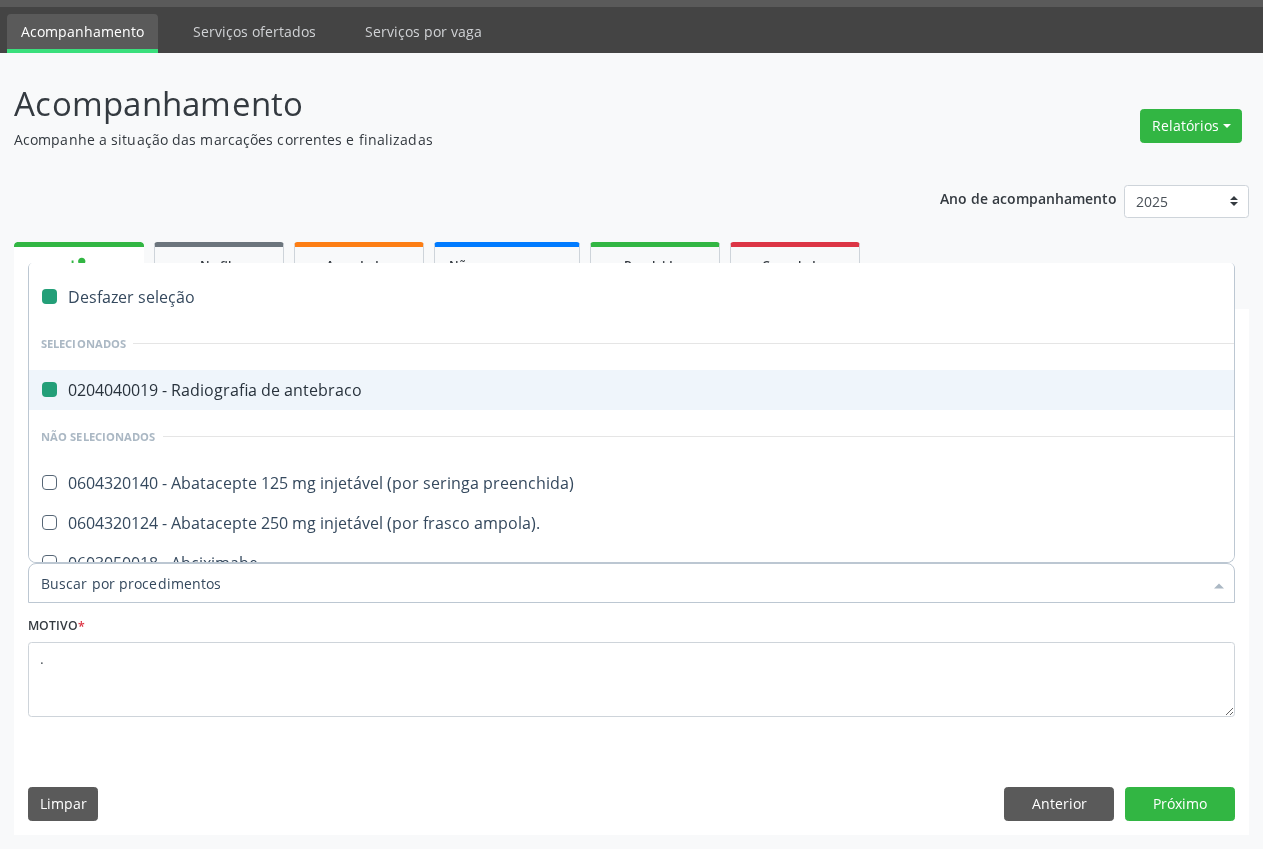 checkbox on "false" 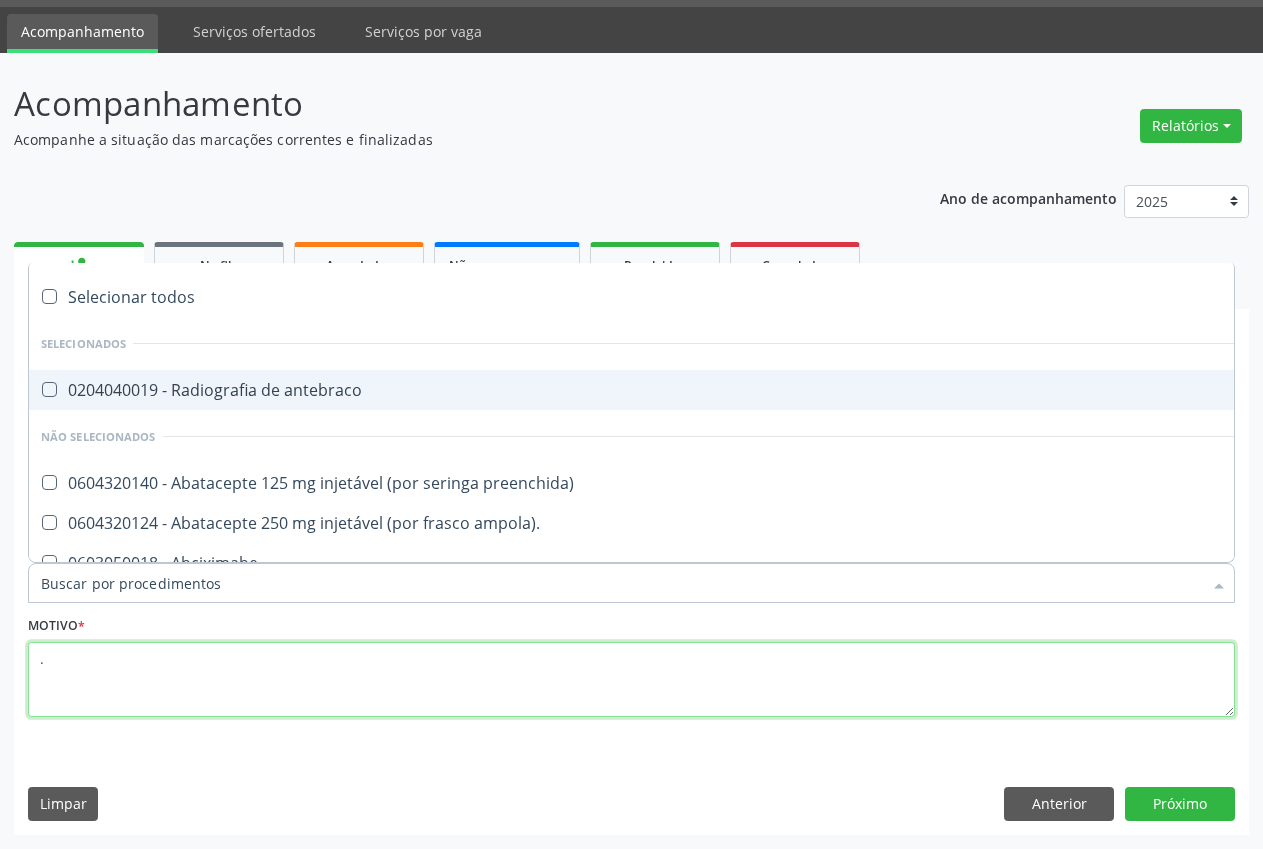 click on "." at bounding box center (631, 680) 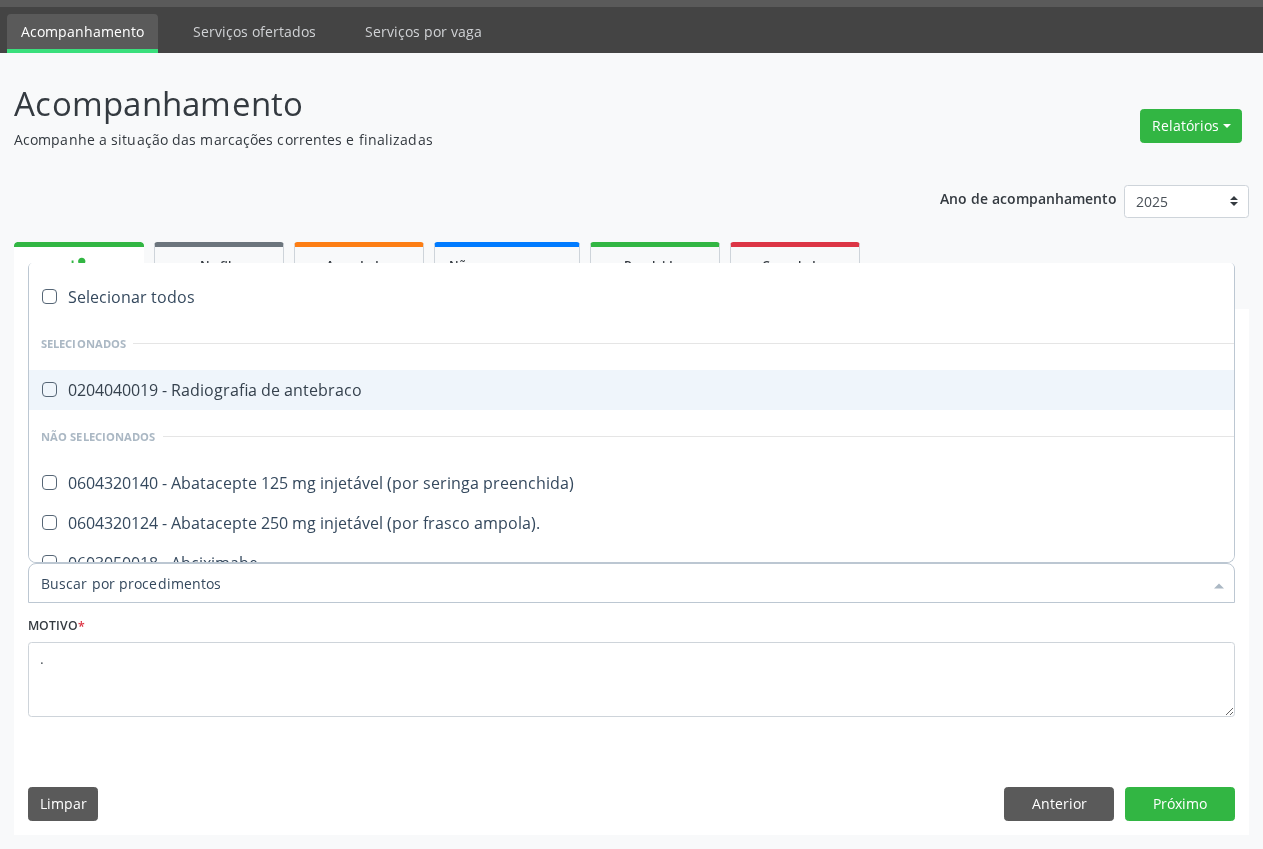 click at bounding box center (631, 583) 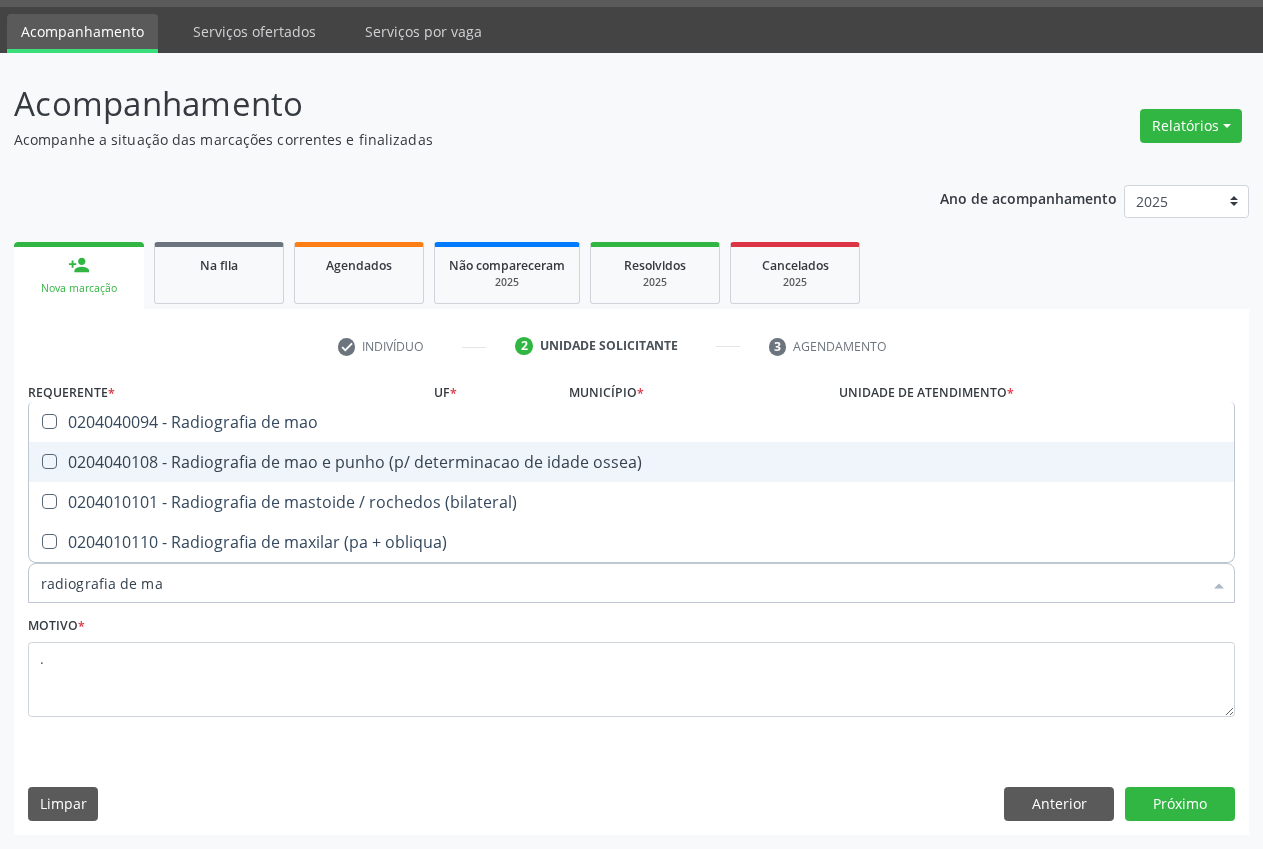 type on "radiografia de mao" 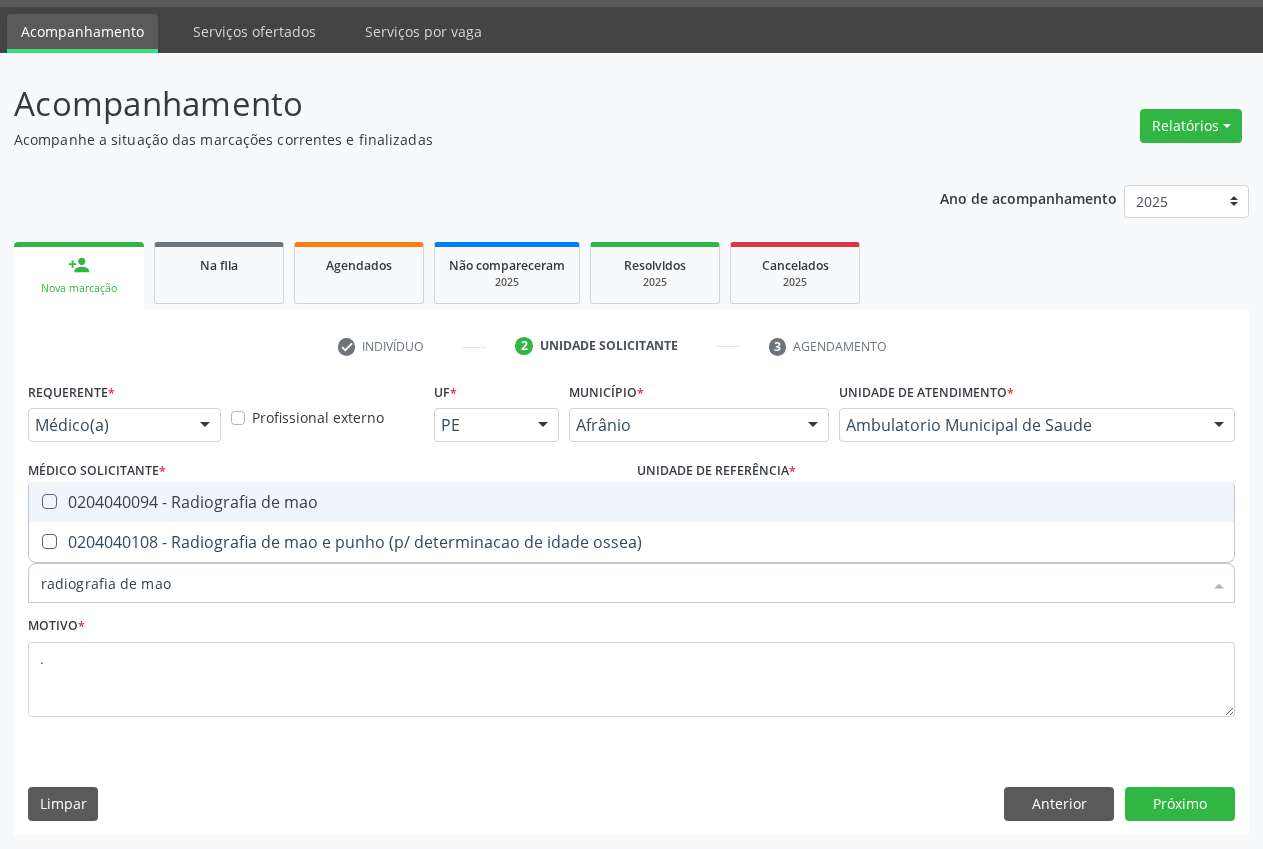 click on "0204040094 - Radiografia de mao" at bounding box center (631, 502) 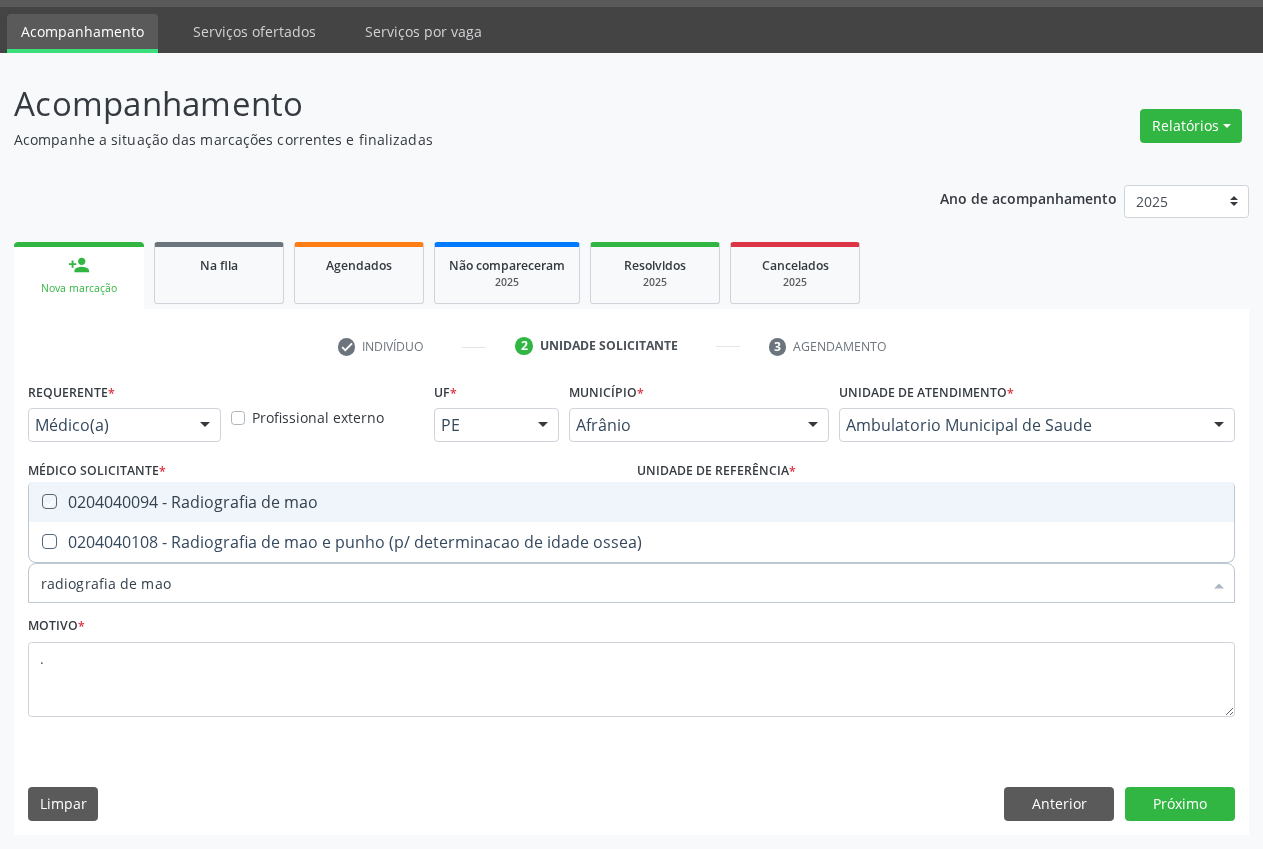 checkbox on "true" 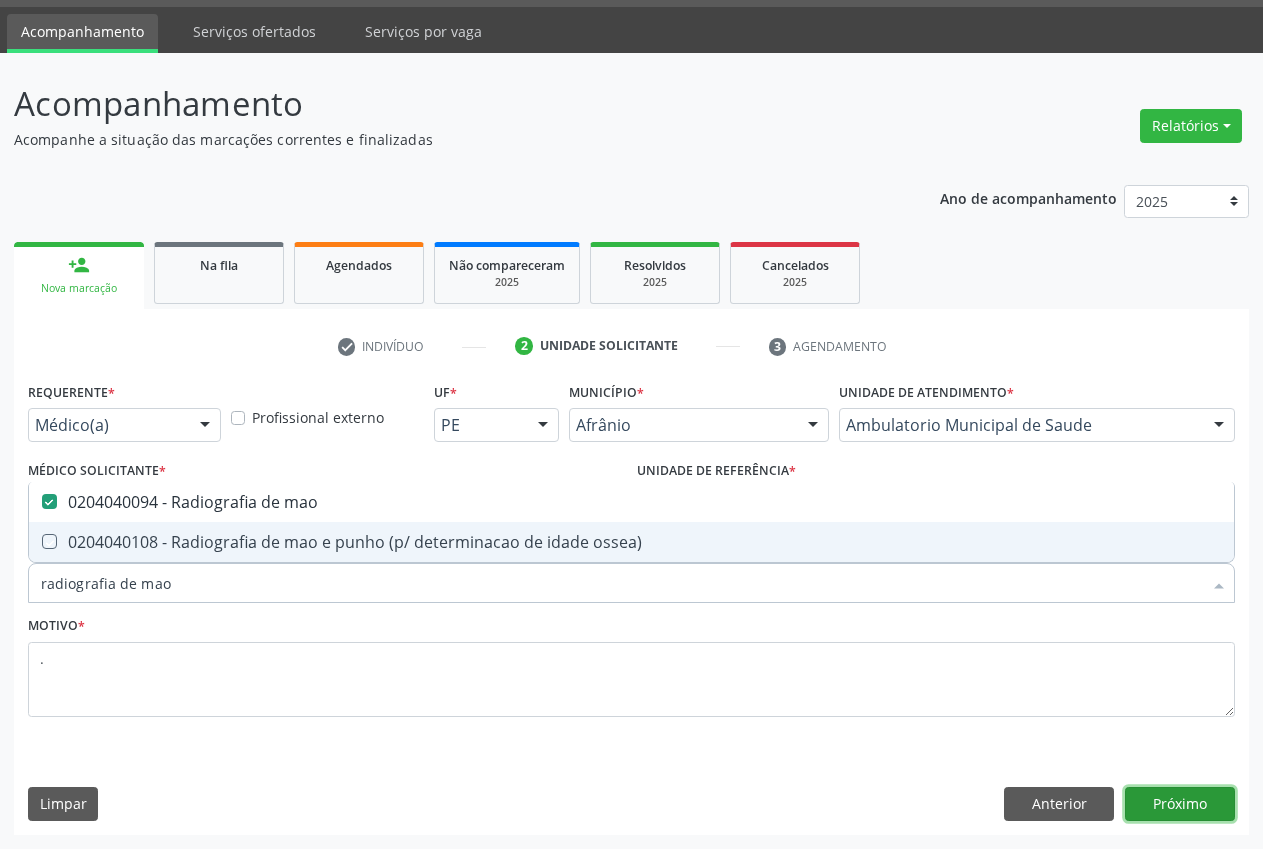 click on "Próximo" at bounding box center (1180, 804) 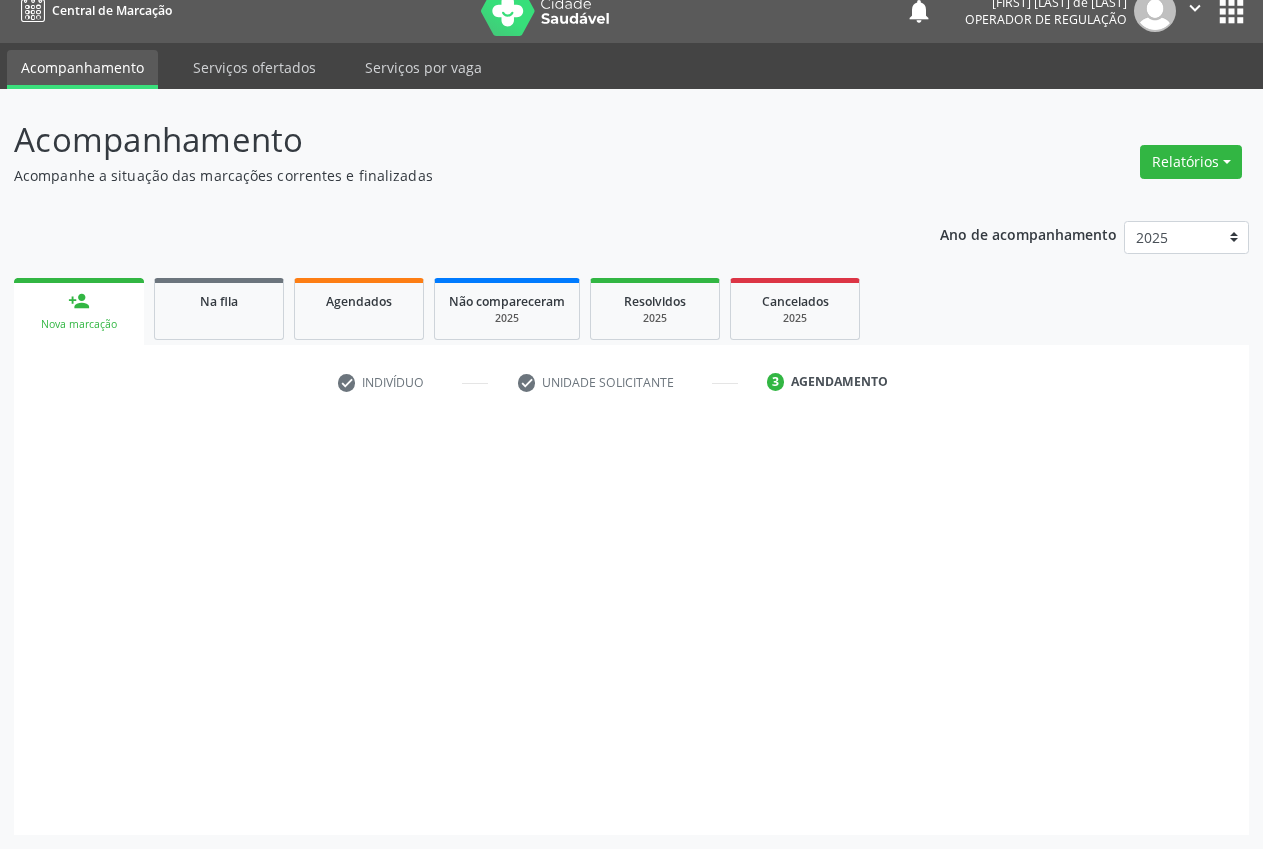 scroll, scrollTop: 21, scrollLeft: 0, axis: vertical 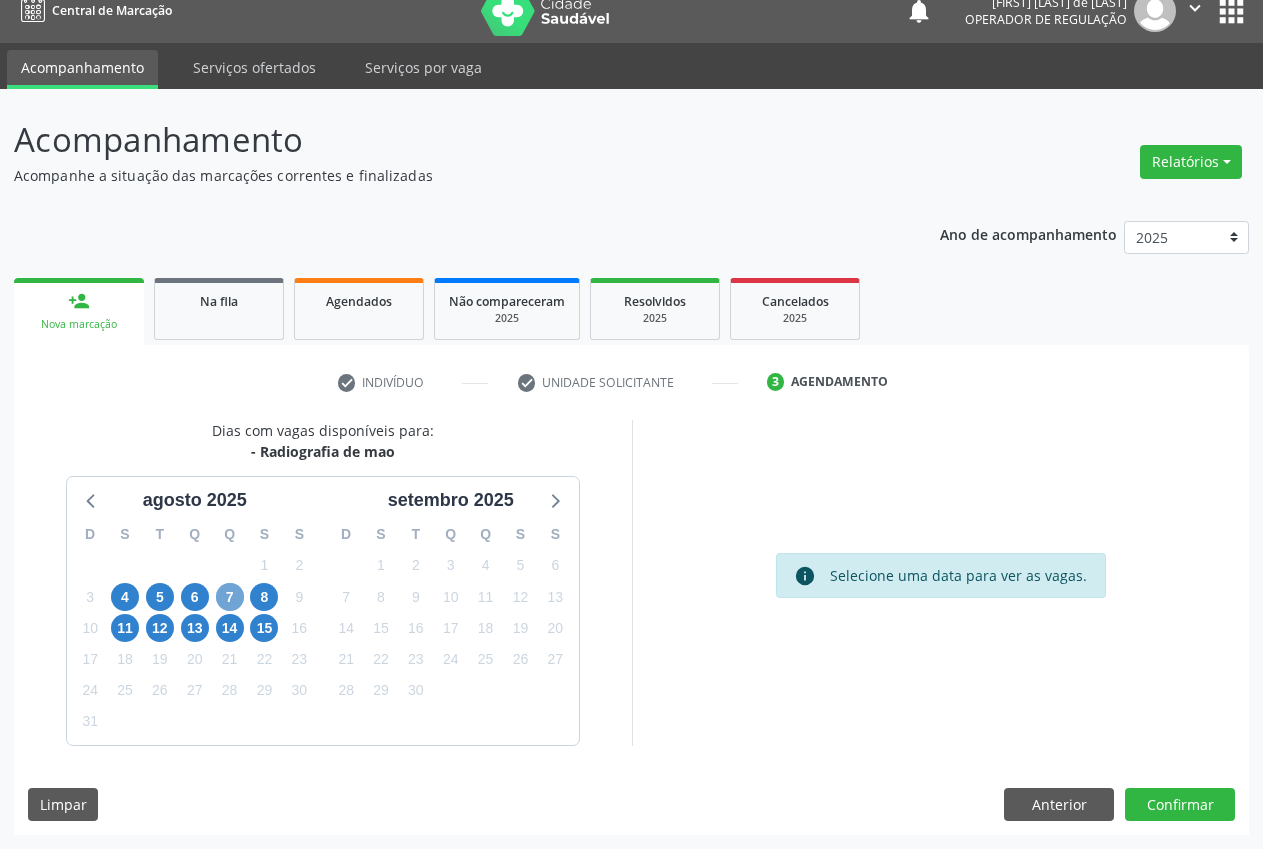 click on "7" at bounding box center [230, 597] 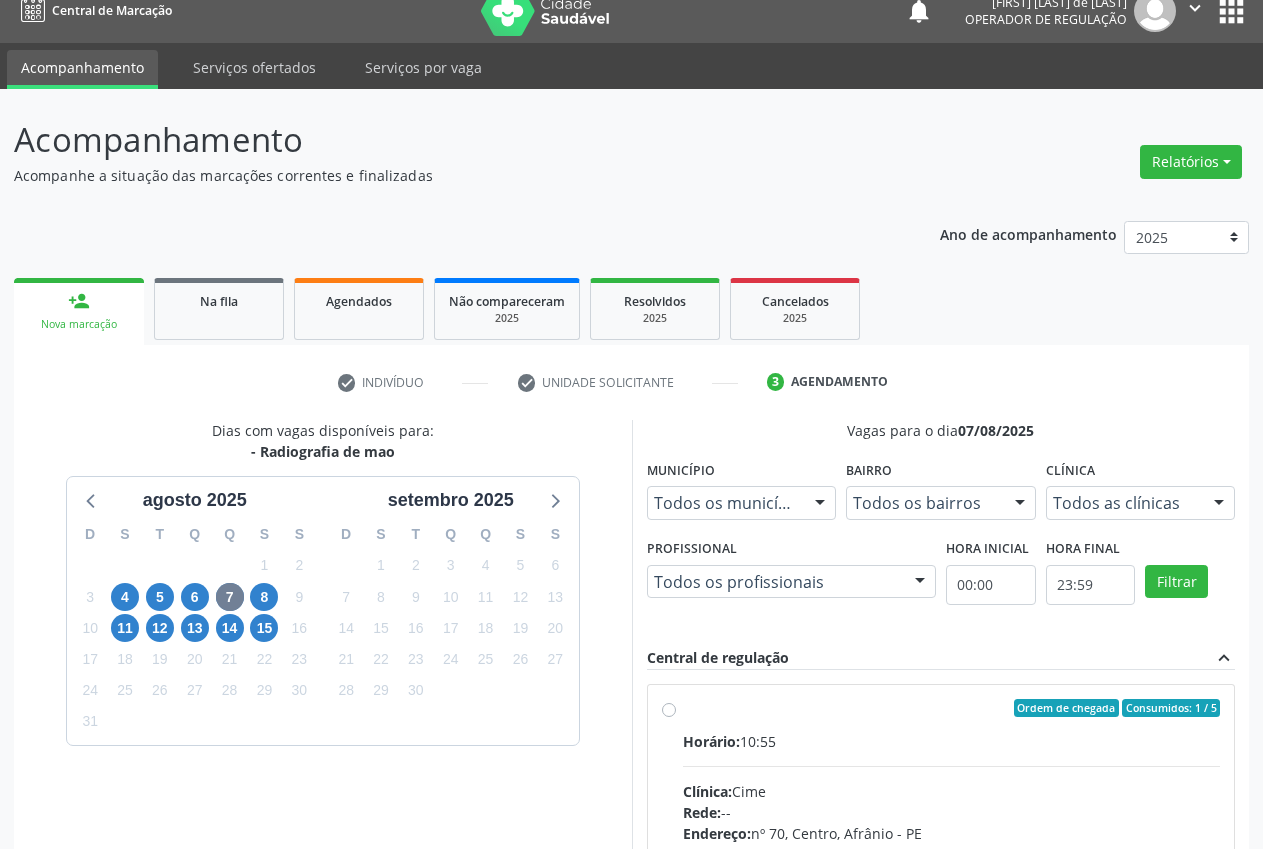 click on "Todos as clínicas" at bounding box center (1141, 503) 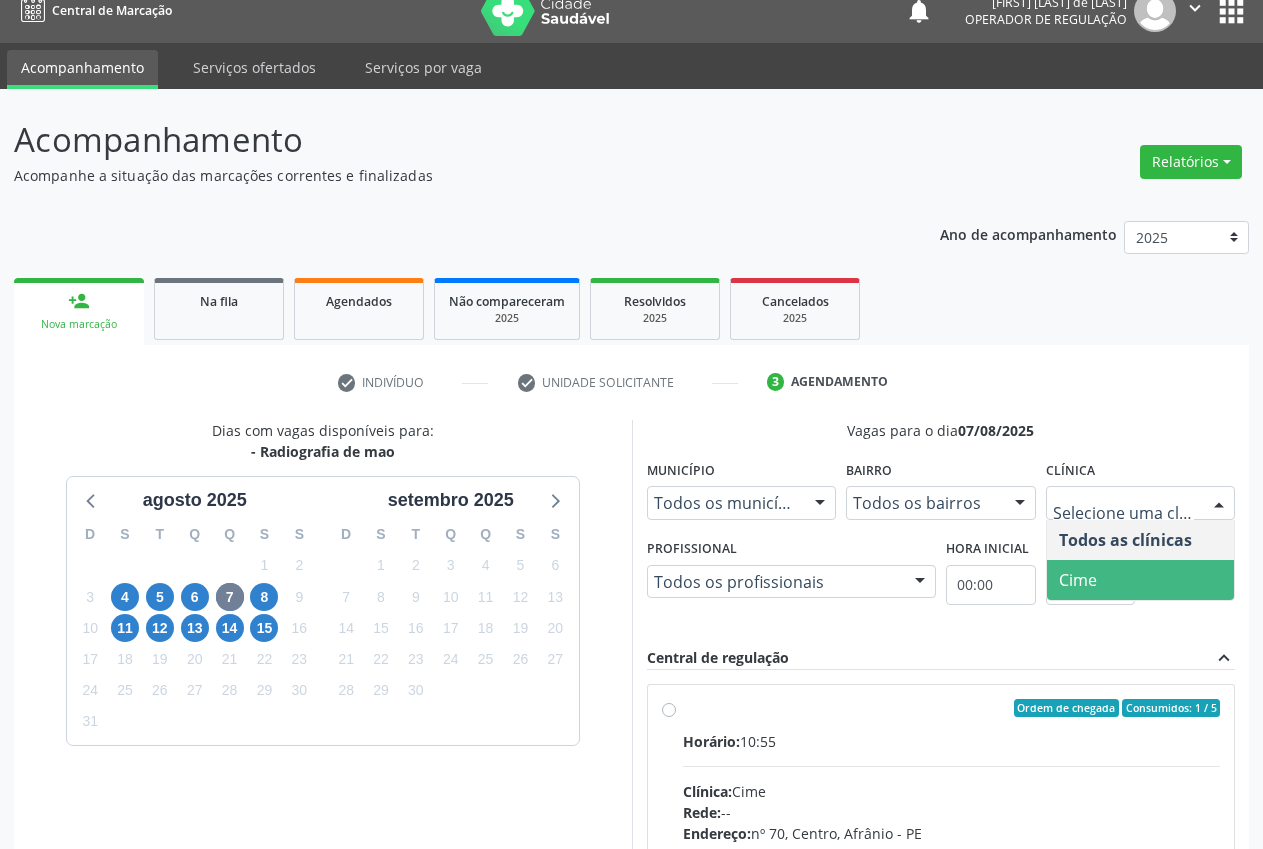 click on "Cime" at bounding box center [1141, 580] 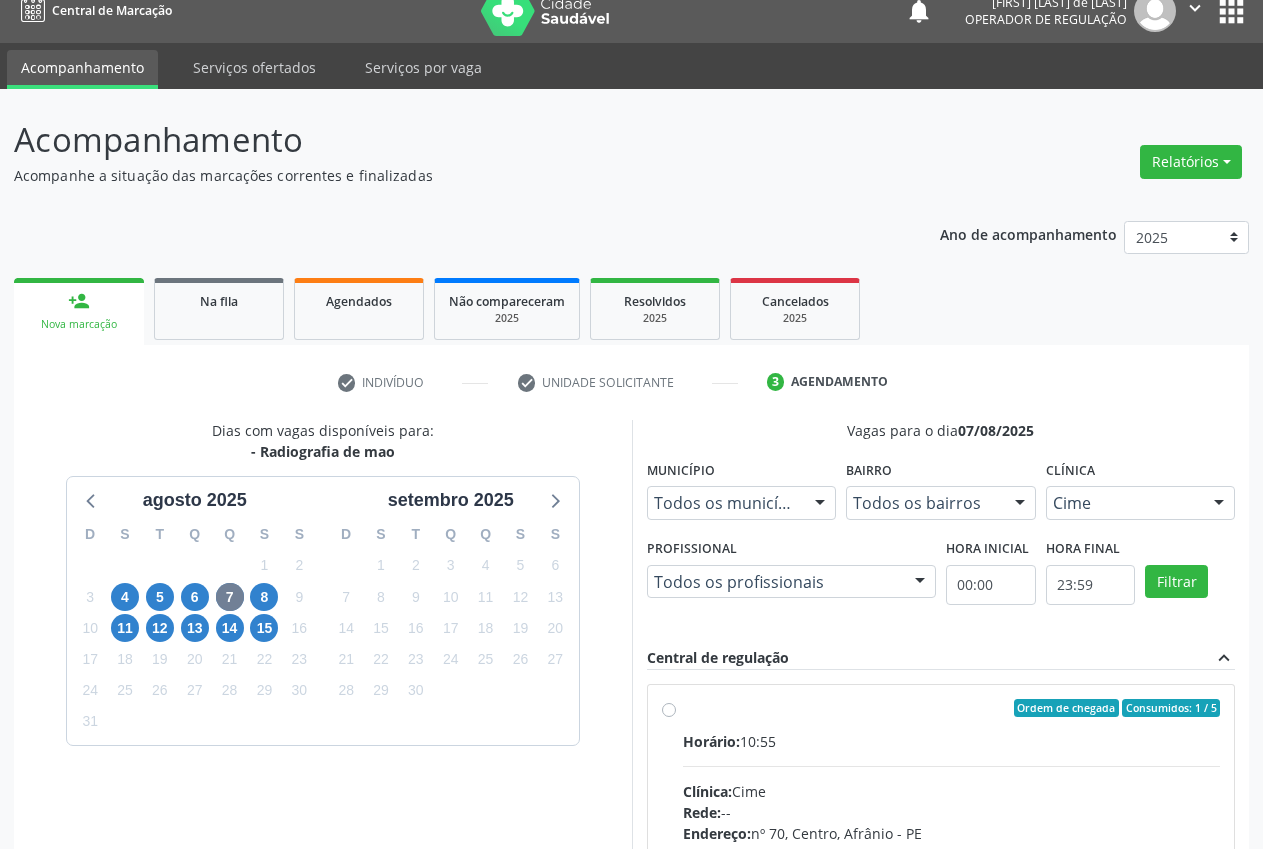 drag, startPoint x: 809, startPoint y: 698, endPoint x: 810, endPoint y: 684, distance: 14.035668 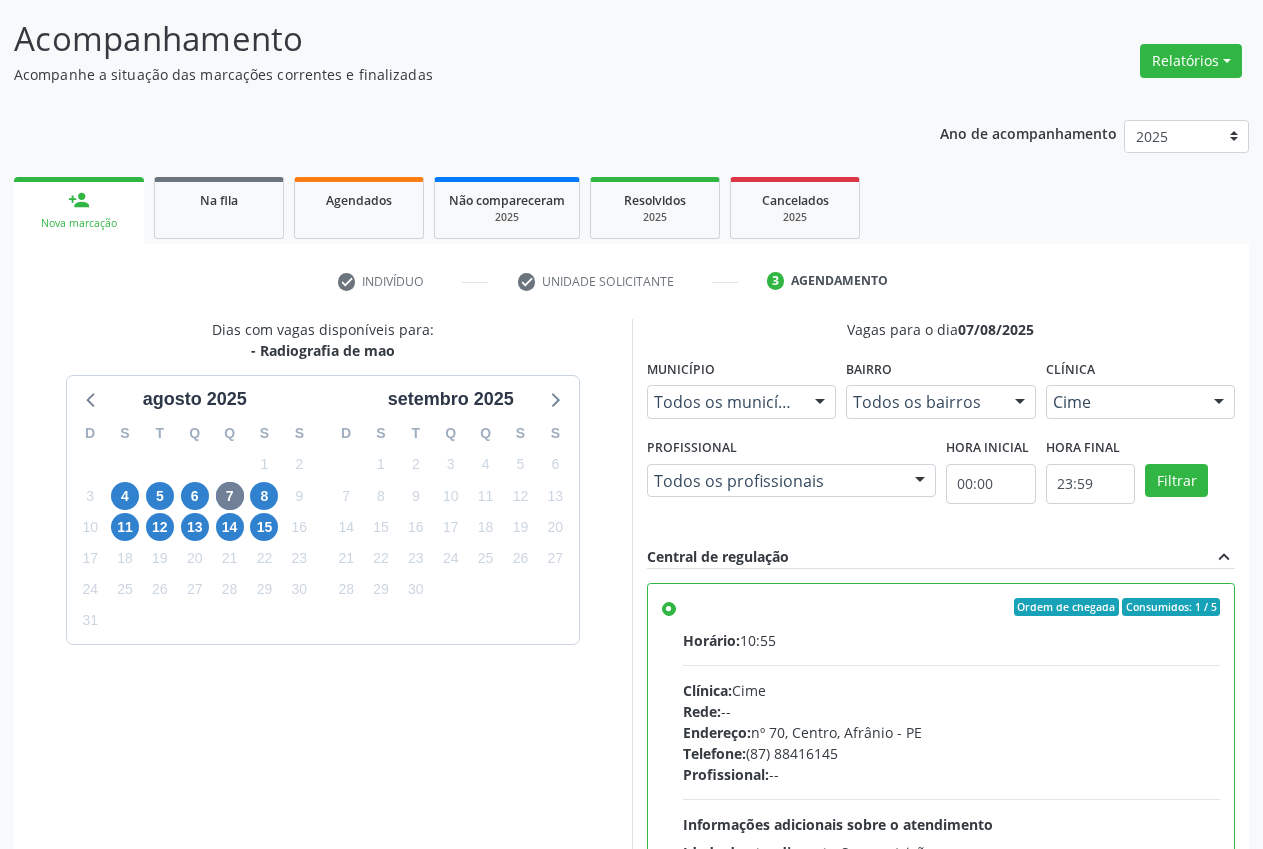 scroll, scrollTop: 346, scrollLeft: 0, axis: vertical 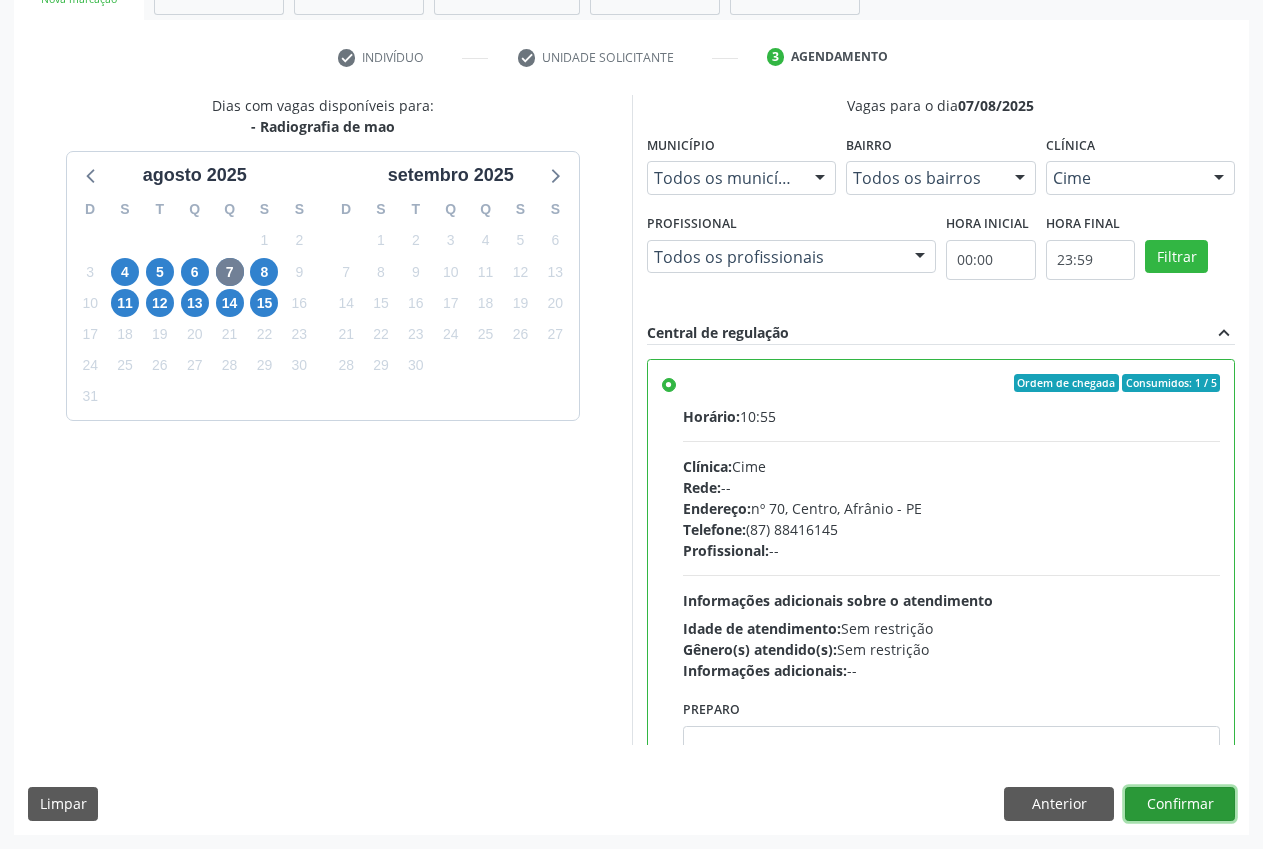 click on "Confirmar" at bounding box center [1180, 804] 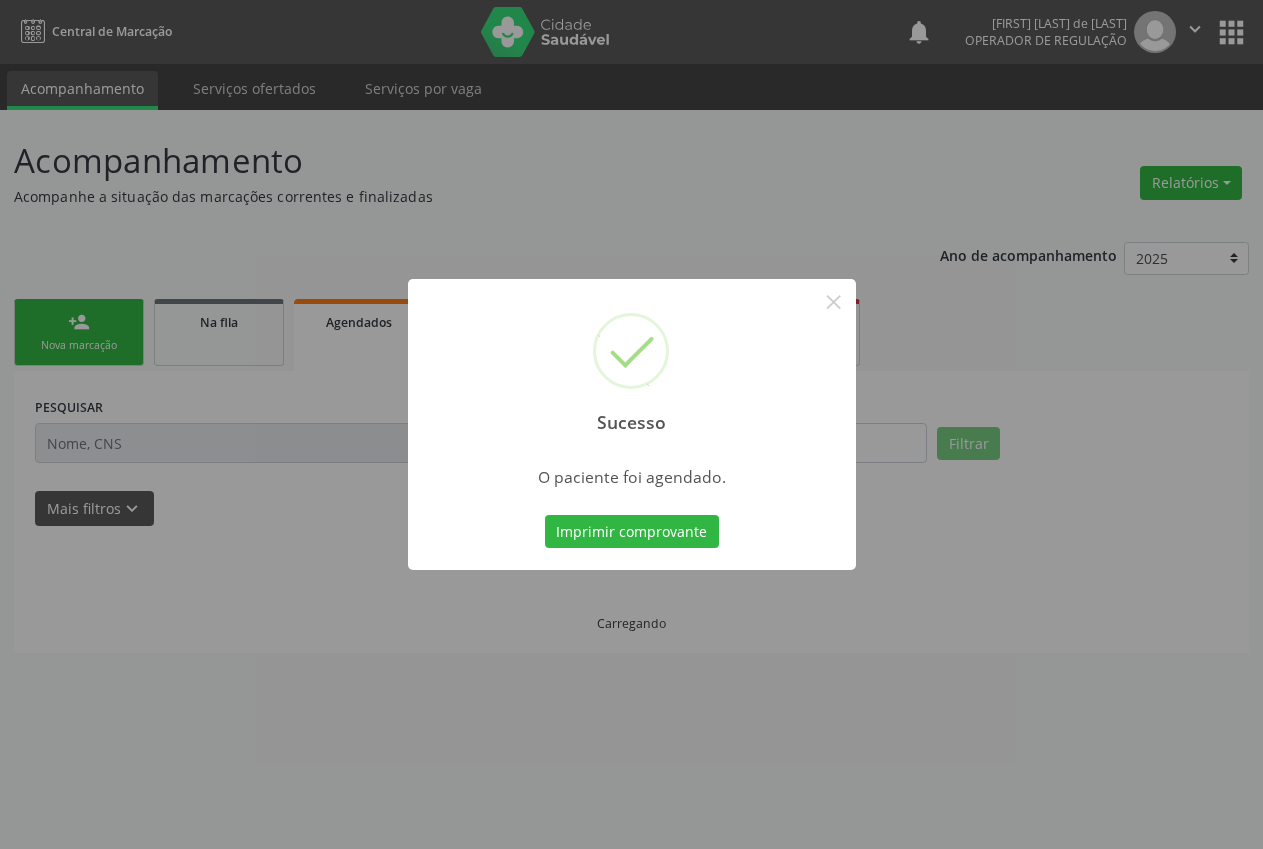 scroll, scrollTop: 0, scrollLeft: 0, axis: both 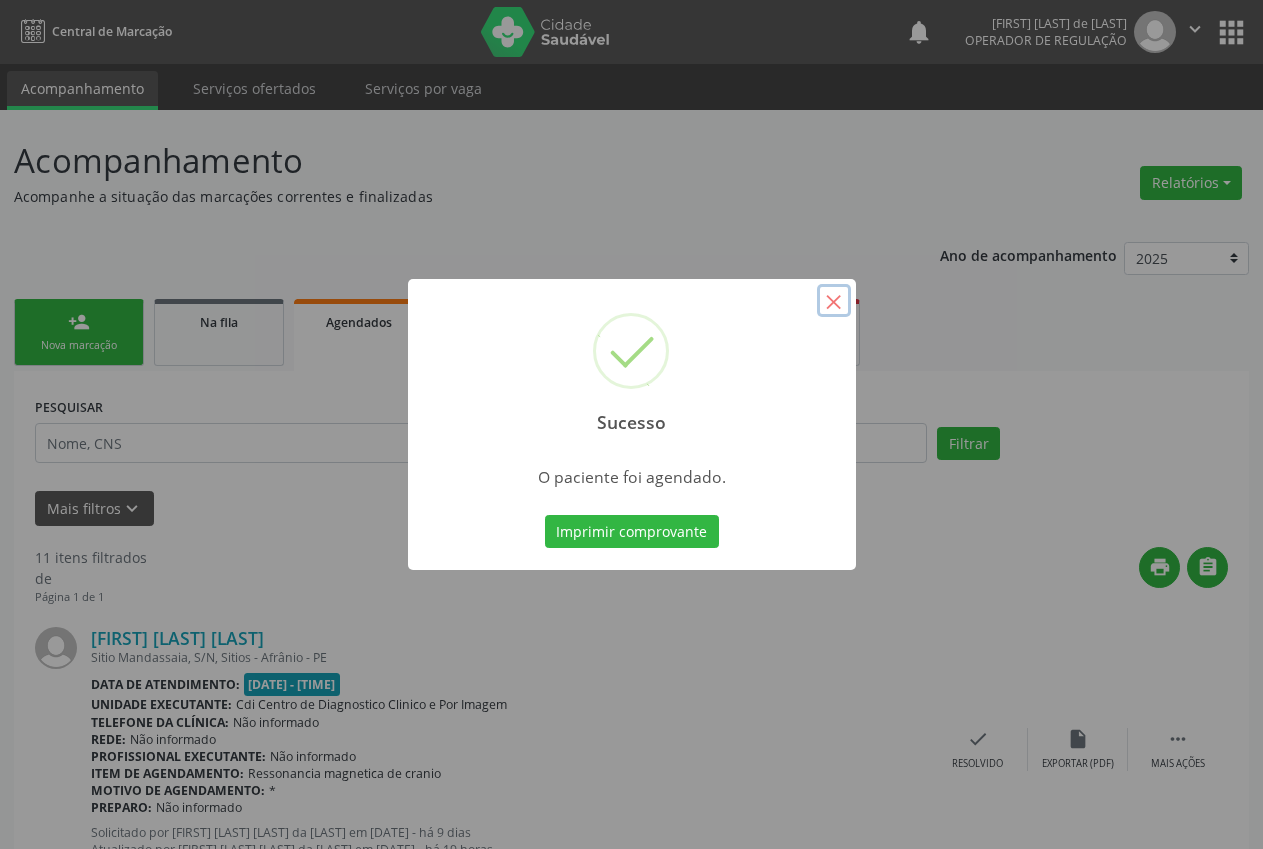 click on "×" at bounding box center (834, 301) 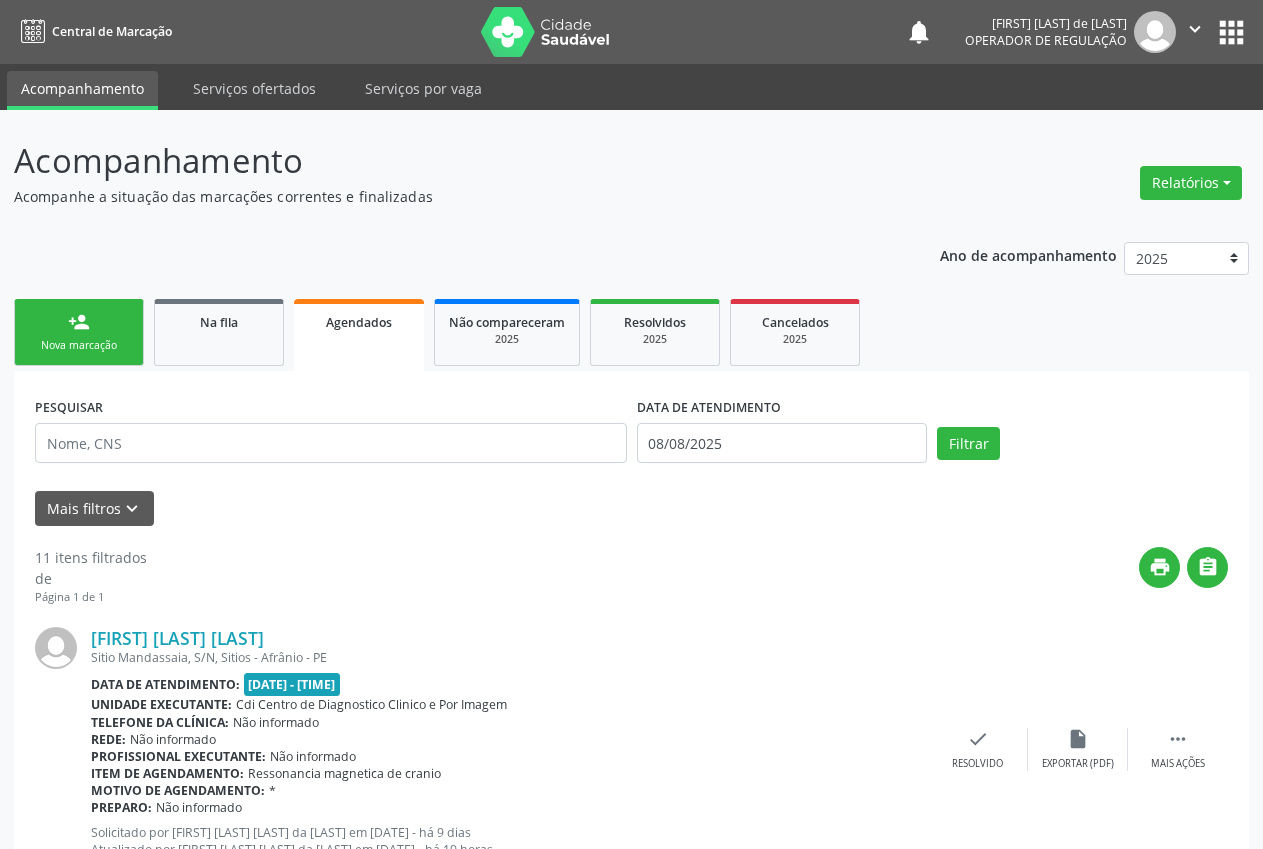 click on "person_add
Nova marcação" at bounding box center (79, 332) 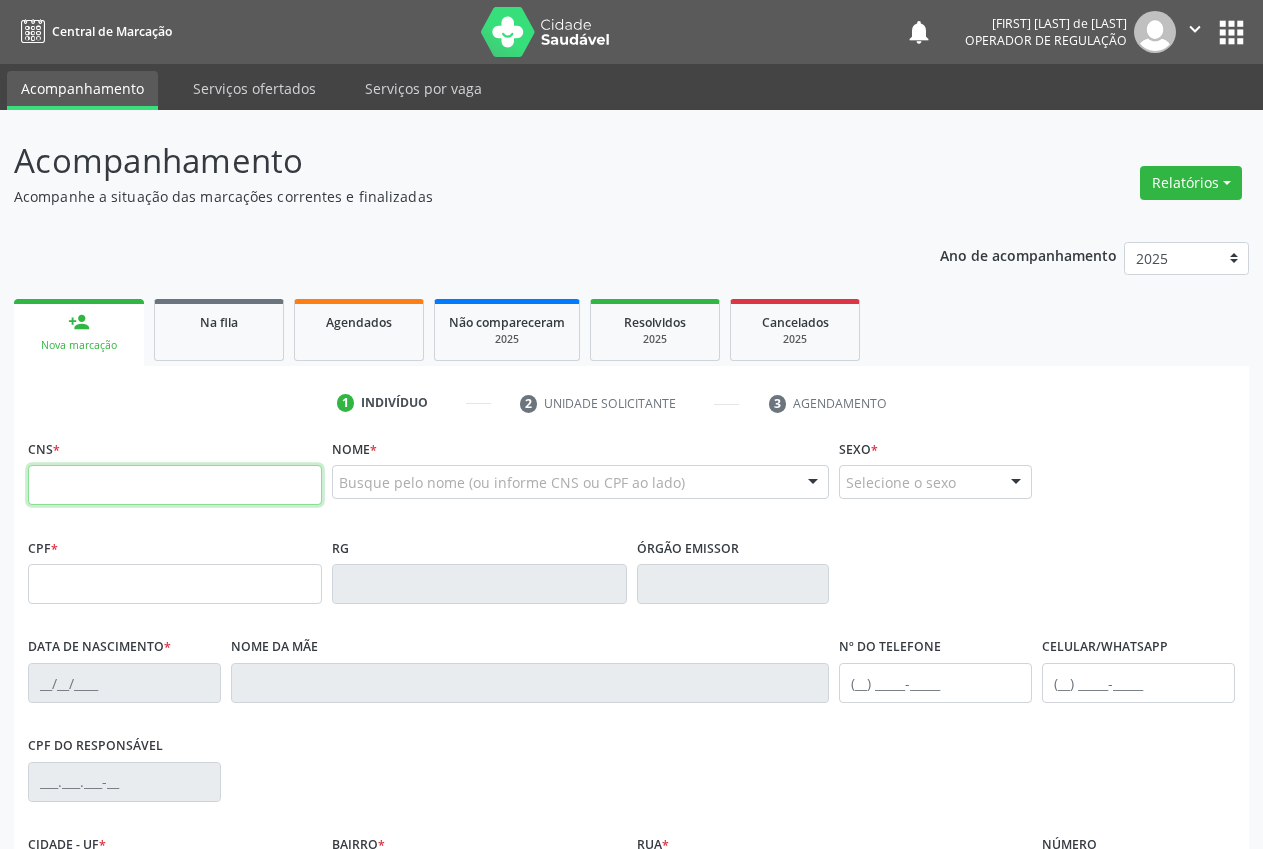 click at bounding box center (175, 485) 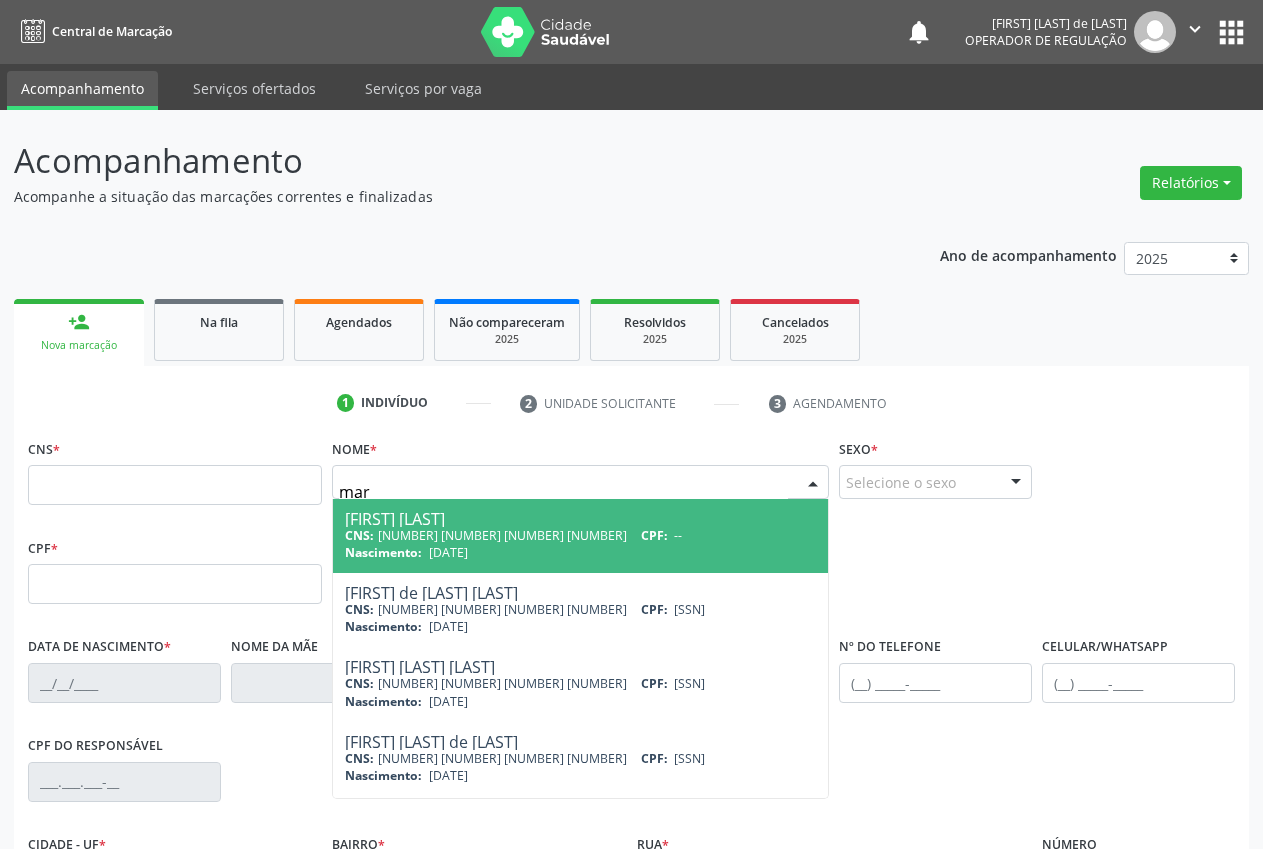 type on "[FIRST] [LAST] [LAST]" 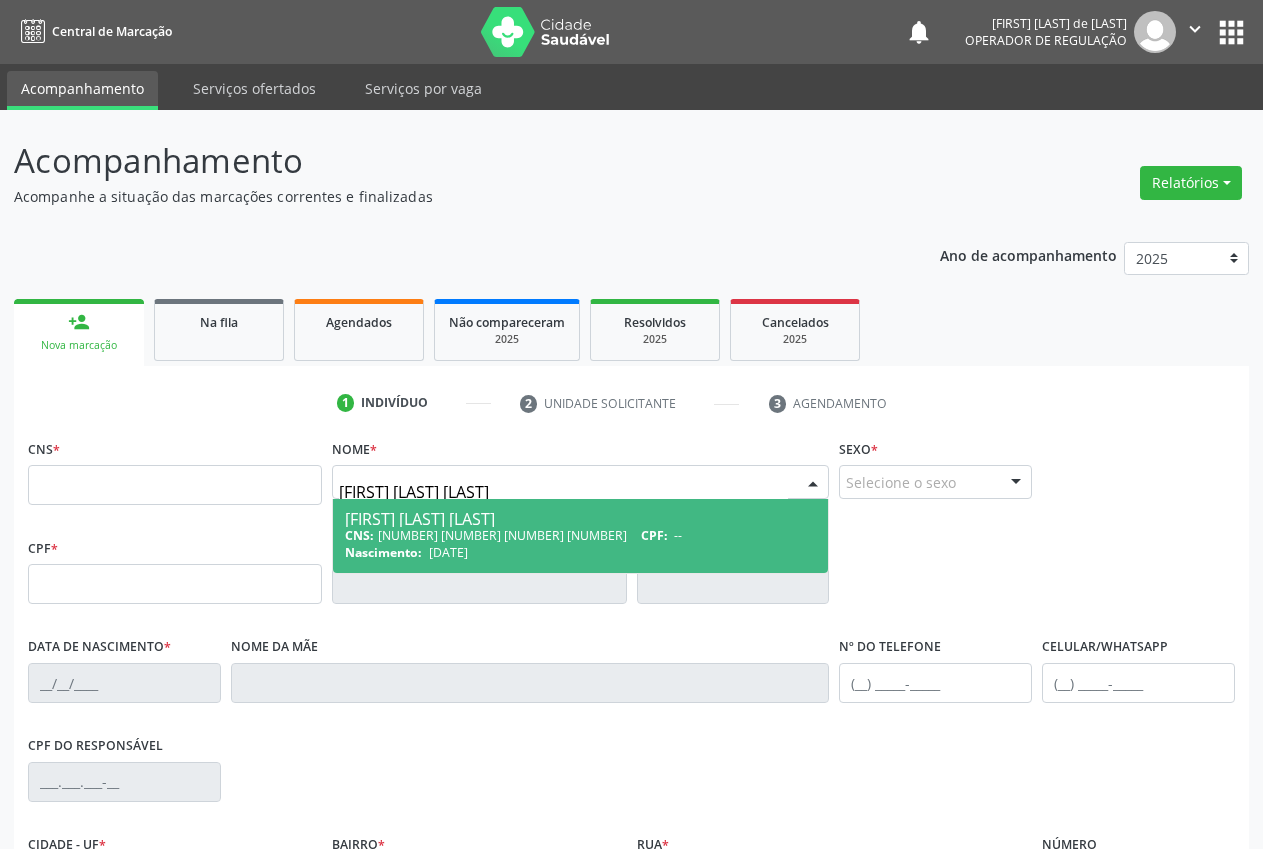 click on "--" at bounding box center [678, 535] 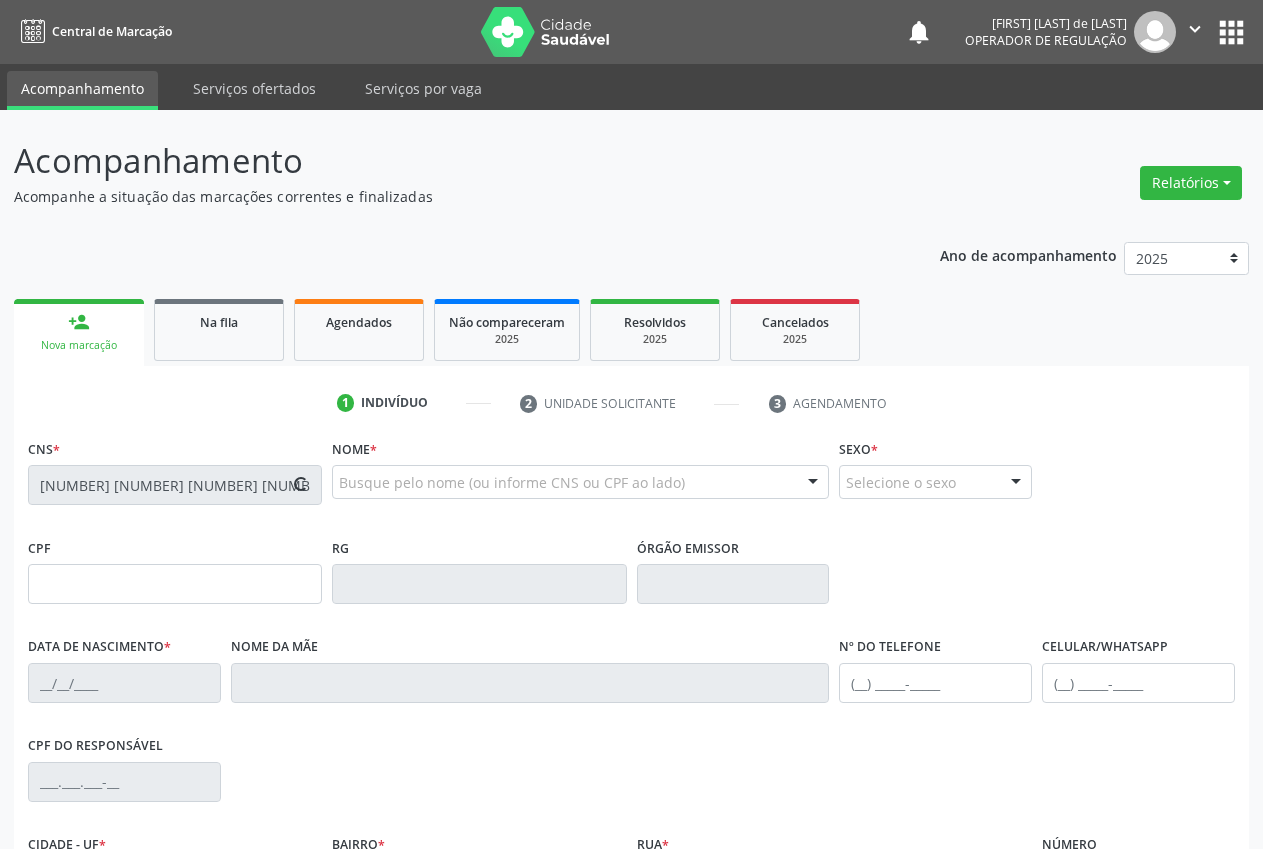 type on "[DATE]" 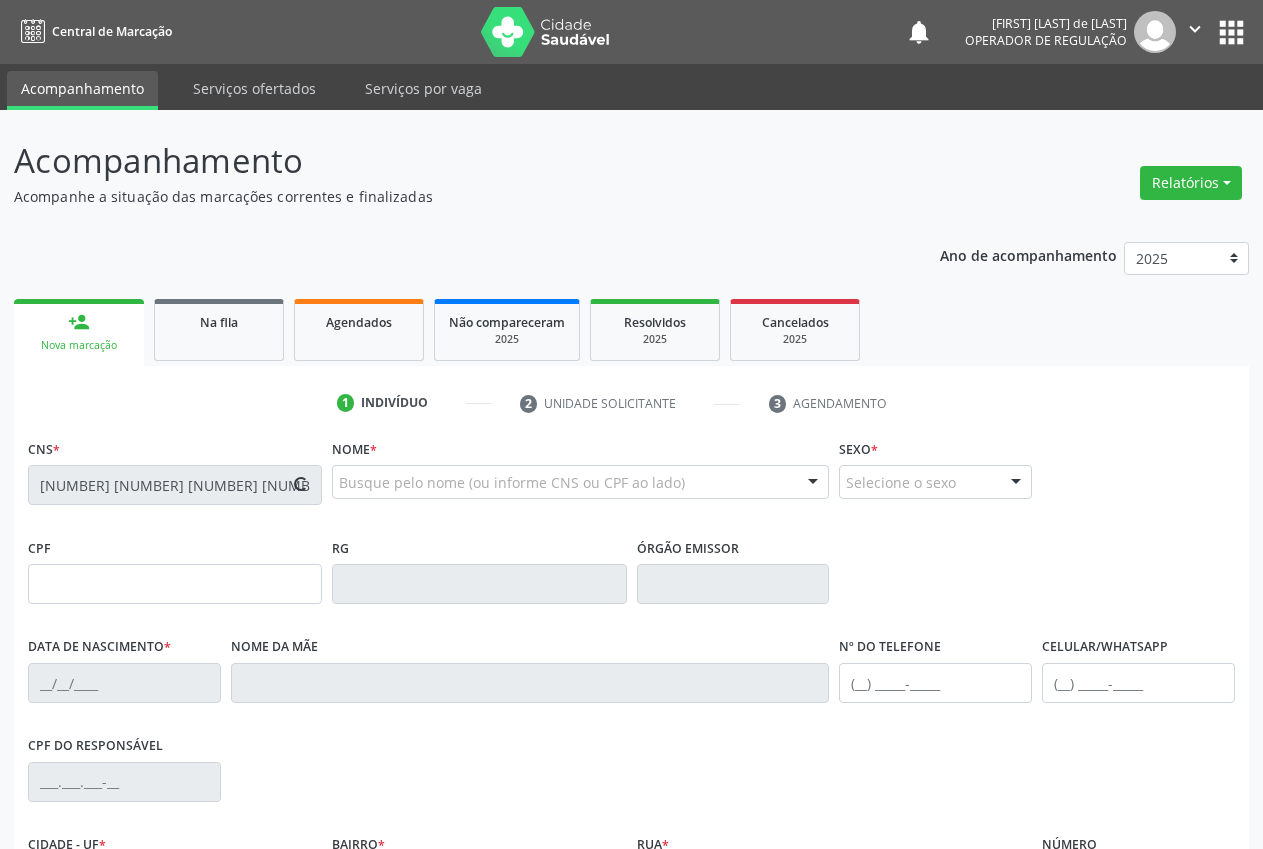 type on "[FIRST] [LAST]" 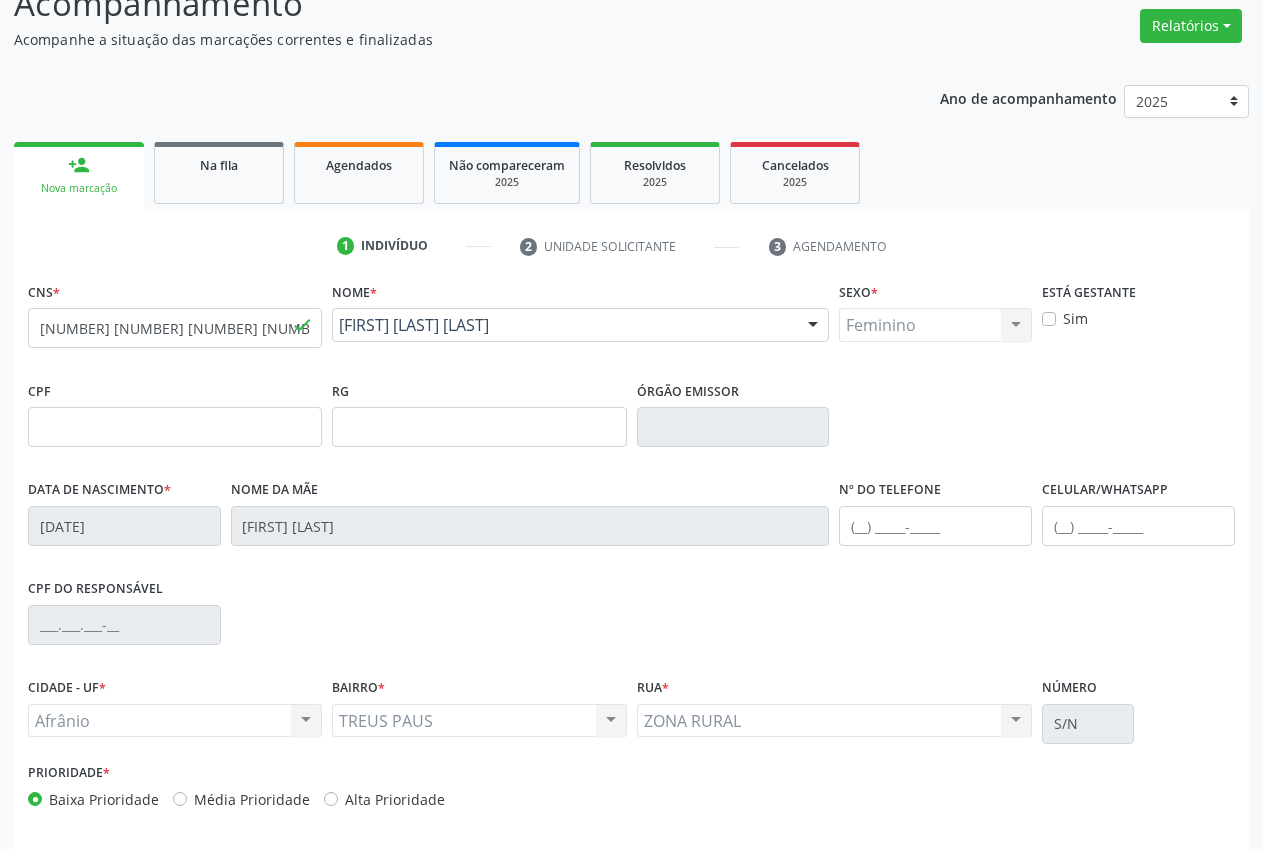 scroll, scrollTop: 235, scrollLeft: 0, axis: vertical 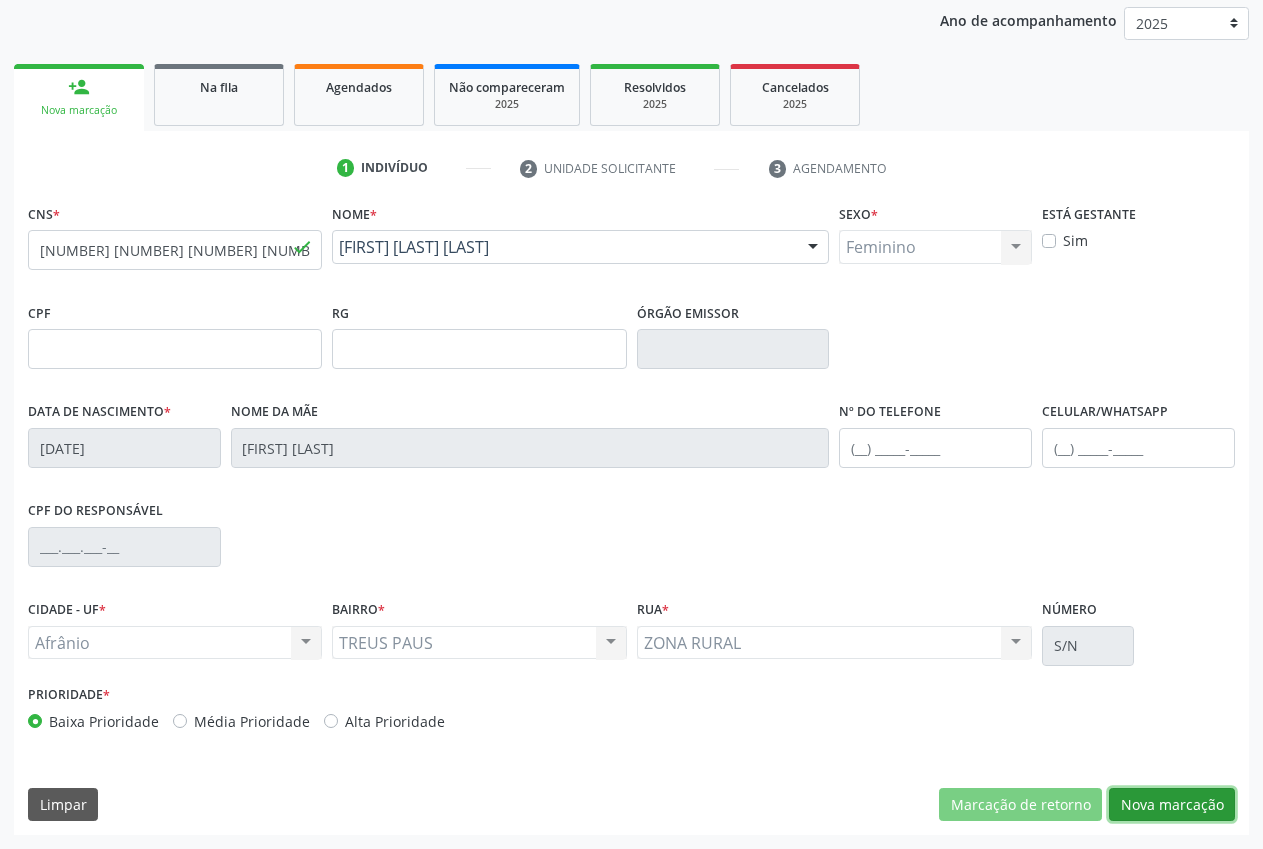 click on "Nova marcação" at bounding box center [1172, 805] 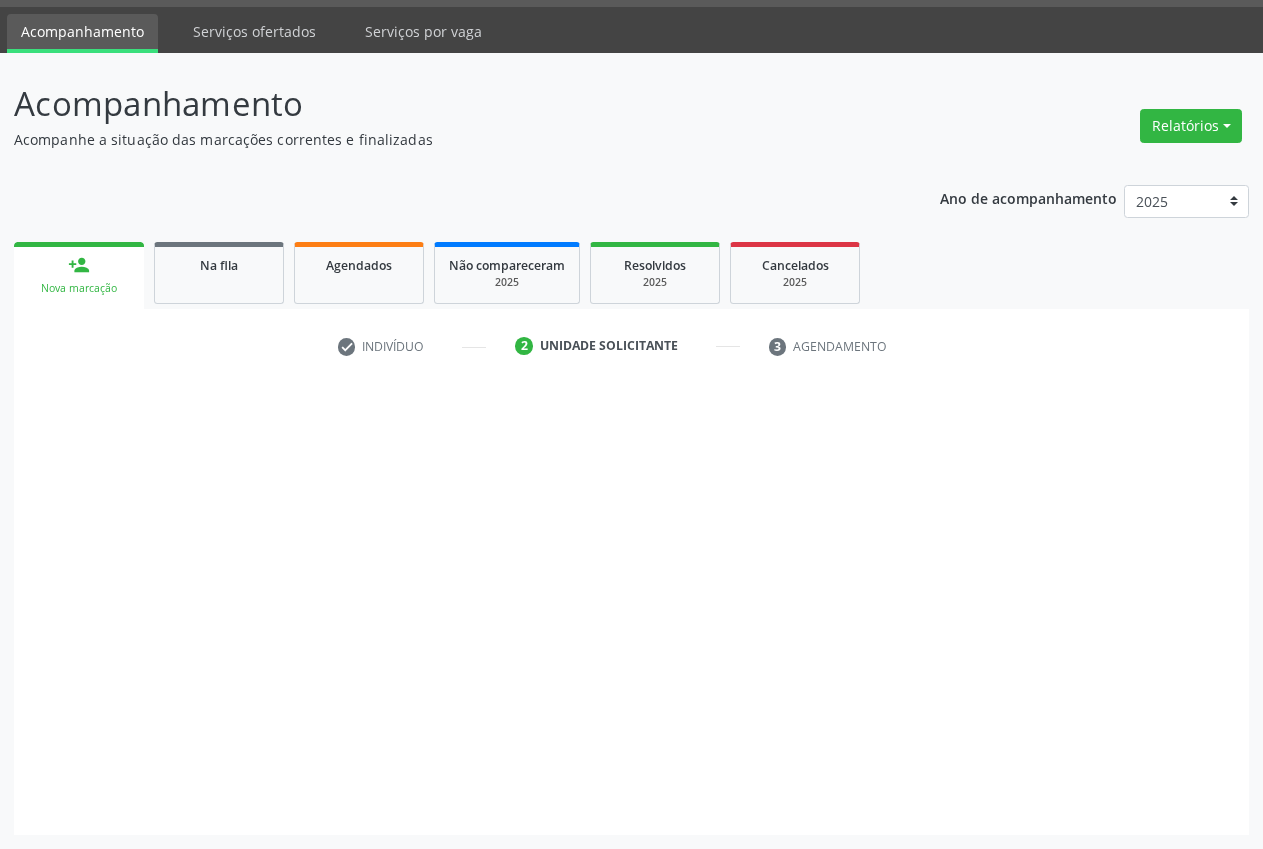 scroll, scrollTop: 57, scrollLeft: 0, axis: vertical 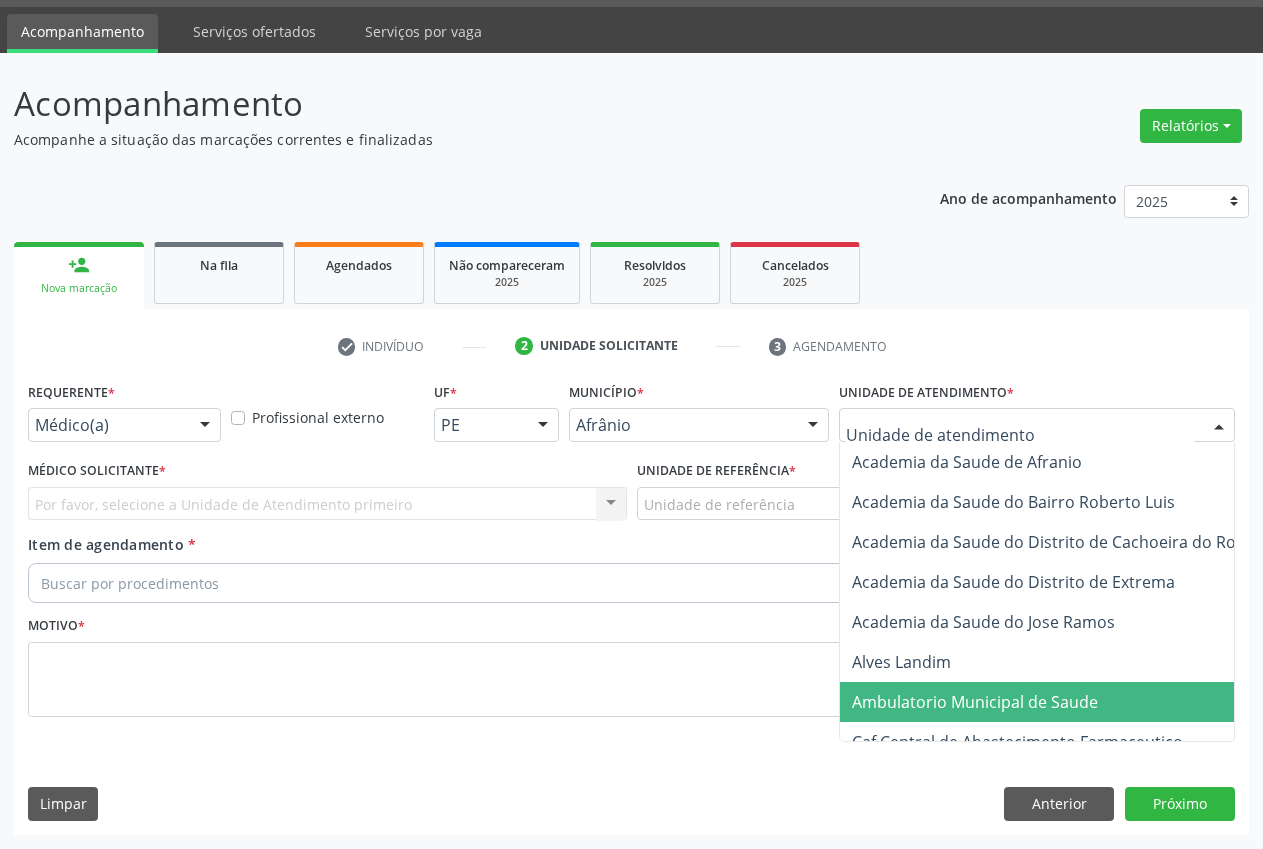 click on "Ambulatorio Municipal de Saude" at bounding box center (975, 702) 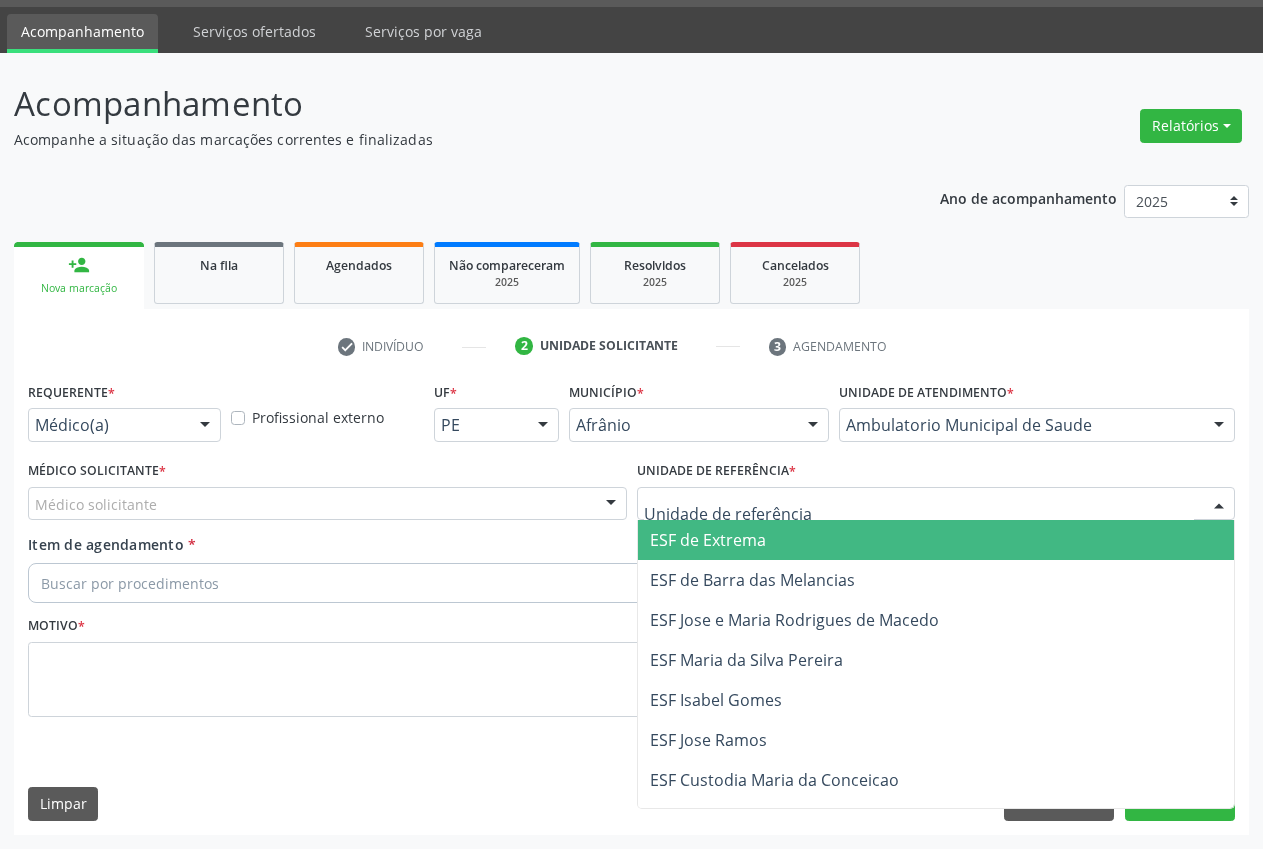 click on "ESF de Extrema" at bounding box center [936, 540] 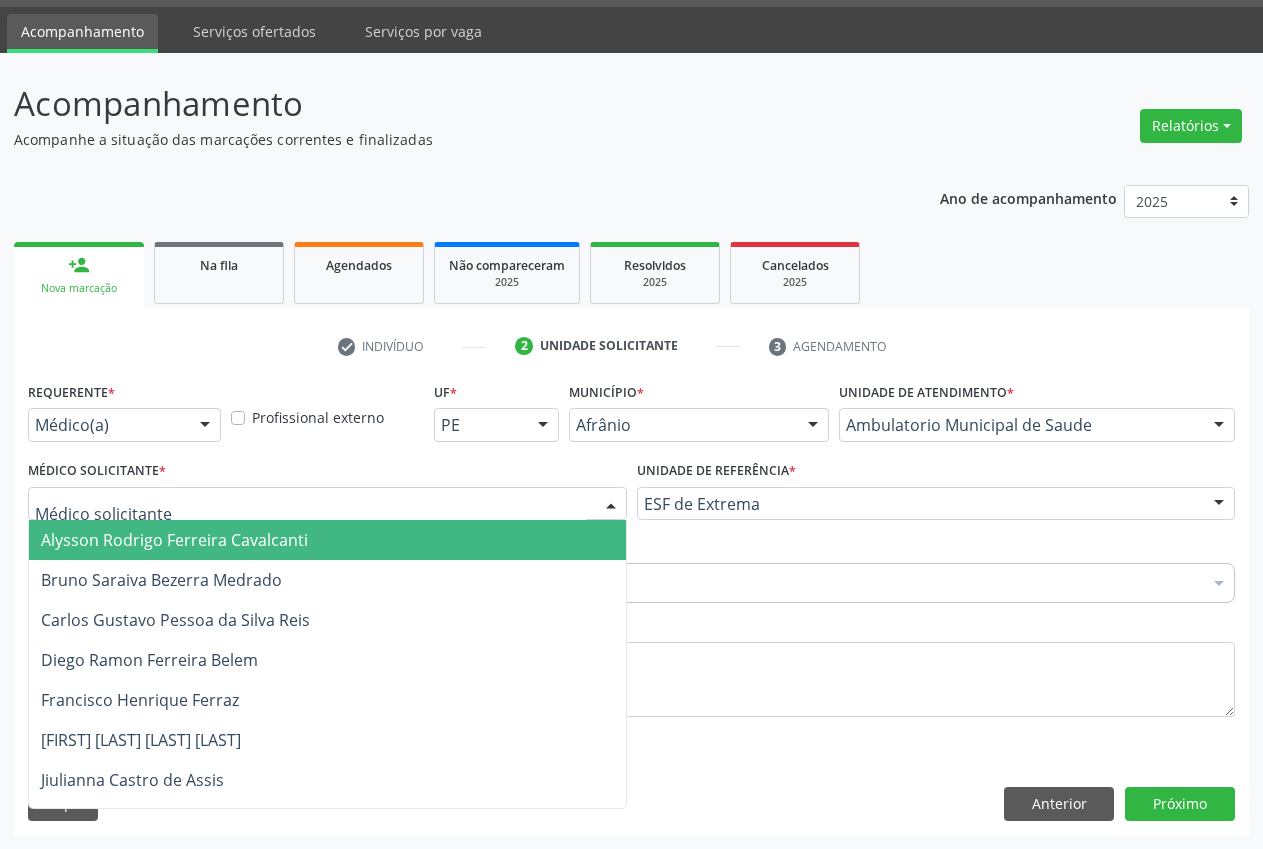 click at bounding box center [327, 504] 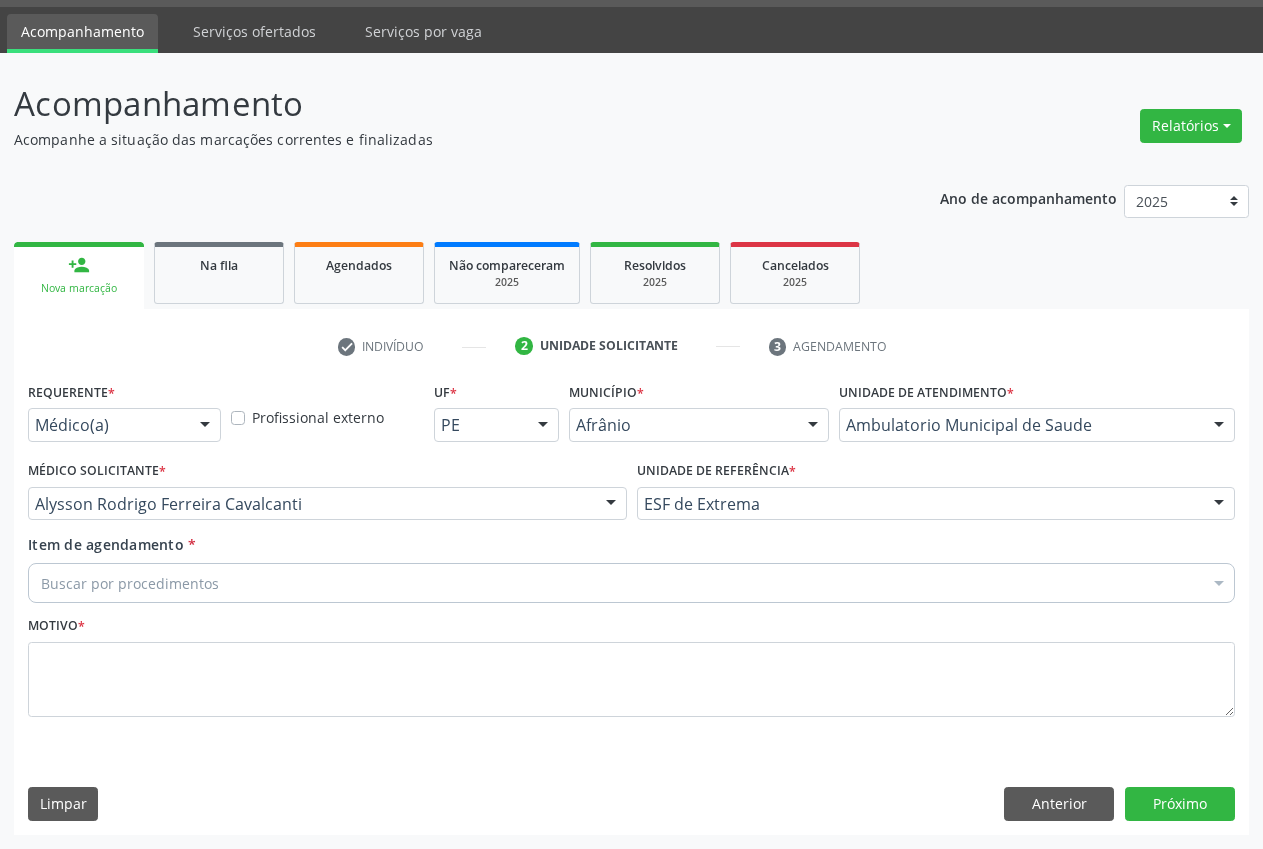 click on "Buscar por procedimentos" at bounding box center (631, 583) 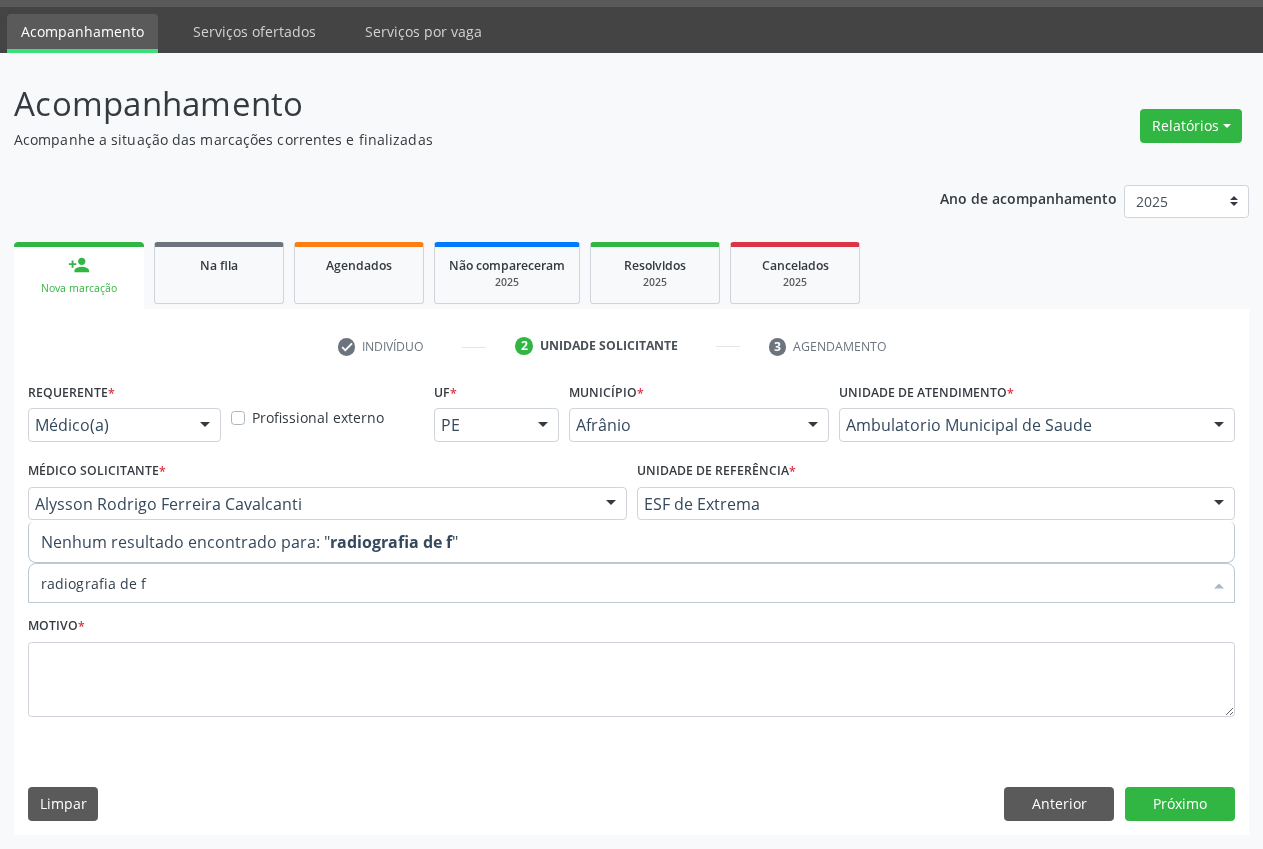 type on "radiografia de" 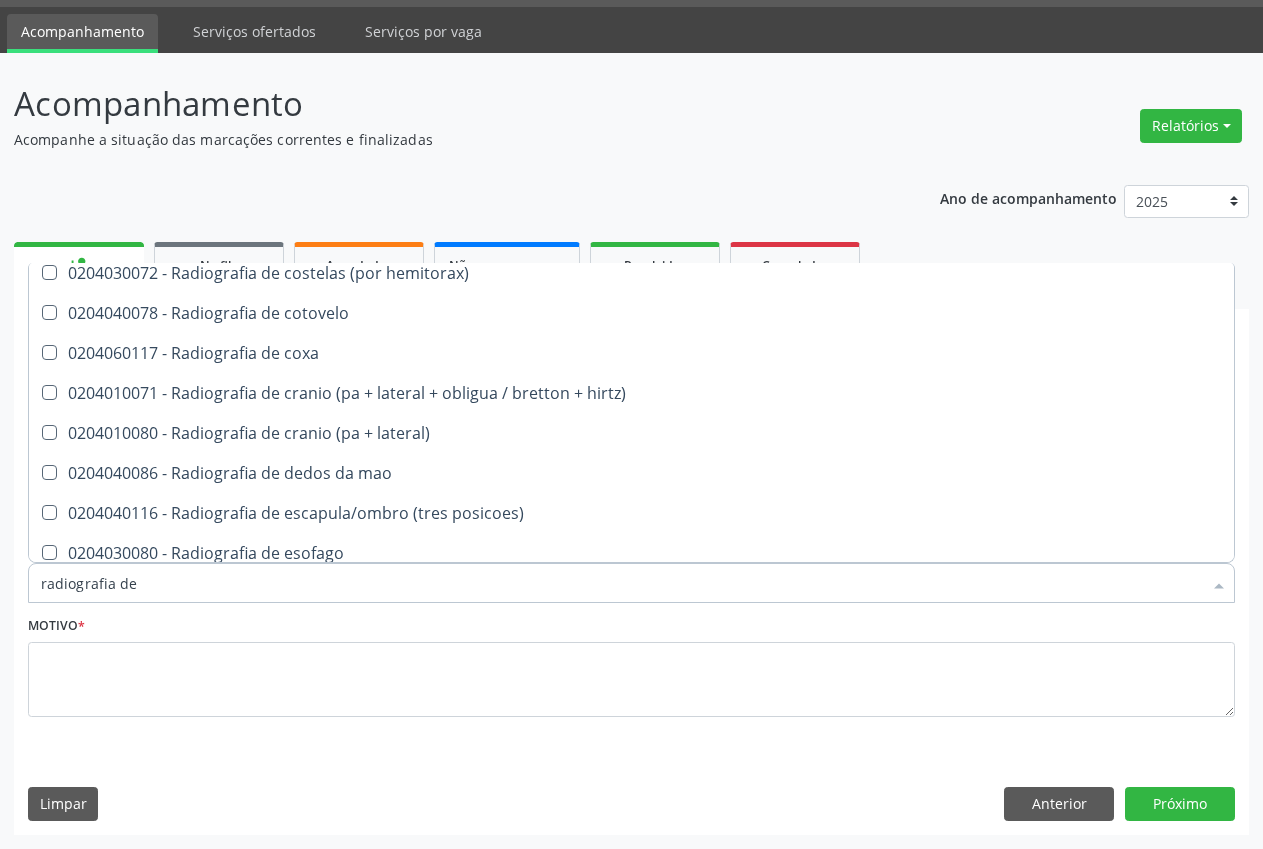 scroll, scrollTop: 1158, scrollLeft: 0, axis: vertical 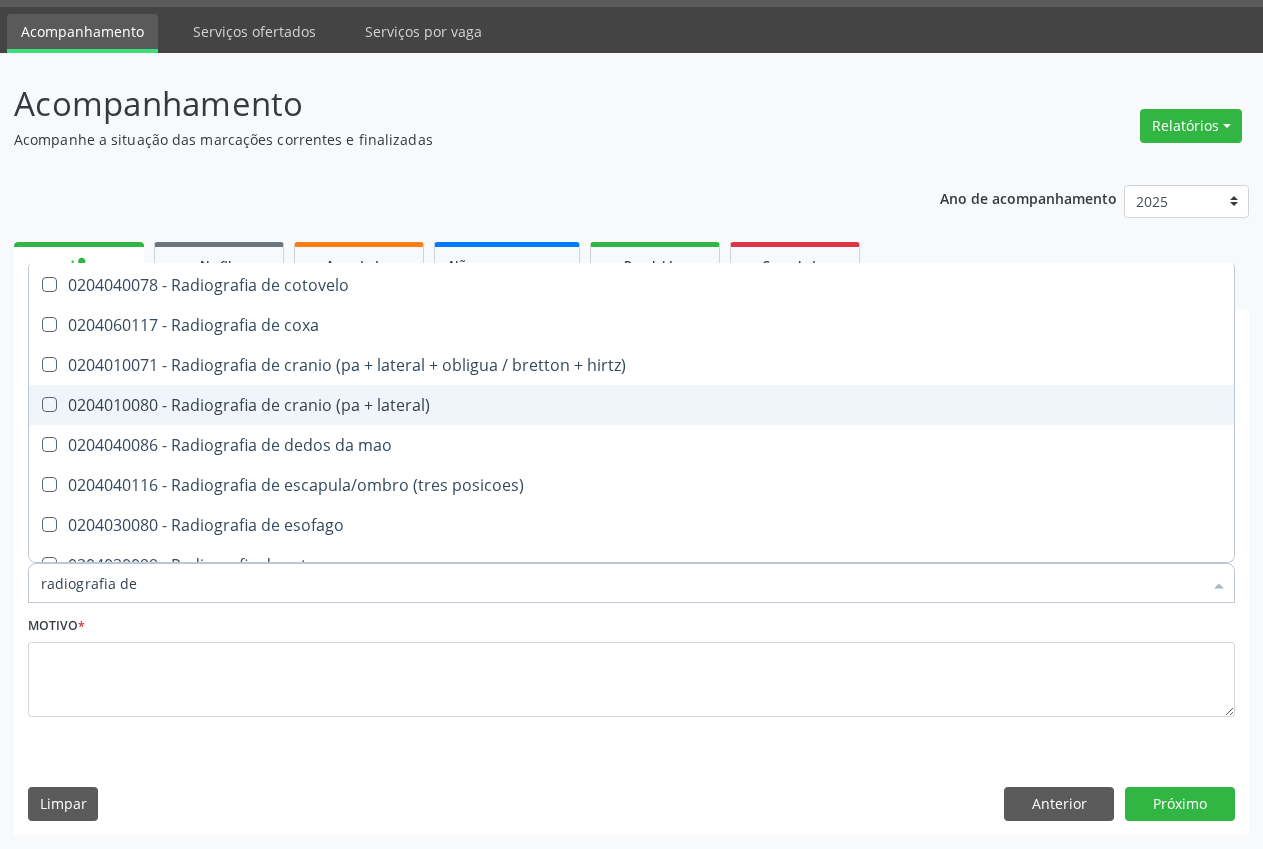 click on "0204010080 - Radiografia de cranio (pa + lateral)" at bounding box center [631, 405] 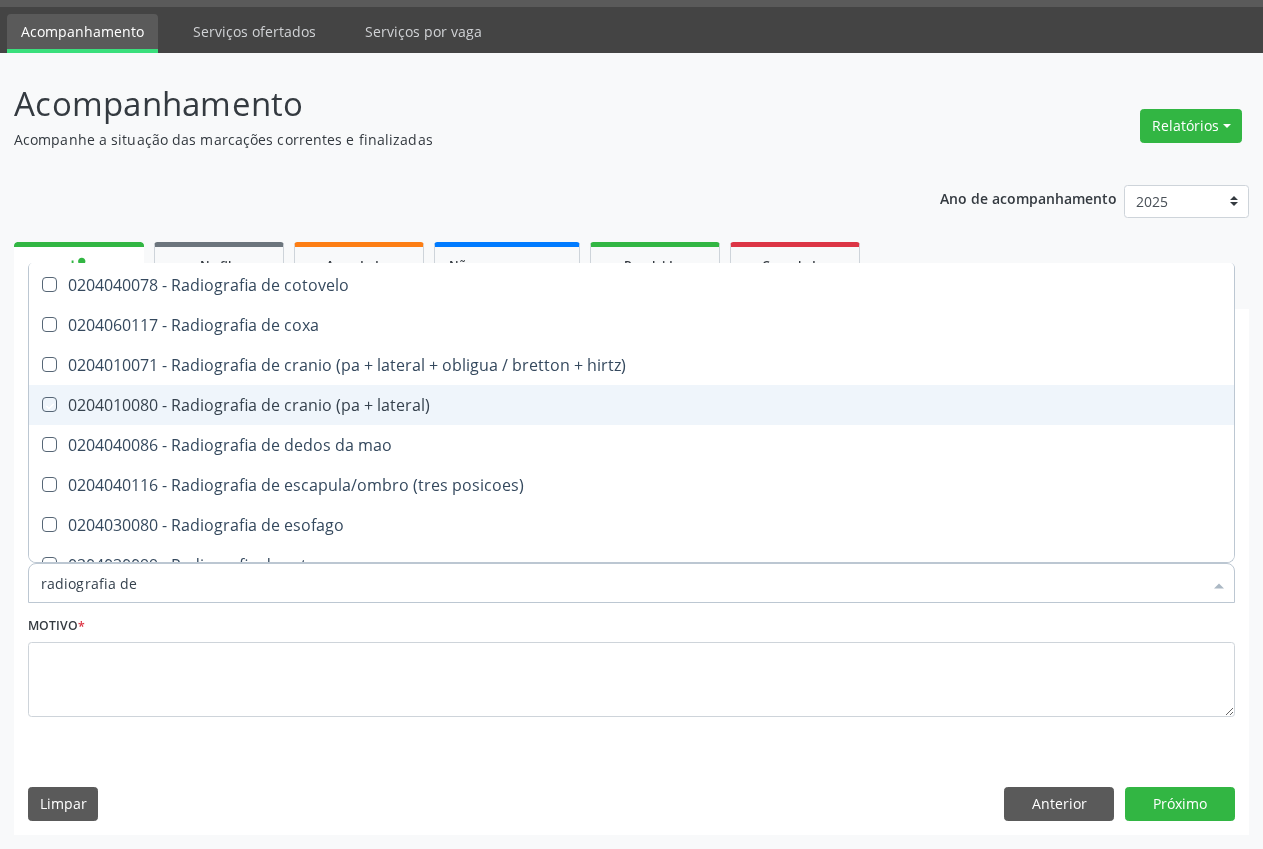 checkbox on "true" 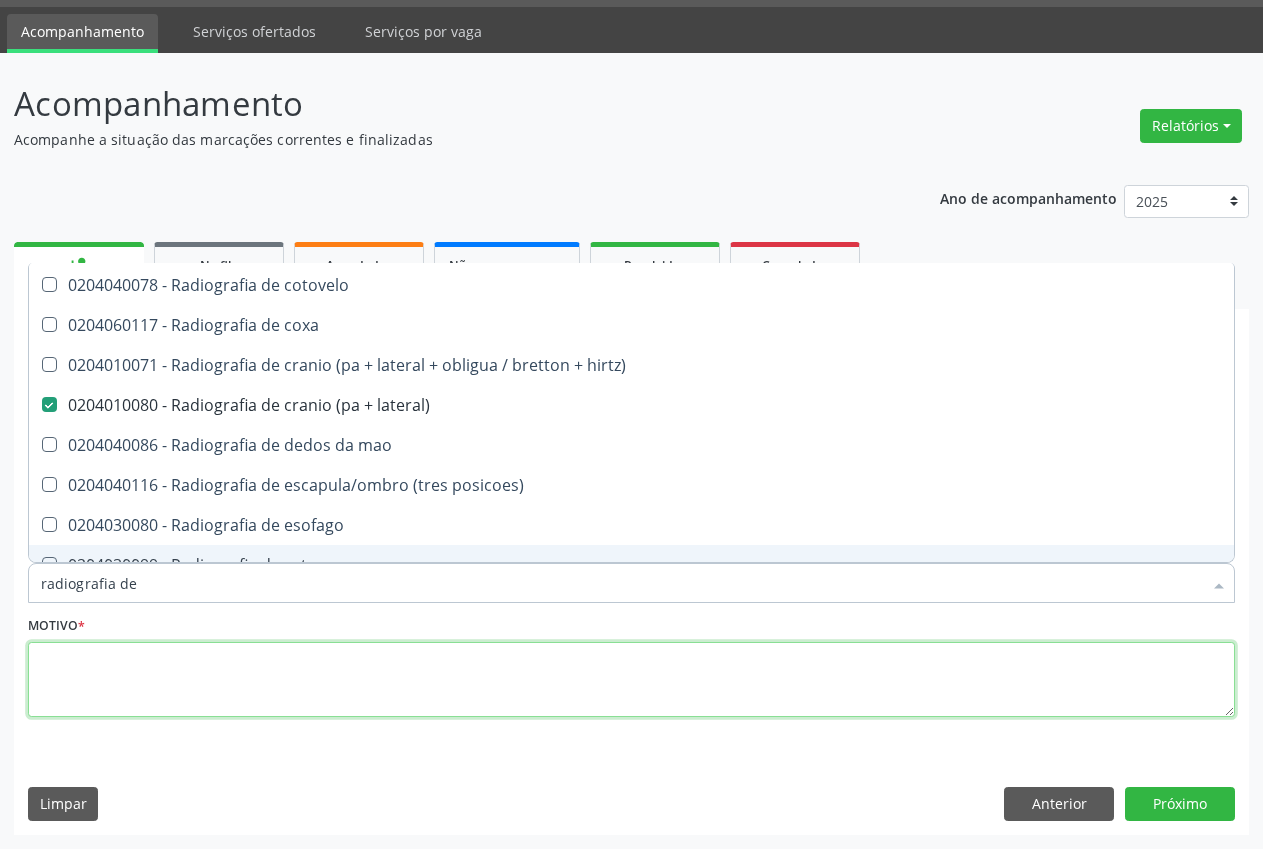 click at bounding box center (631, 680) 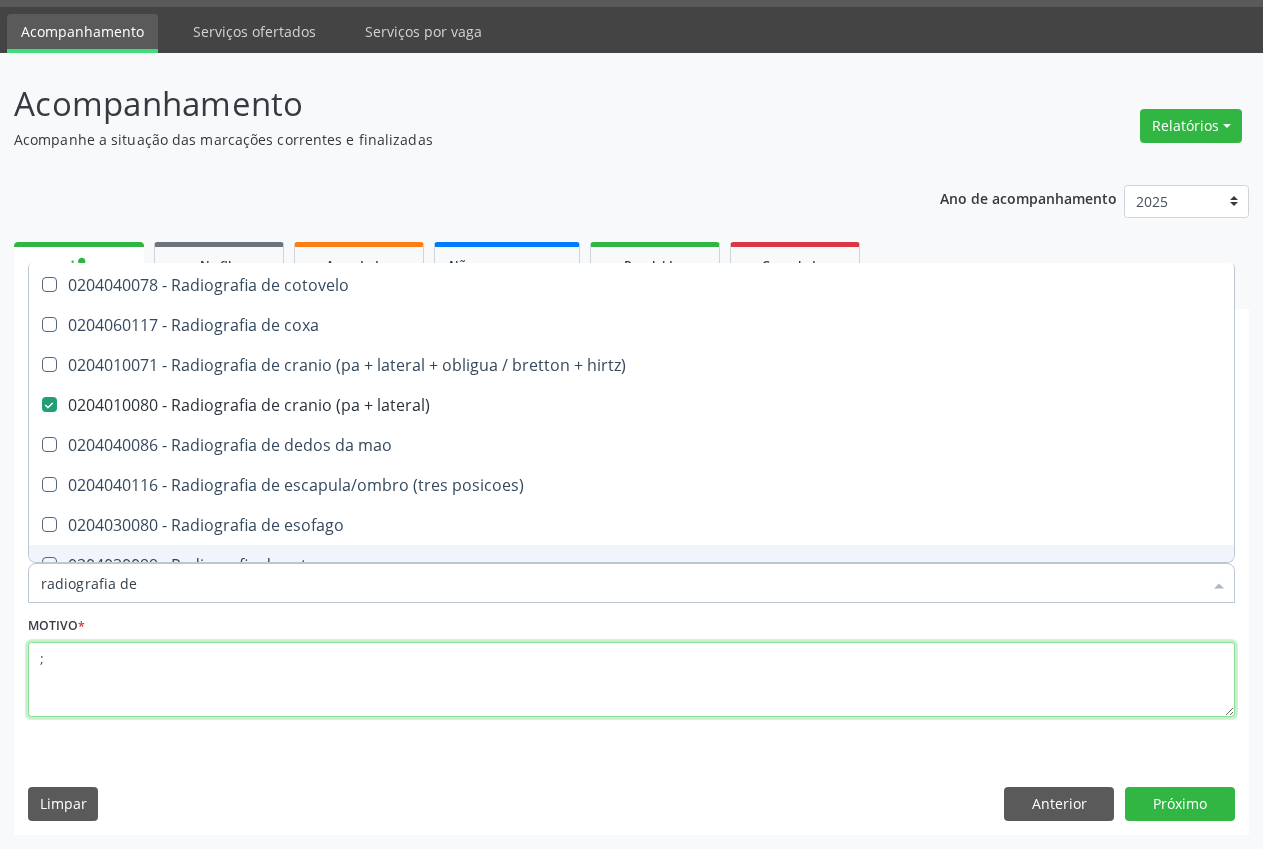 checkbox on "true" 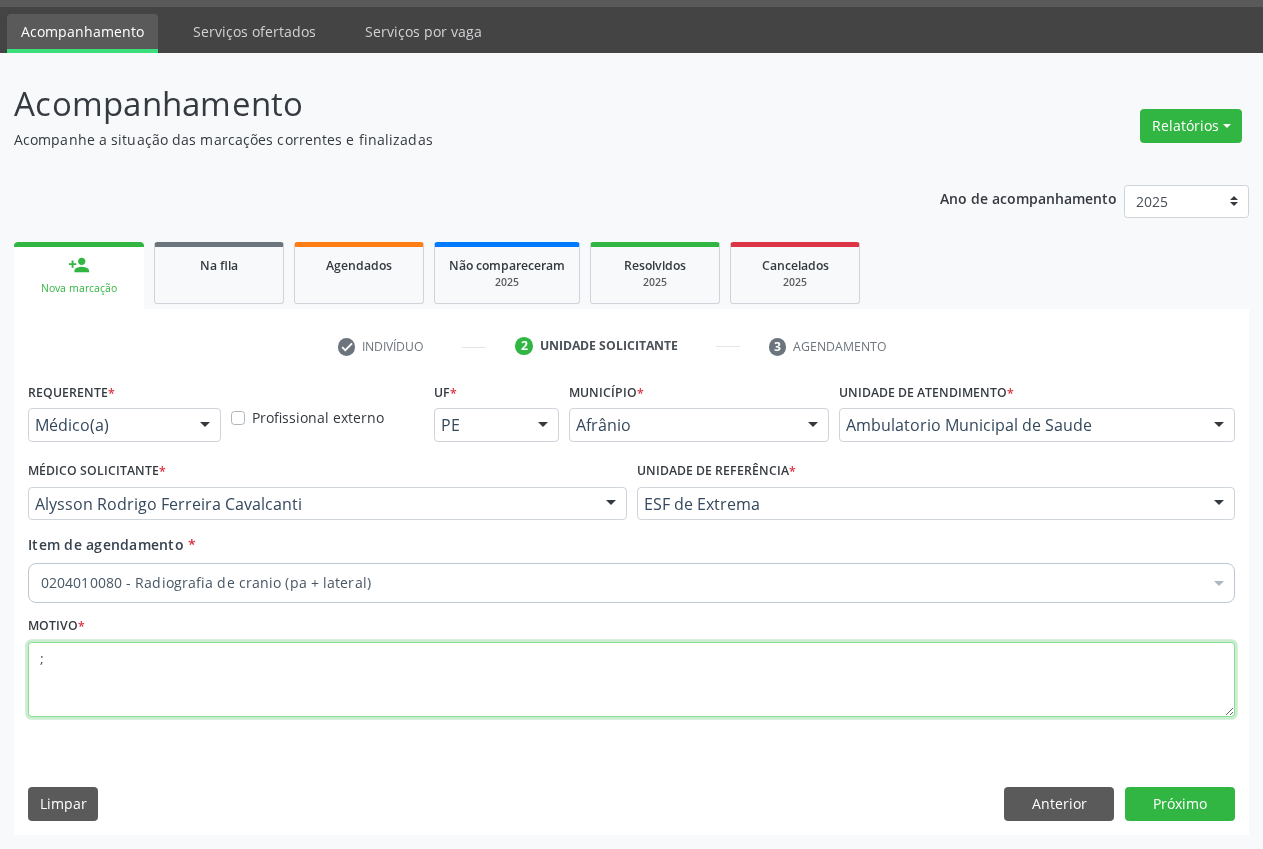 scroll, scrollTop: 0, scrollLeft: 0, axis: both 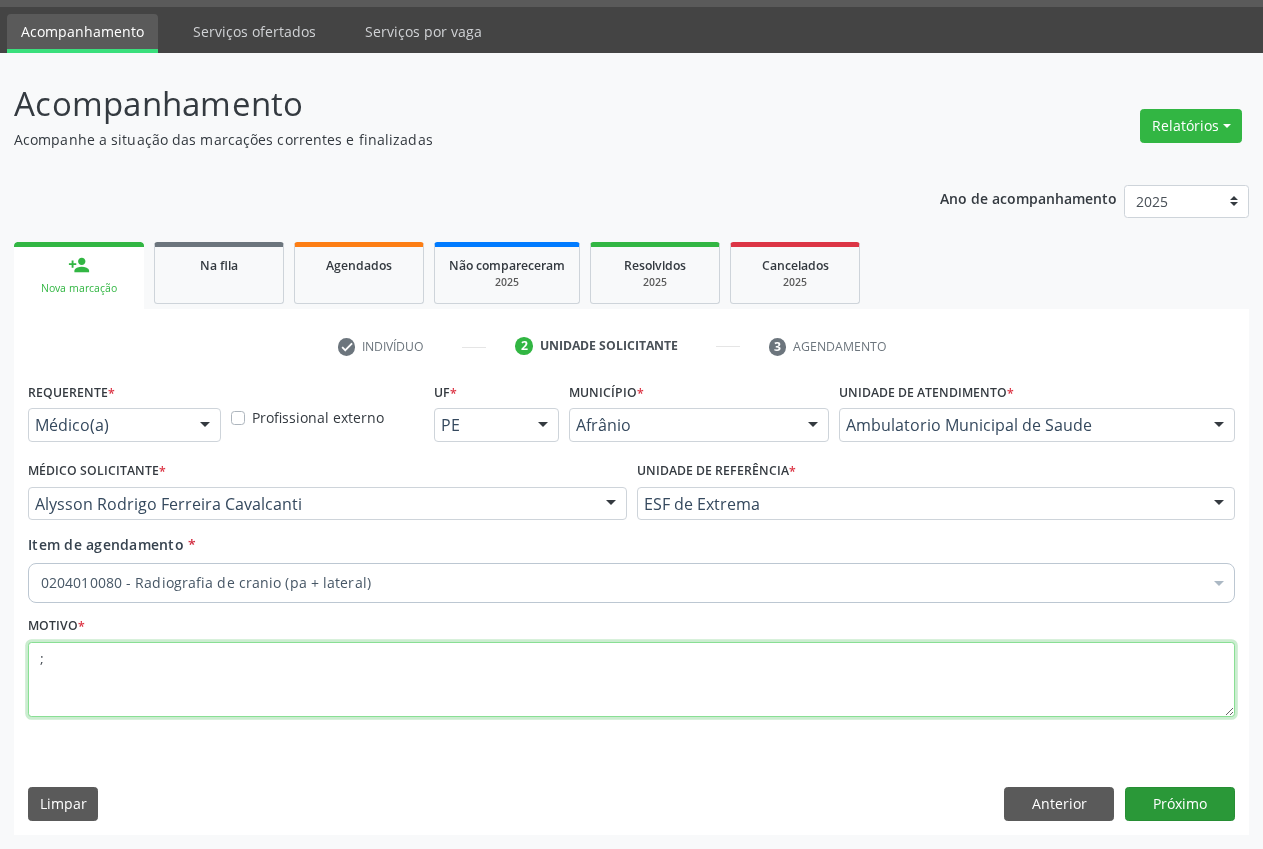 type on ";" 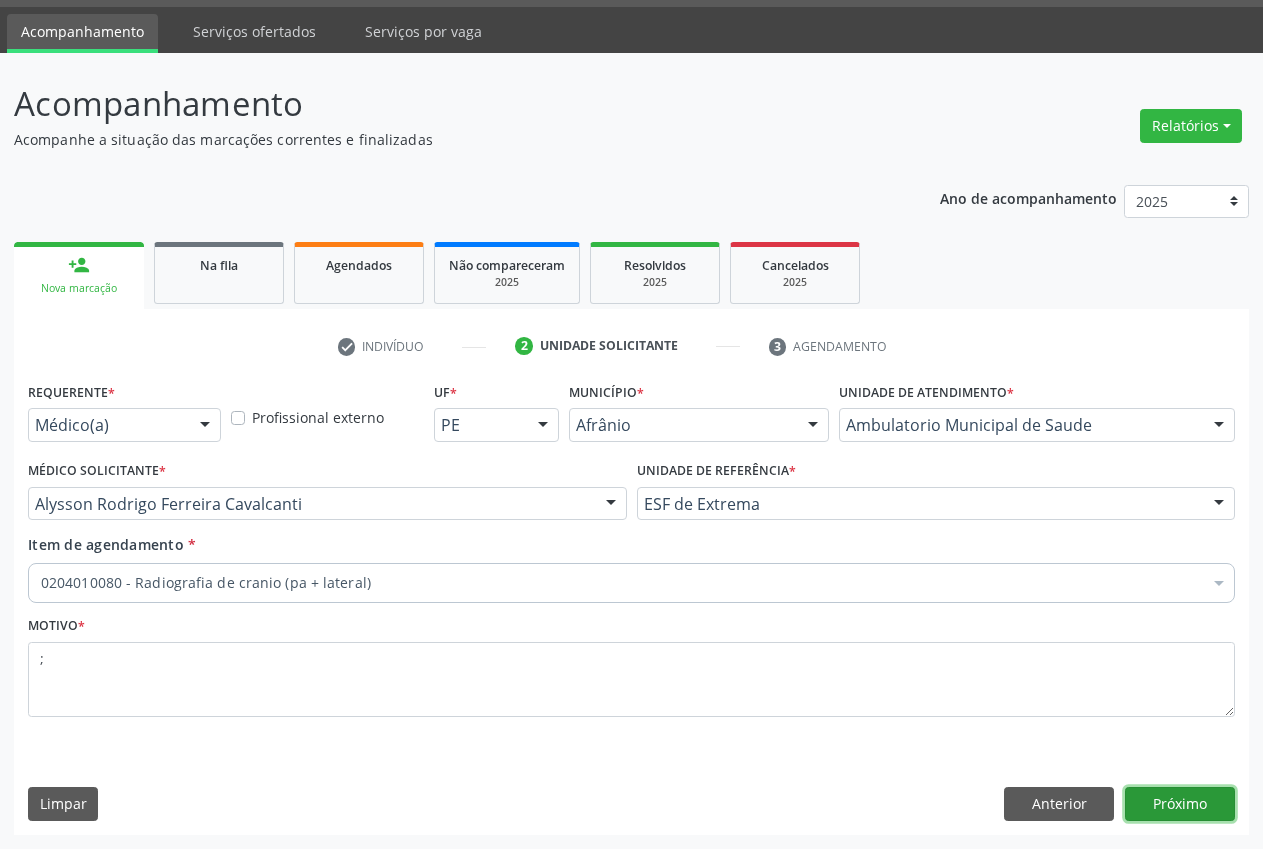 click on "Próximo" at bounding box center (1180, 804) 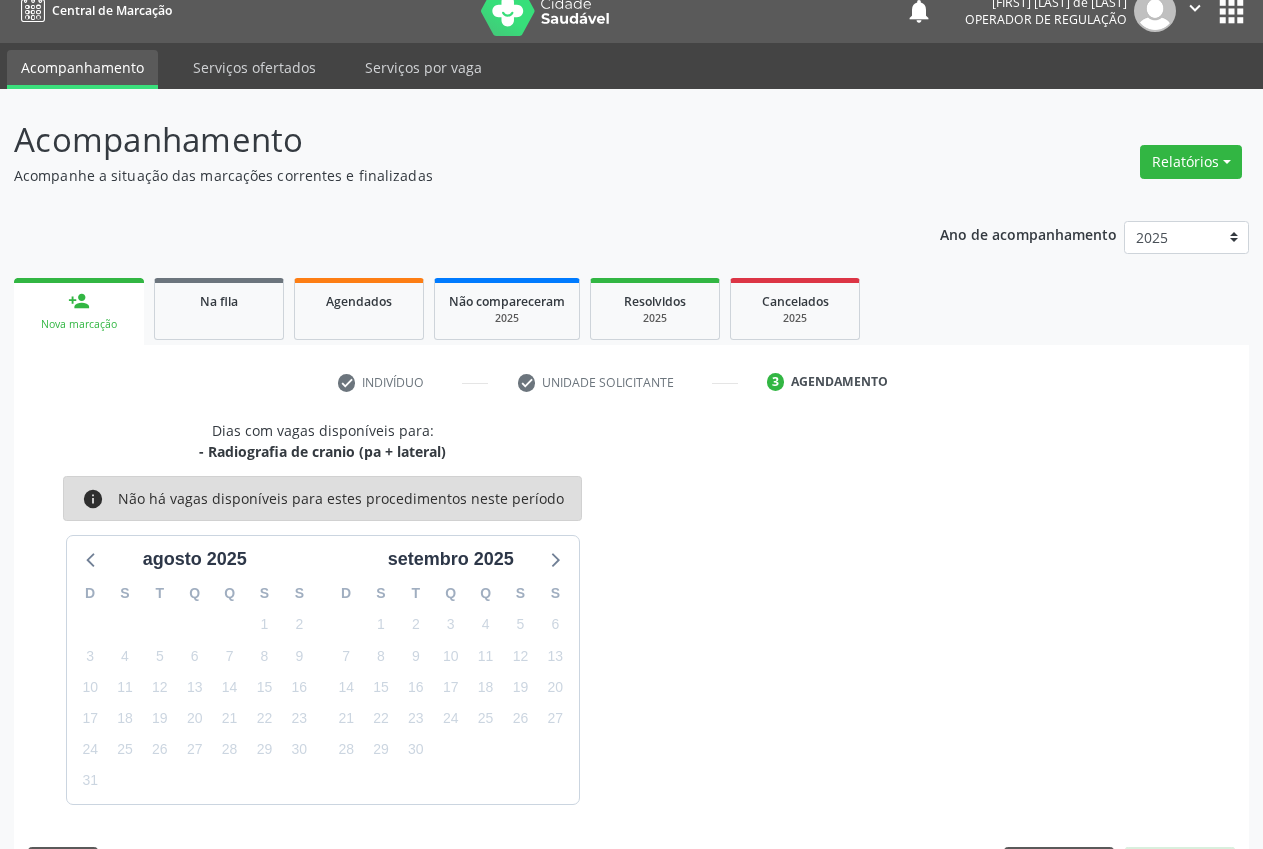 scroll, scrollTop: 57, scrollLeft: 0, axis: vertical 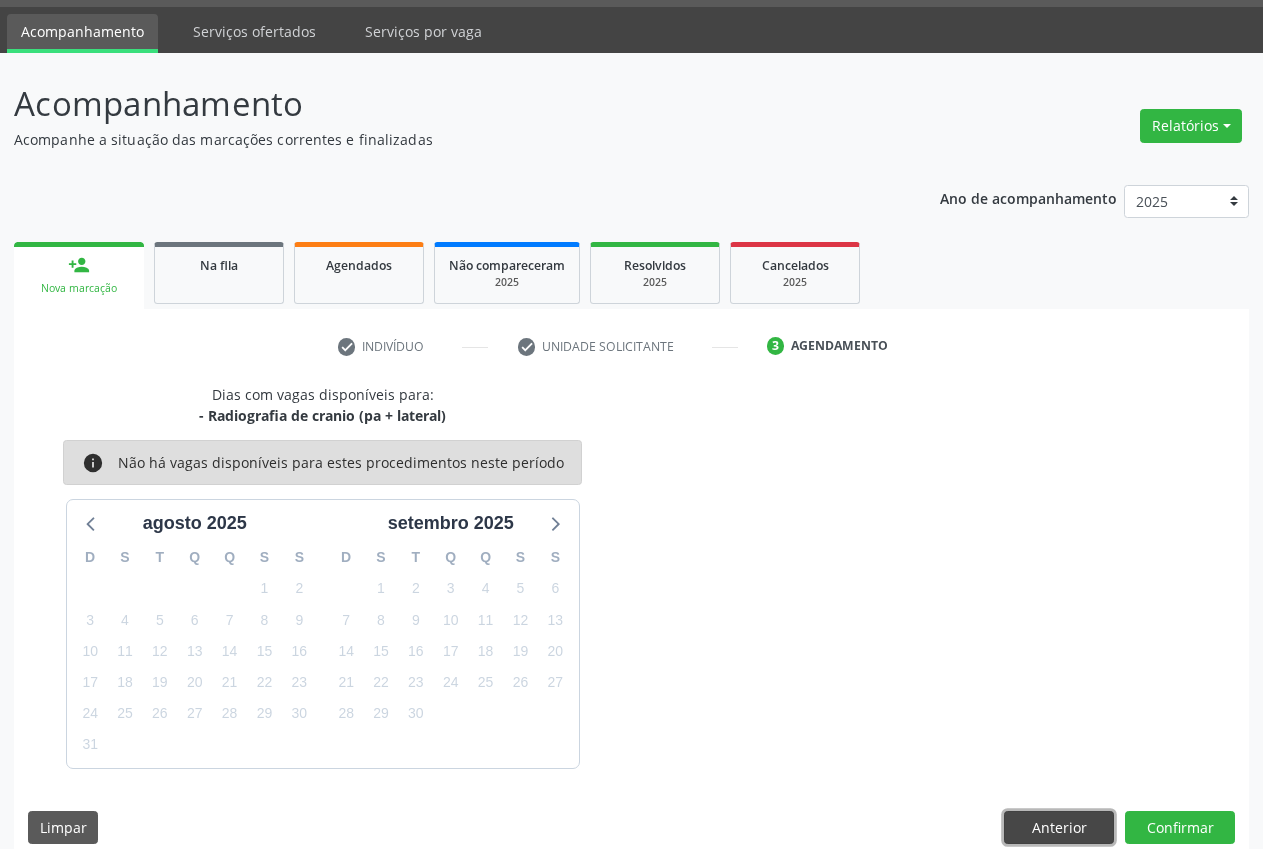 click on "Anterior" at bounding box center (1059, 828) 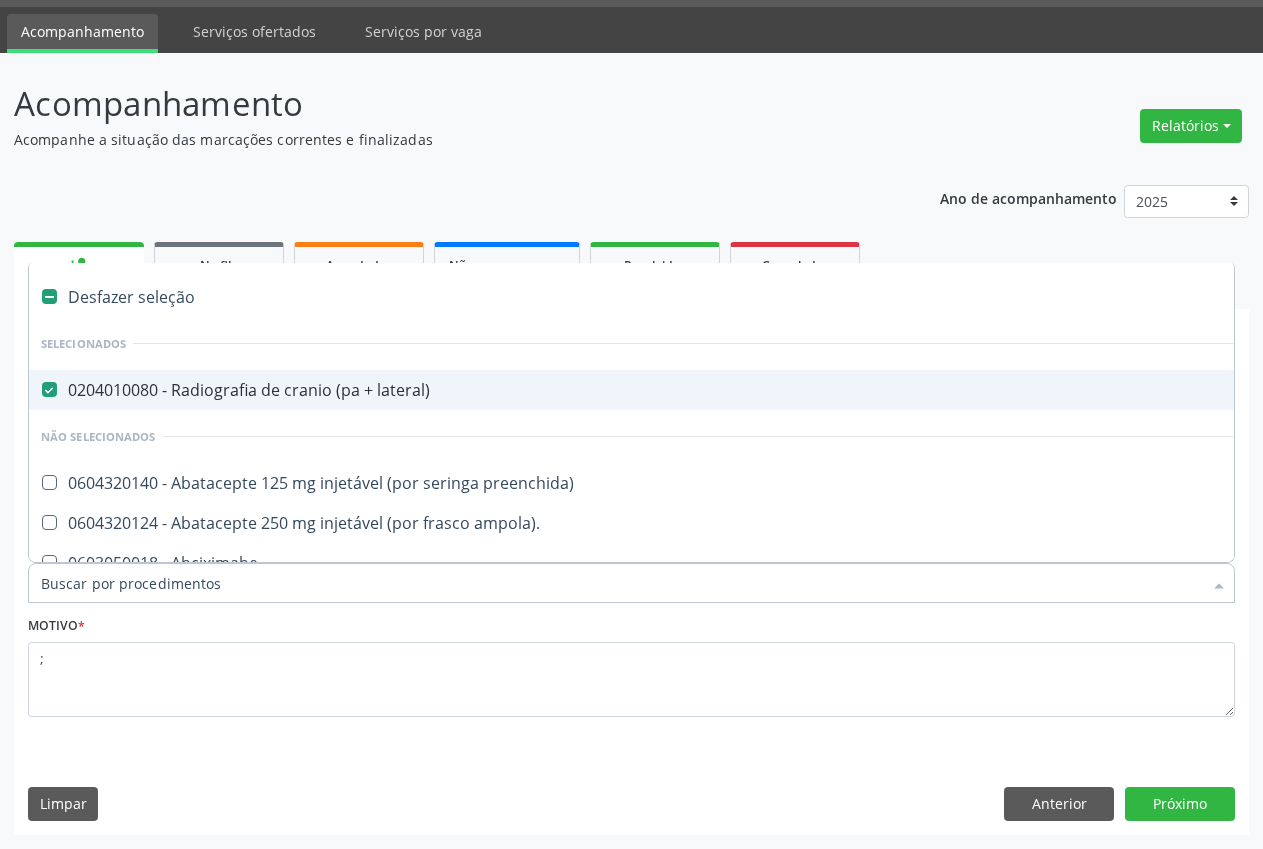 click on "0204010080 - Radiografia de cranio (pa + lateral)" at bounding box center [810, 390] 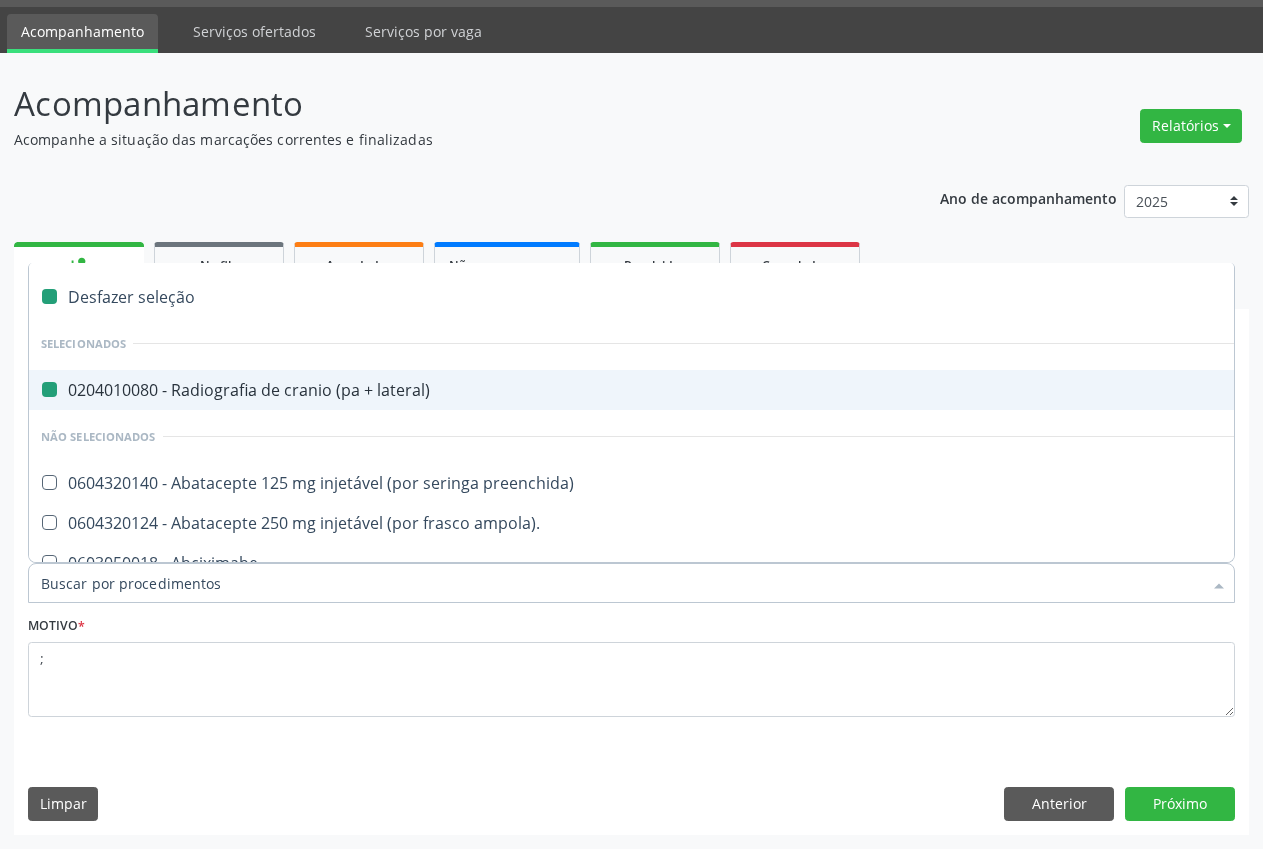 checkbox on "false" 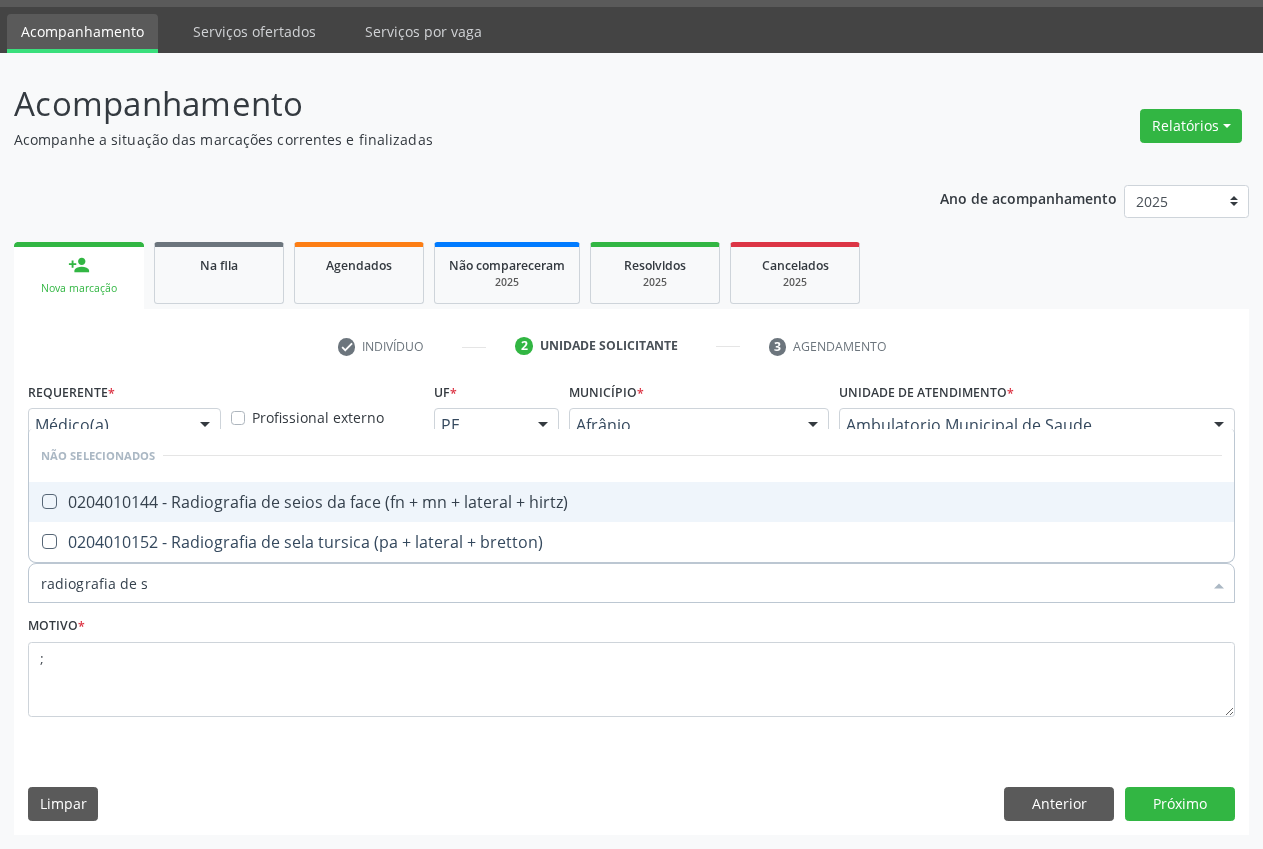 type on "radiografia de se" 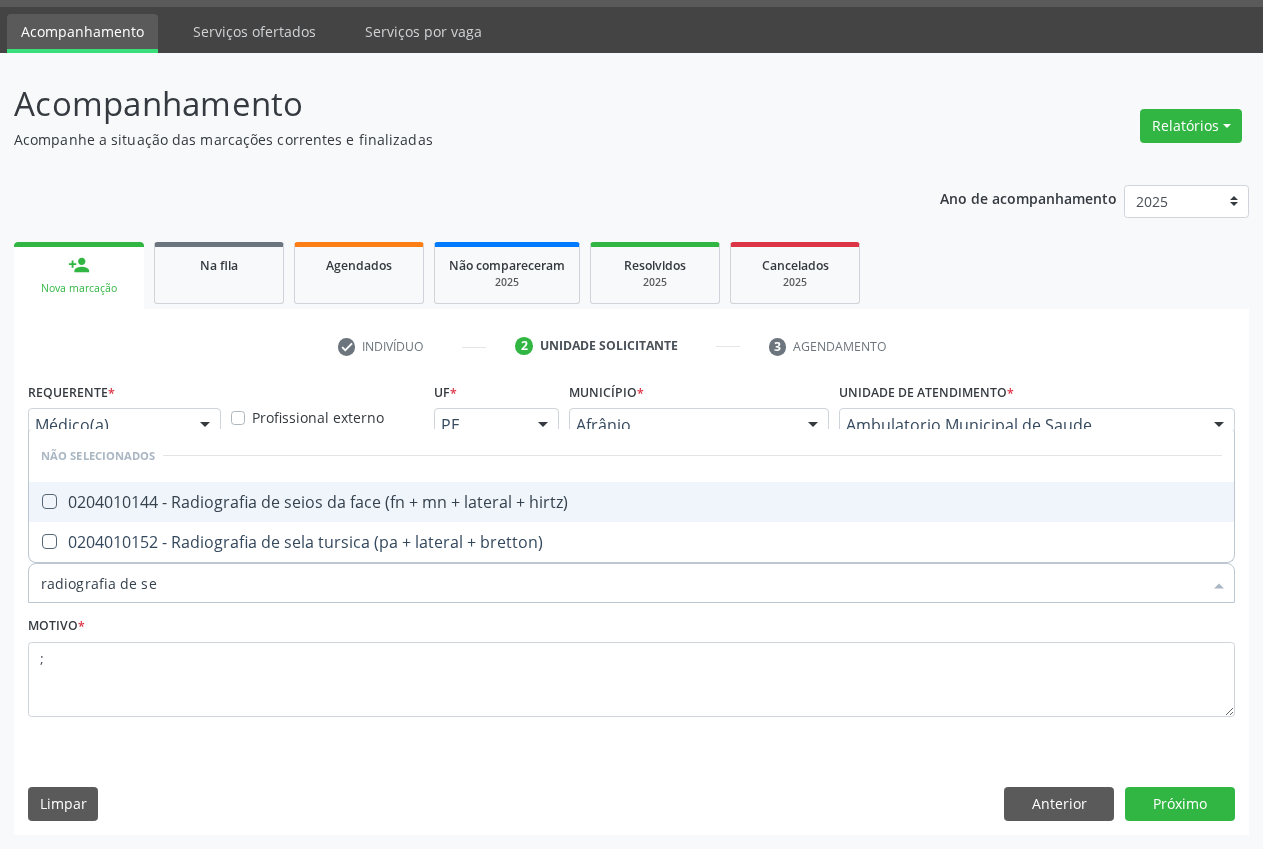 click on "0204010144 - Radiografia de seios da face (fn + mn + lateral + hirtz)" at bounding box center [631, 502] 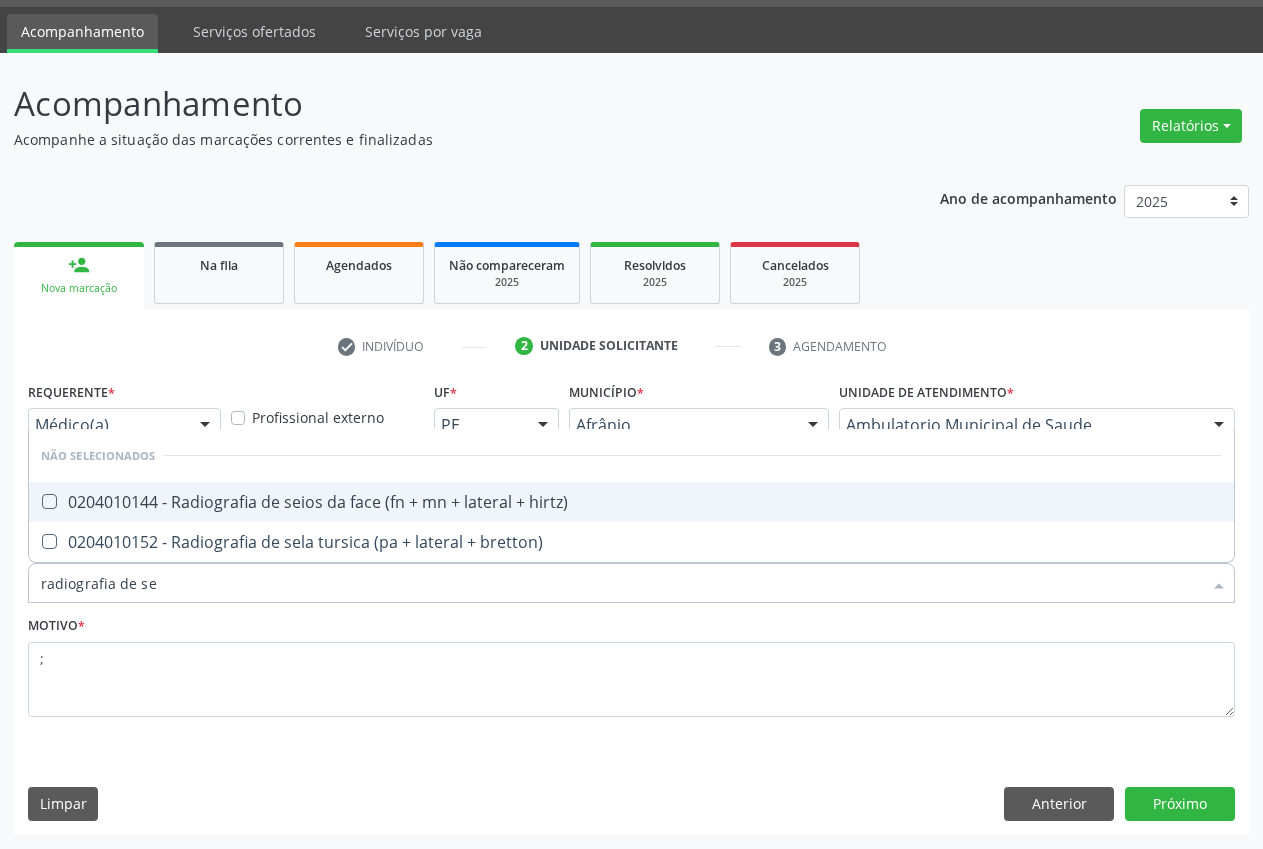 checkbox on "true" 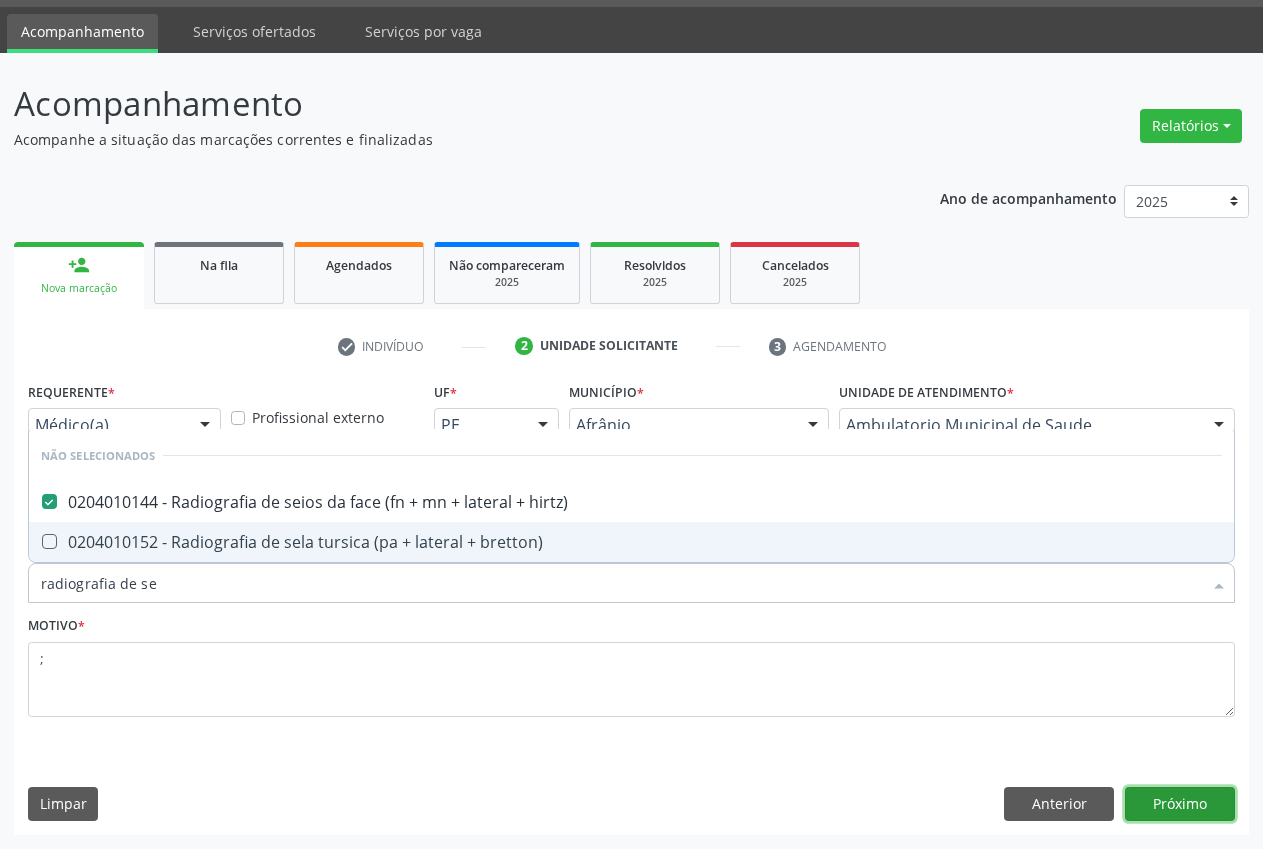 click on "Próximo" at bounding box center (1180, 804) 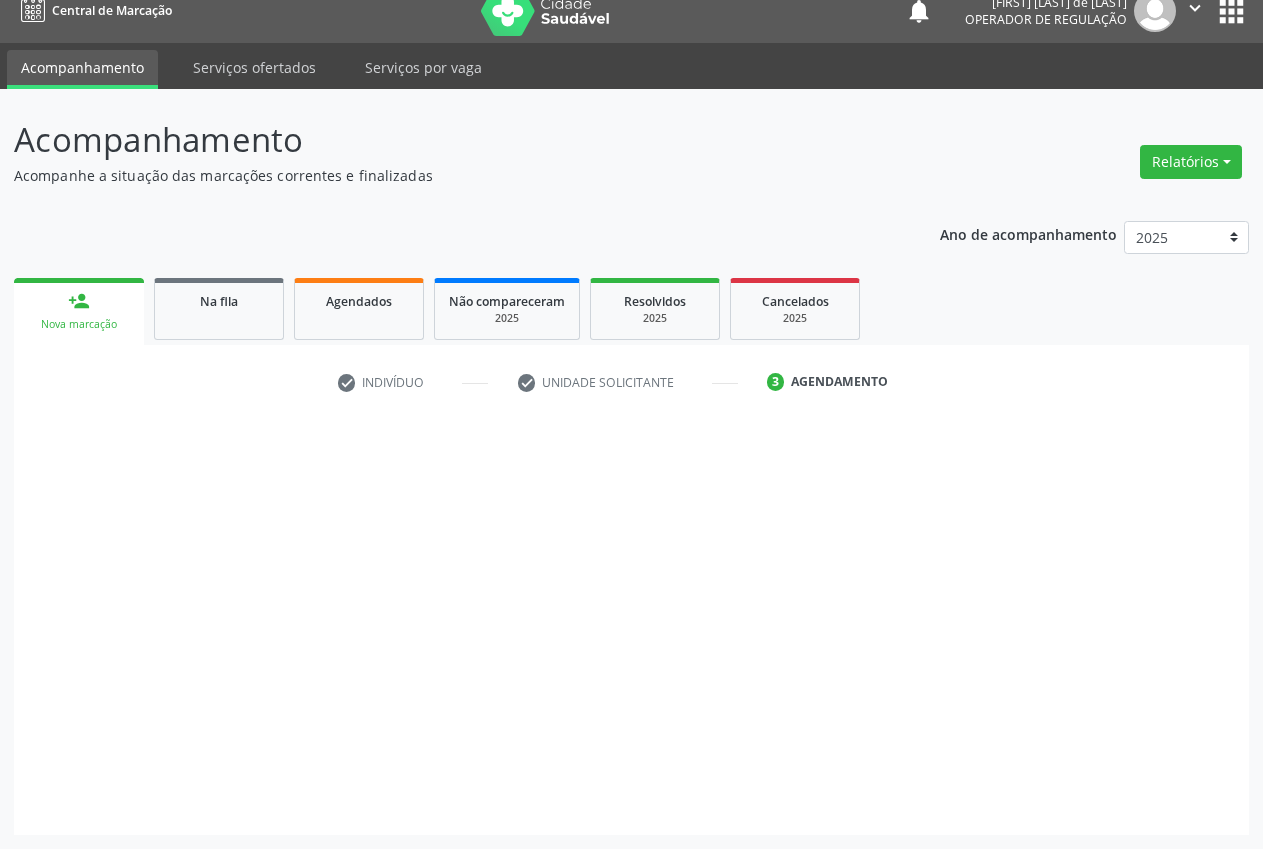 type 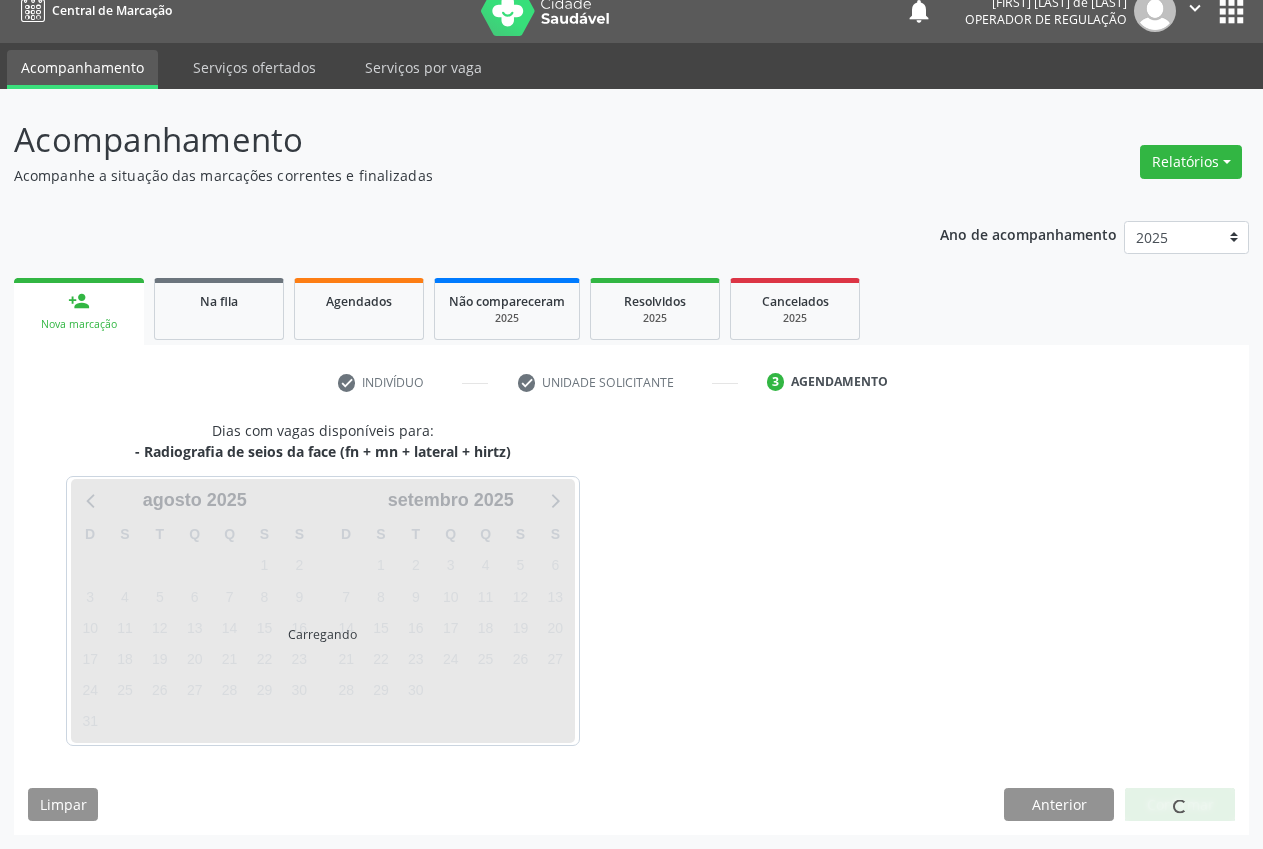 scroll, scrollTop: 21, scrollLeft: 0, axis: vertical 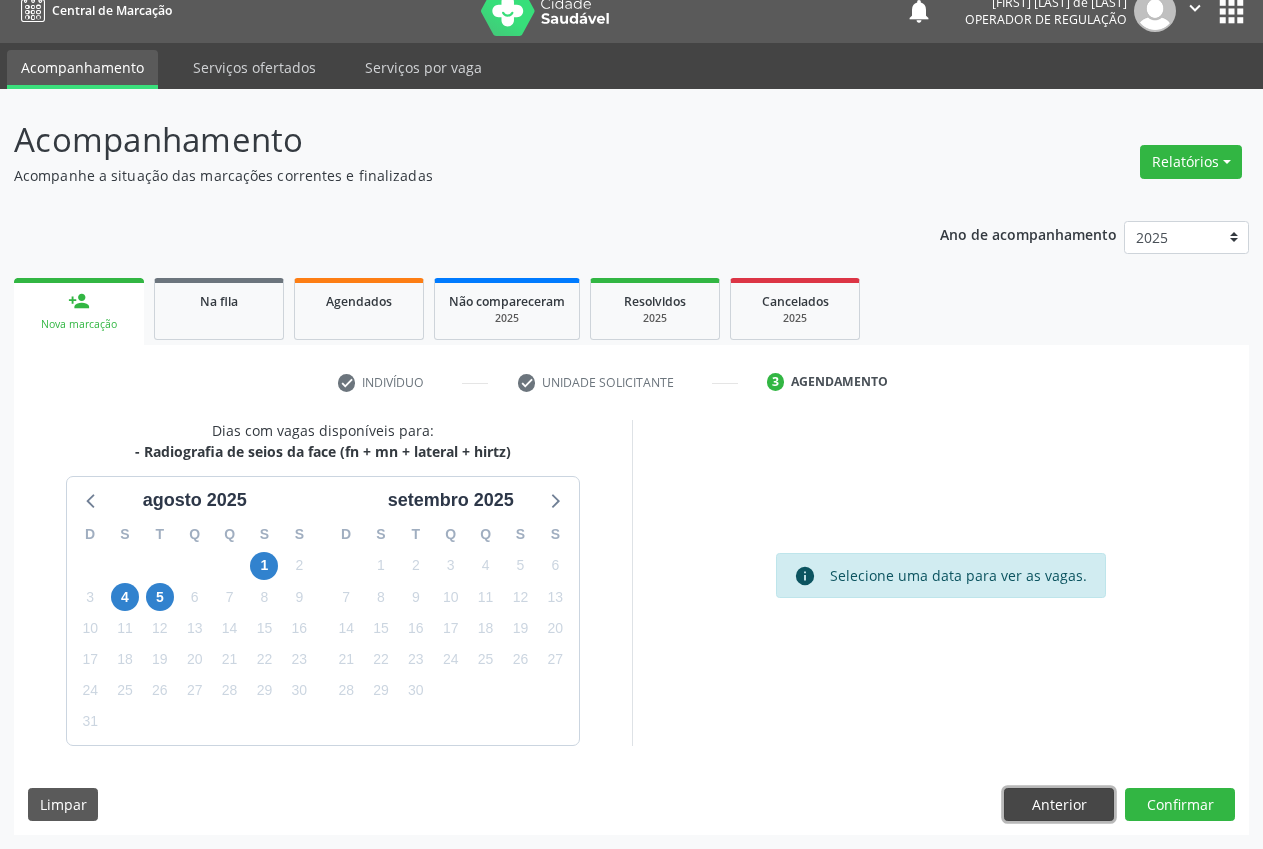 click on "Anterior" at bounding box center [1059, 805] 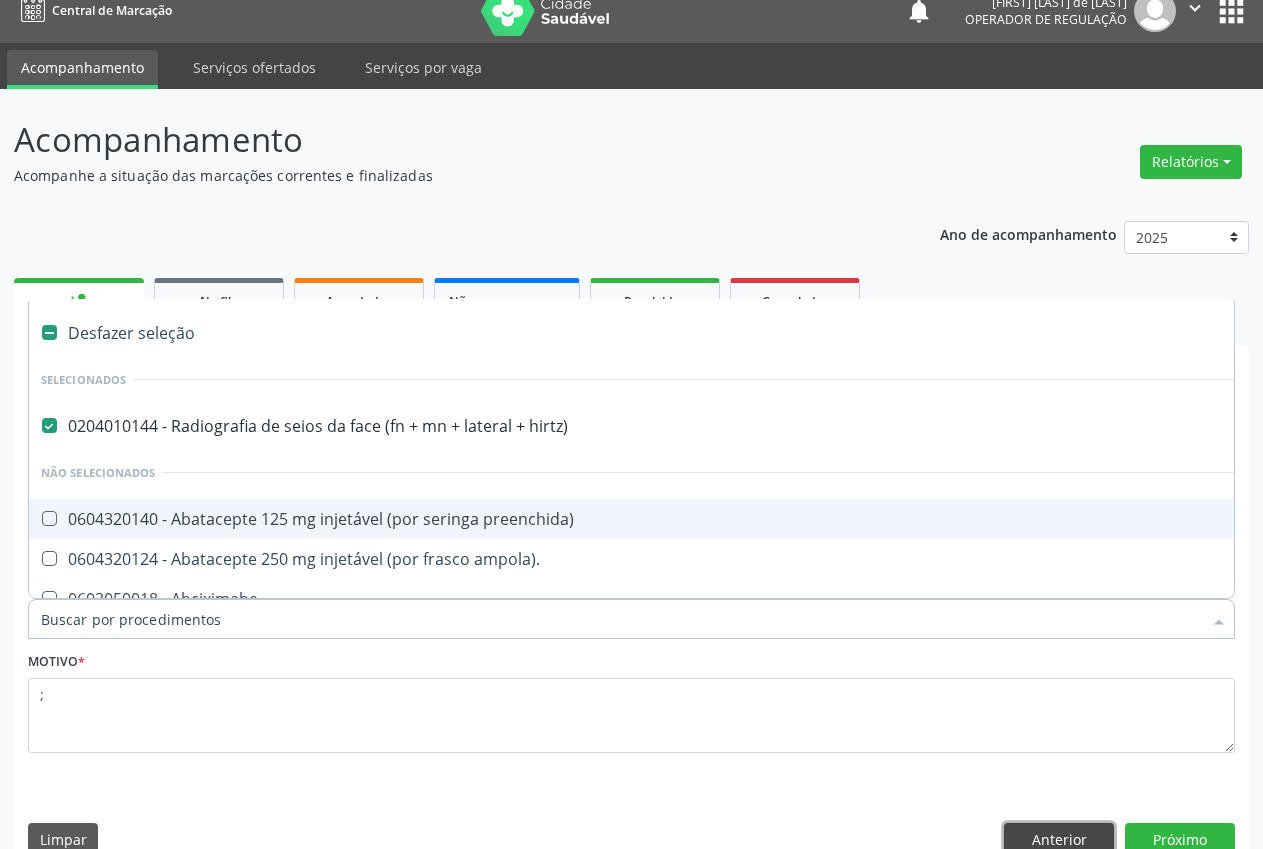 click on "Anterior" at bounding box center (1059, 840) 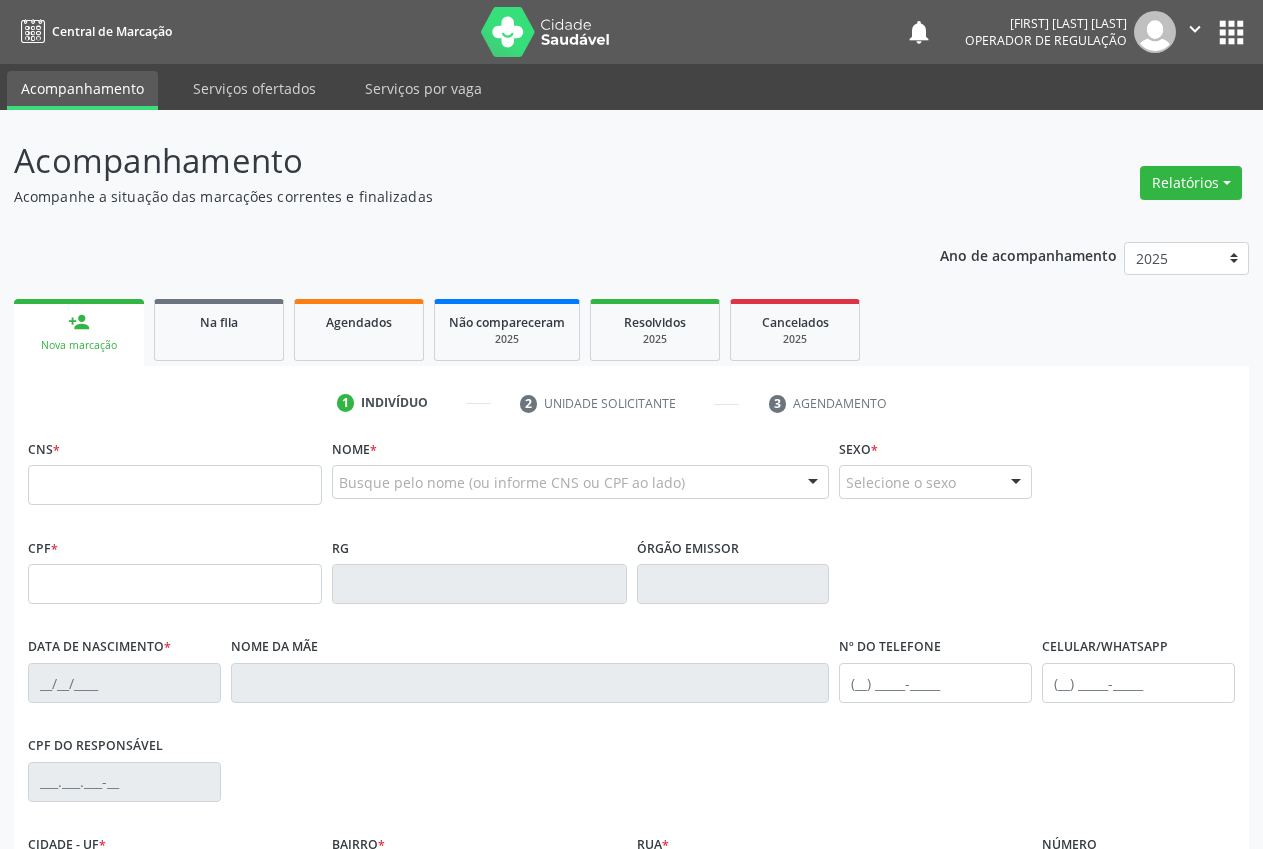 scroll, scrollTop: 21, scrollLeft: 0, axis: vertical 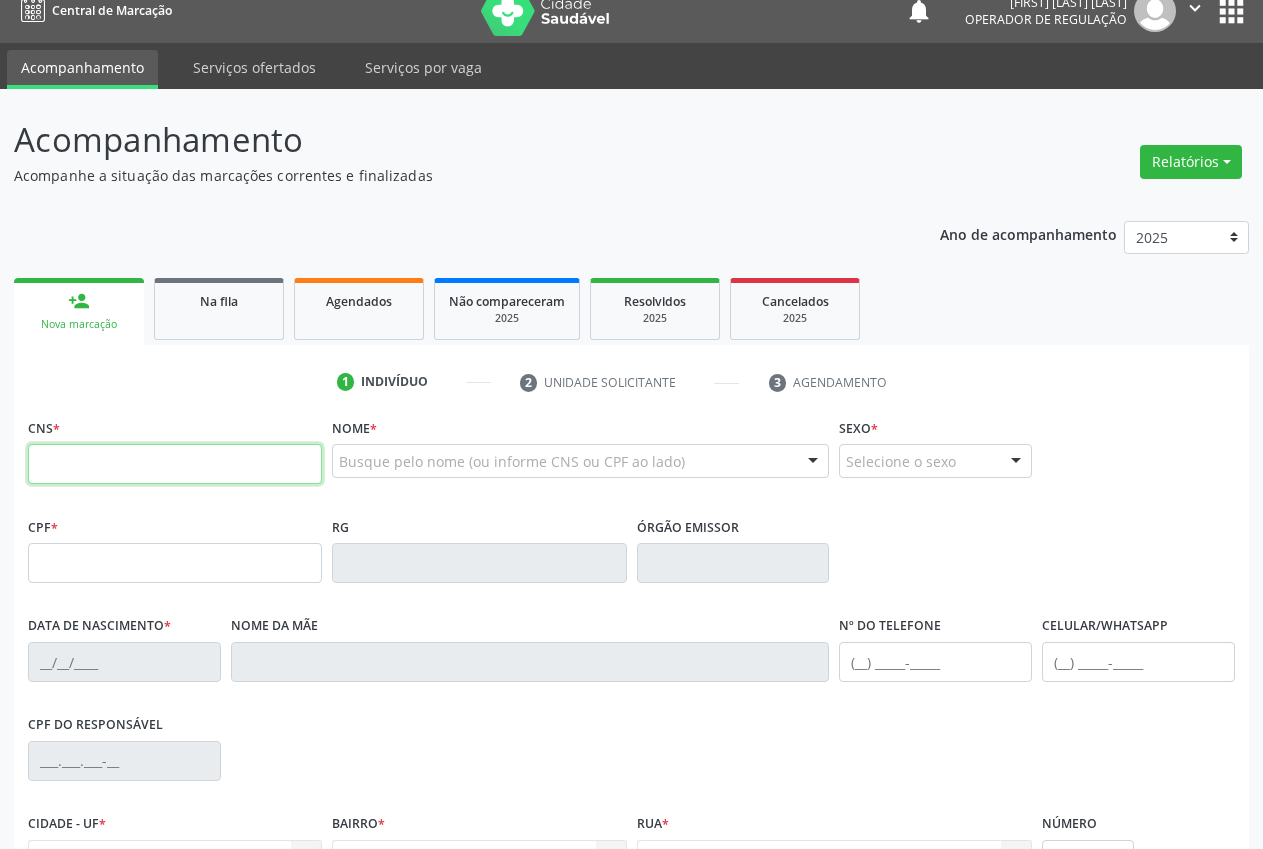 click at bounding box center (175, 464) 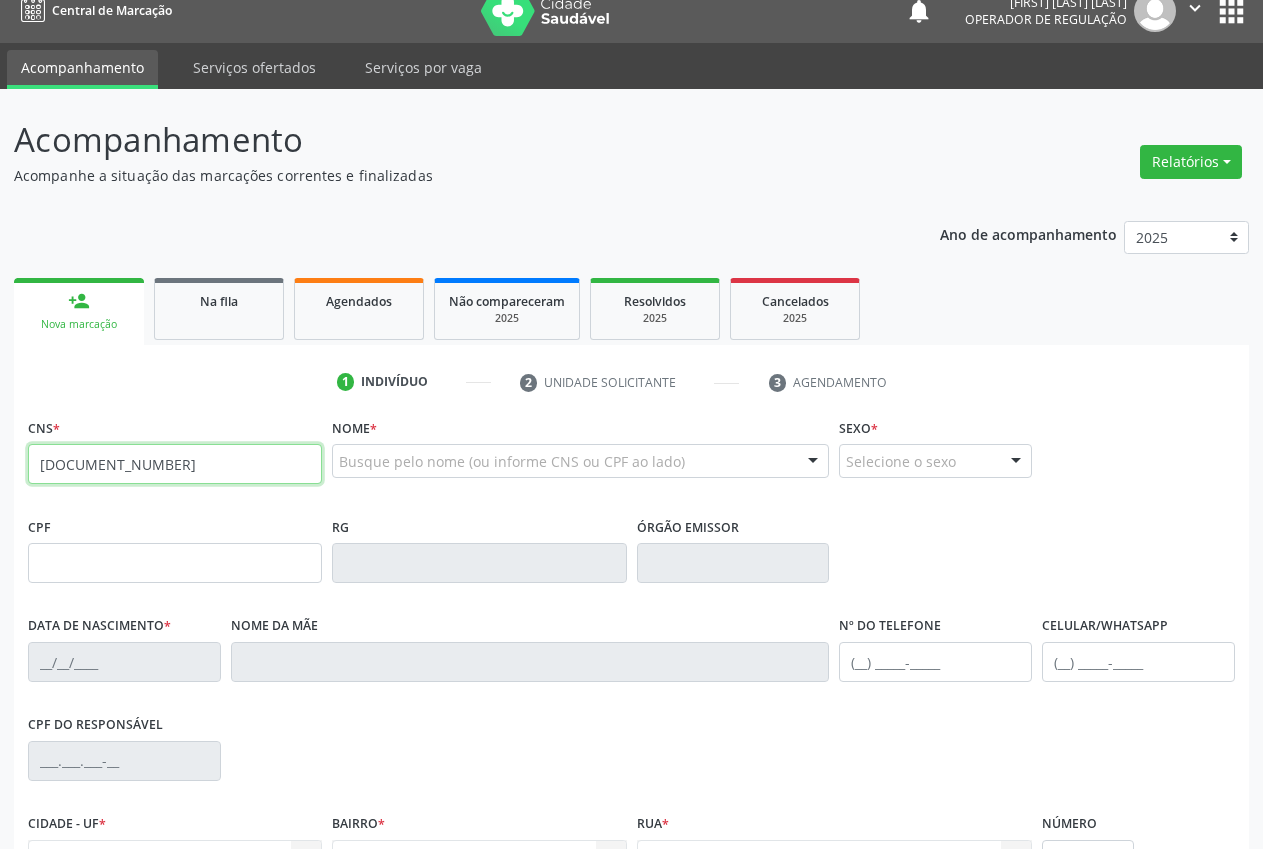type on "706 0053 5788 6443" 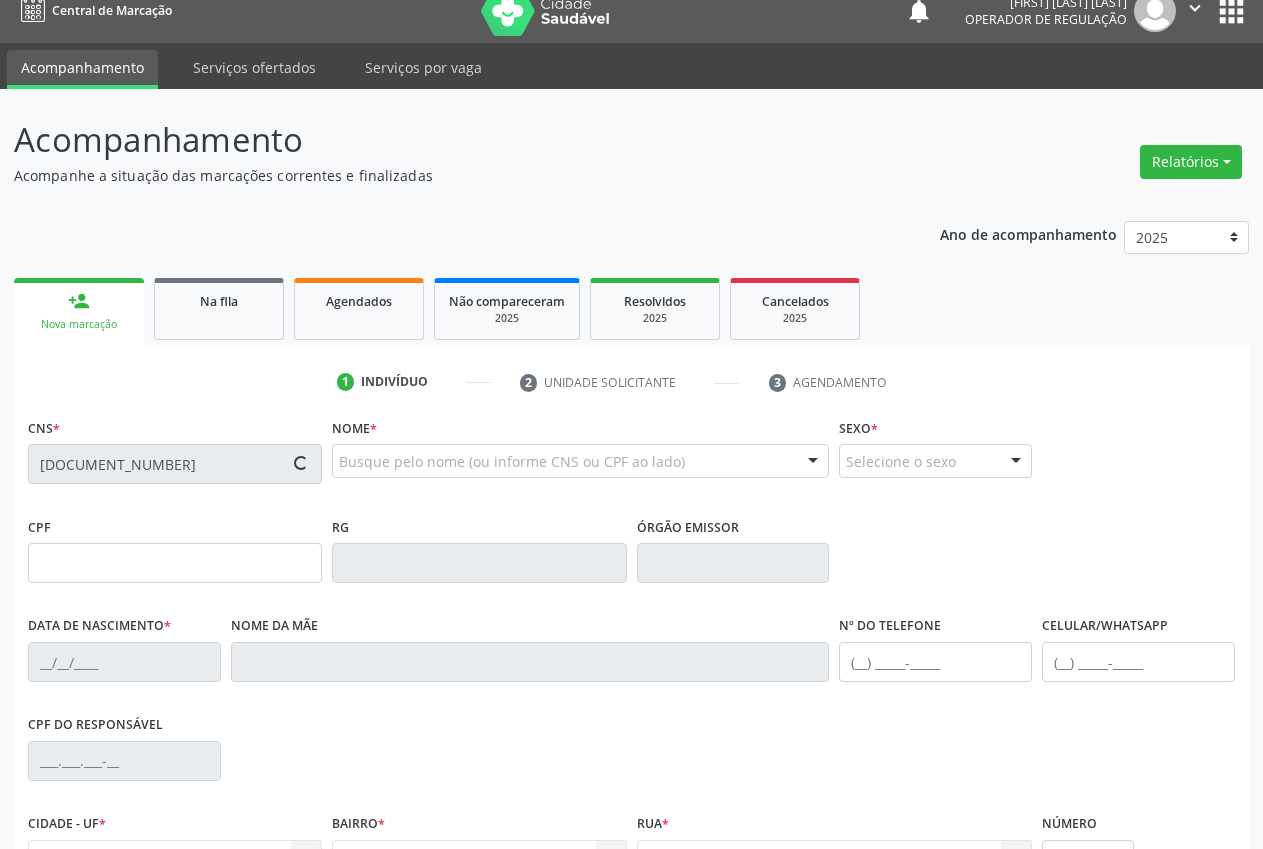 type on "040.572.244-32" 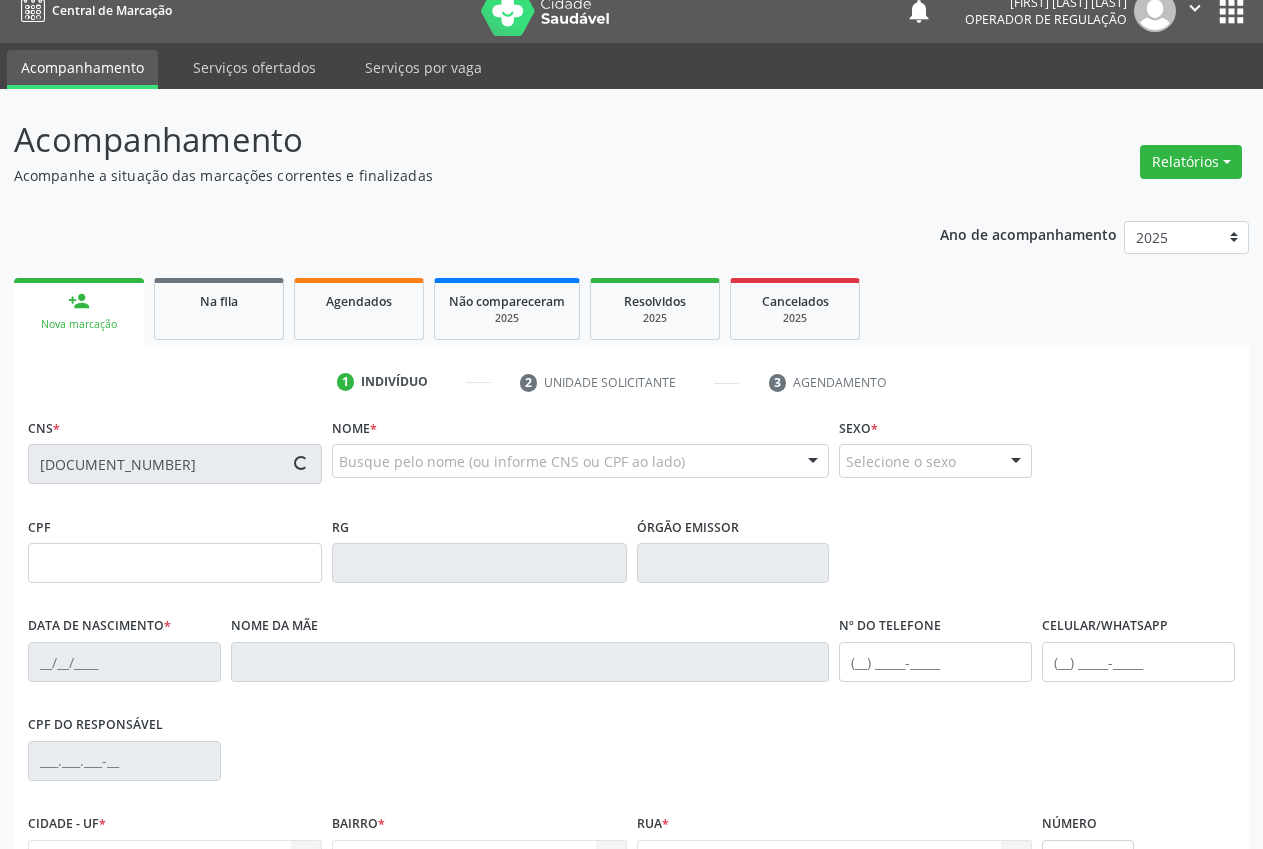 type on "01/12/1971" 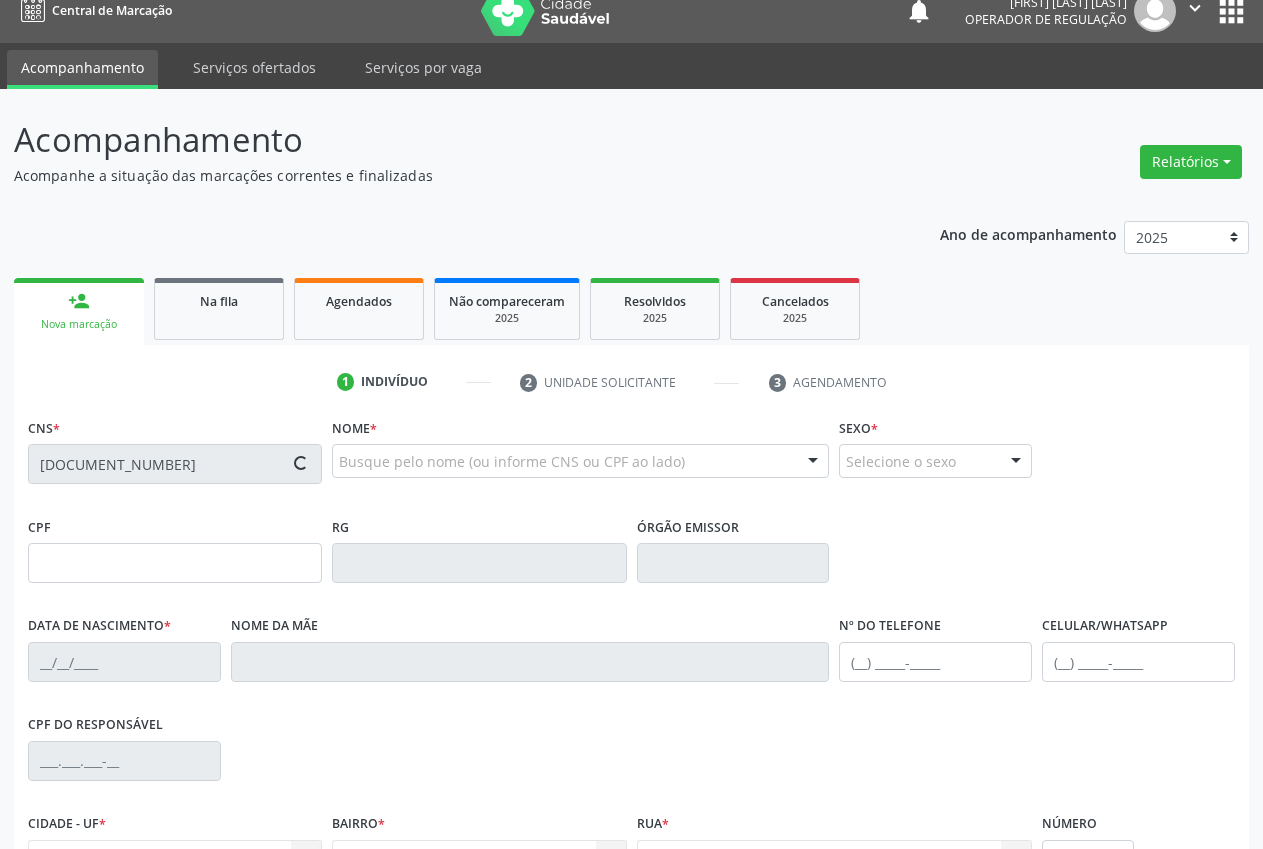 type on "Maria Lúcia de Jesus" 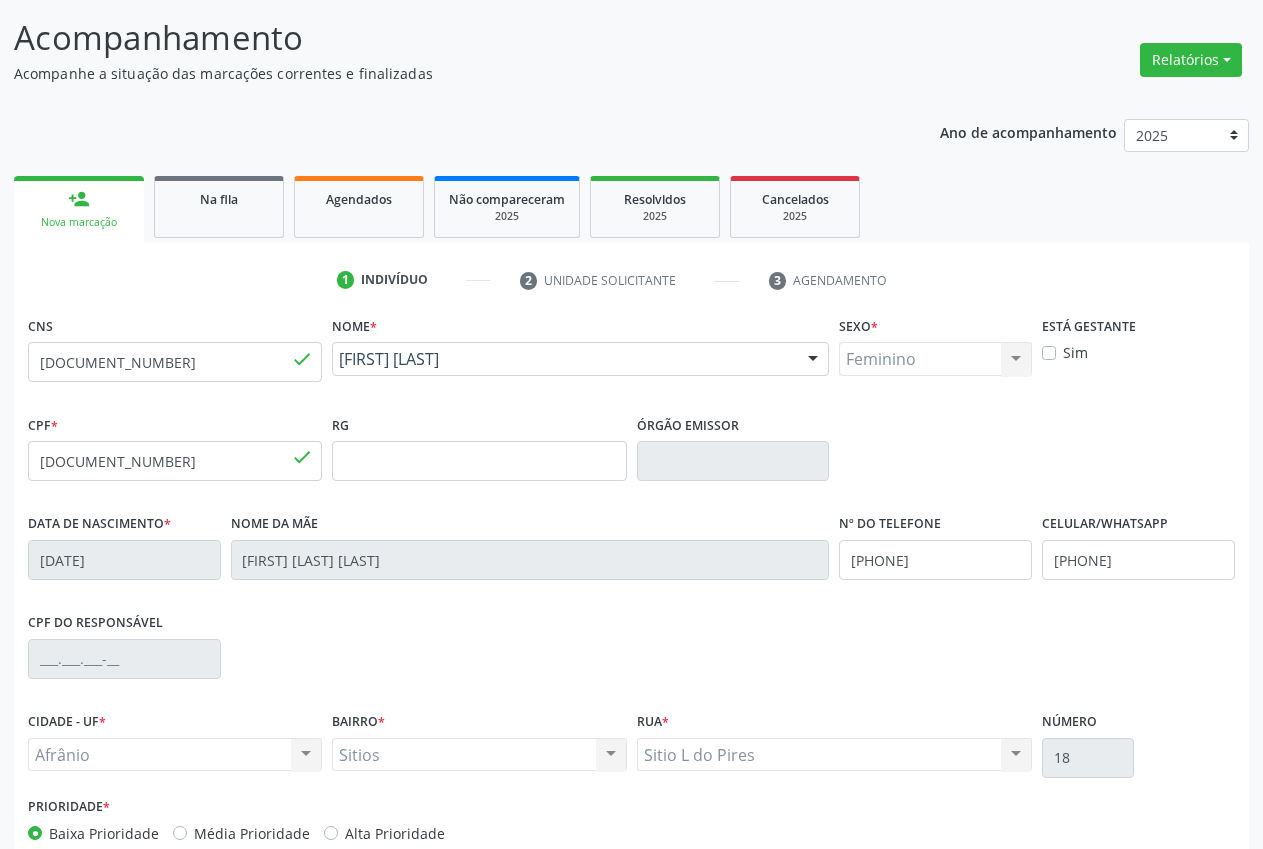 scroll, scrollTop: 235, scrollLeft: 0, axis: vertical 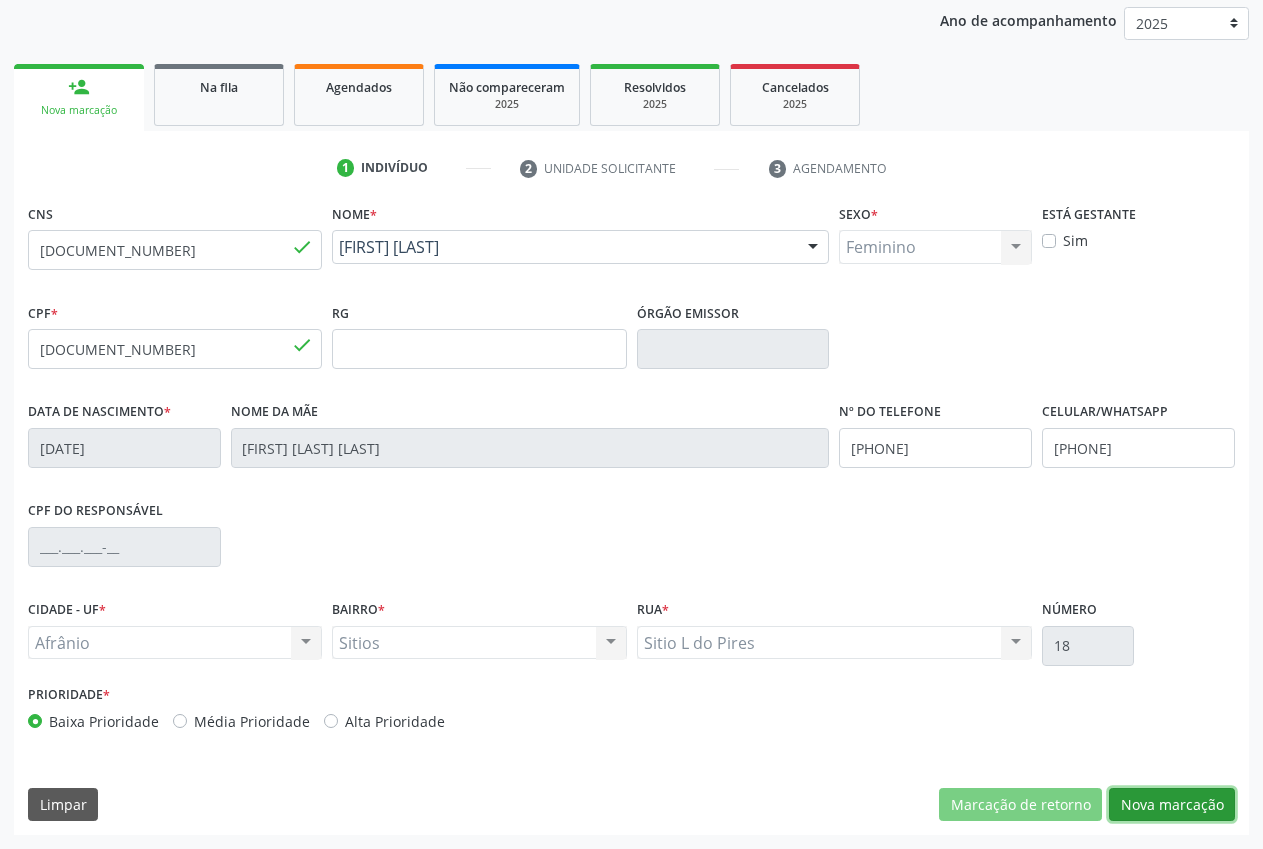 click on "Nova marcação" at bounding box center (1172, 805) 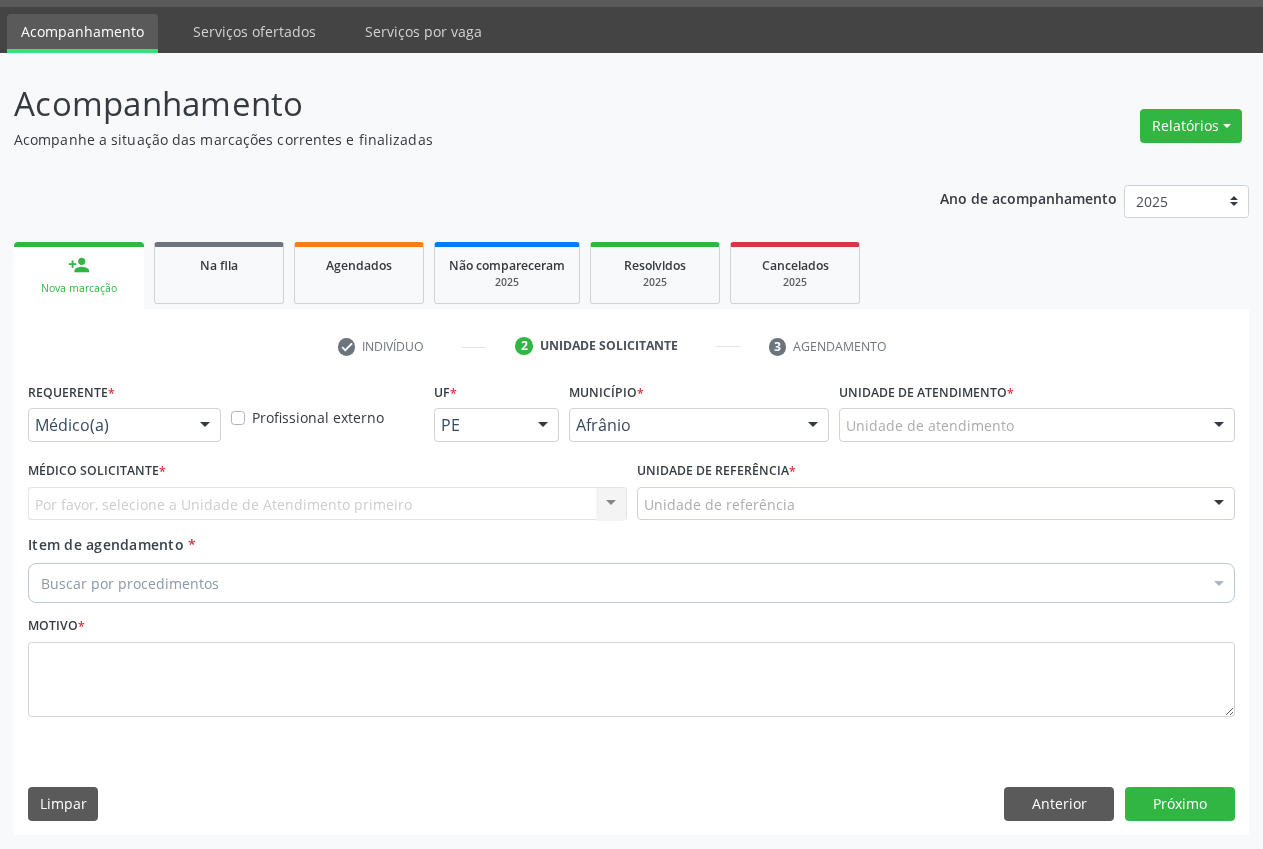 scroll, scrollTop: 57, scrollLeft: 0, axis: vertical 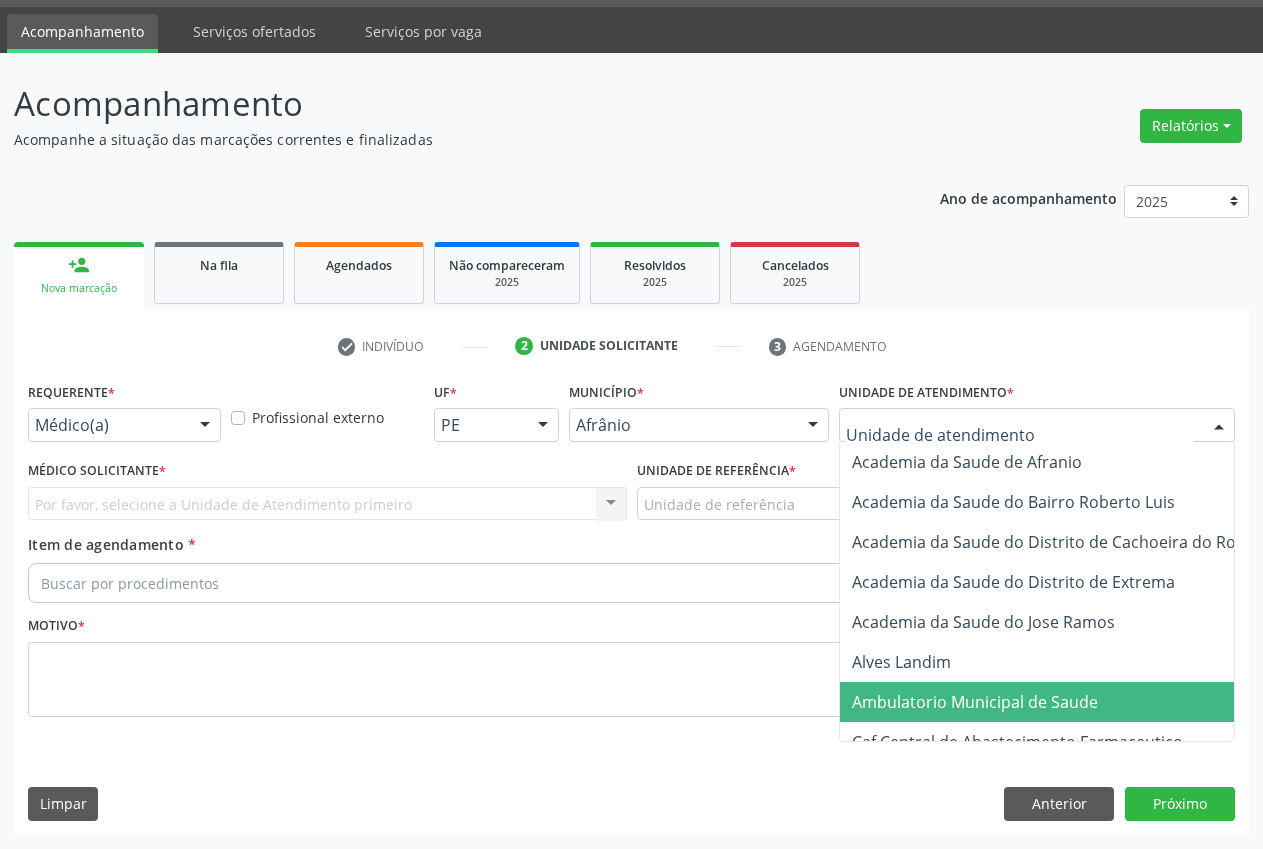 click on "Ambulatorio Municipal de Saude" at bounding box center (975, 702) 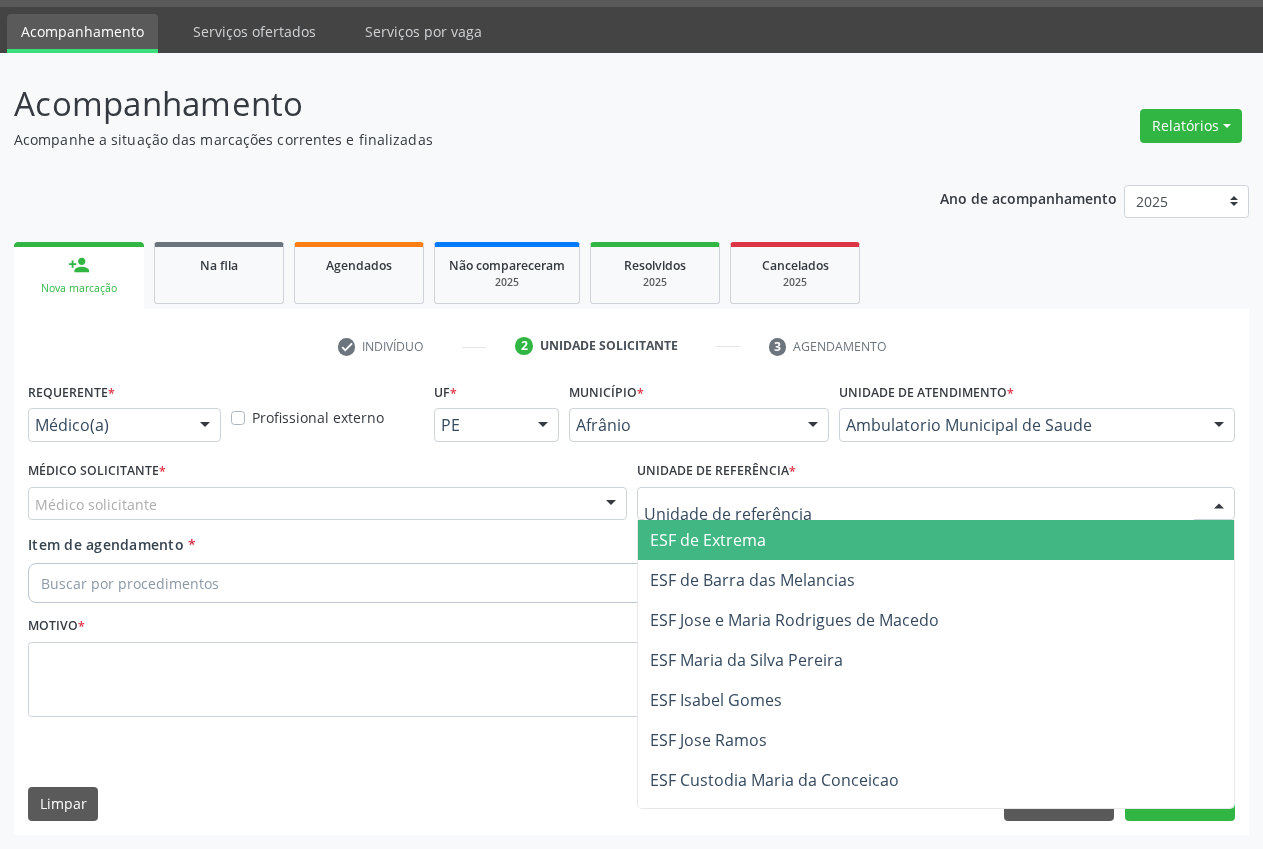 click on "ESF de Extrema" at bounding box center (708, 540) 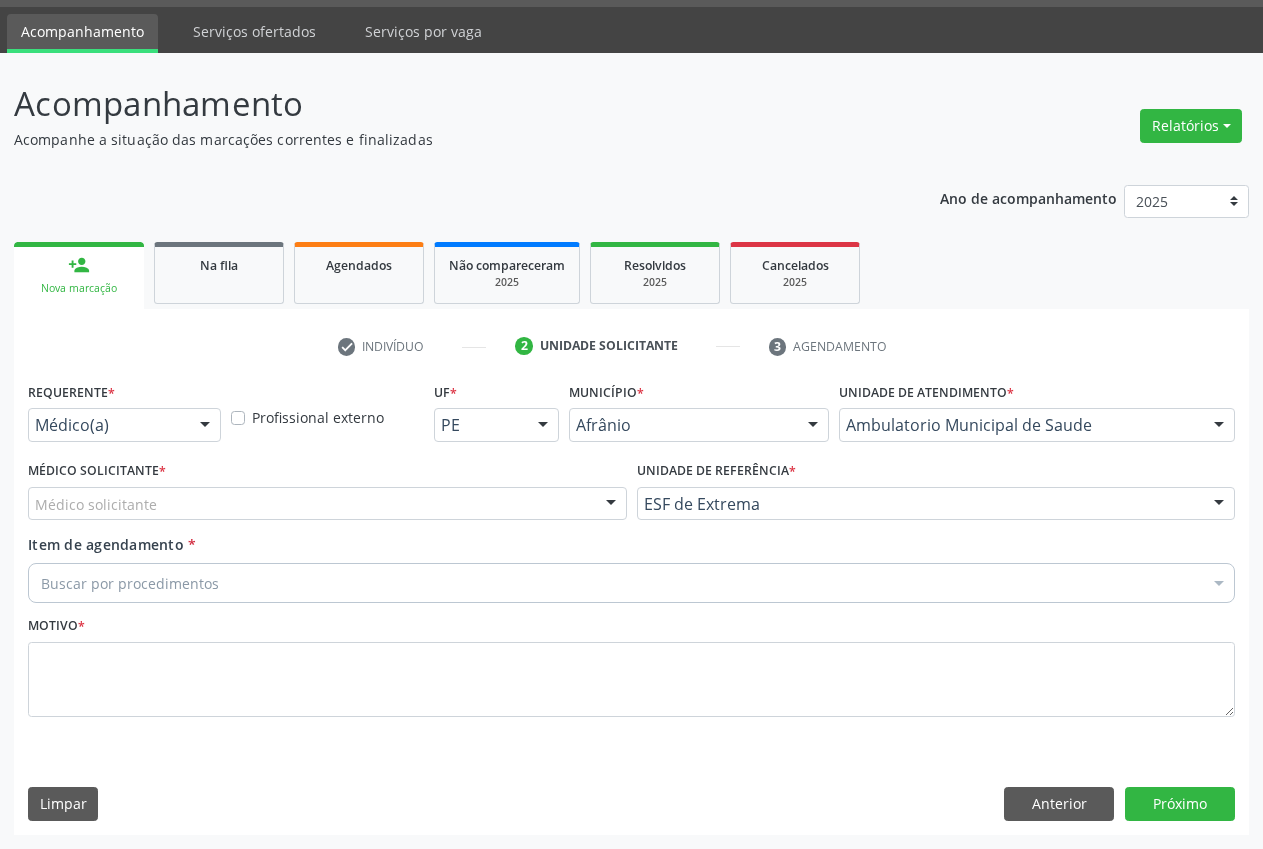 click at bounding box center (611, 505) 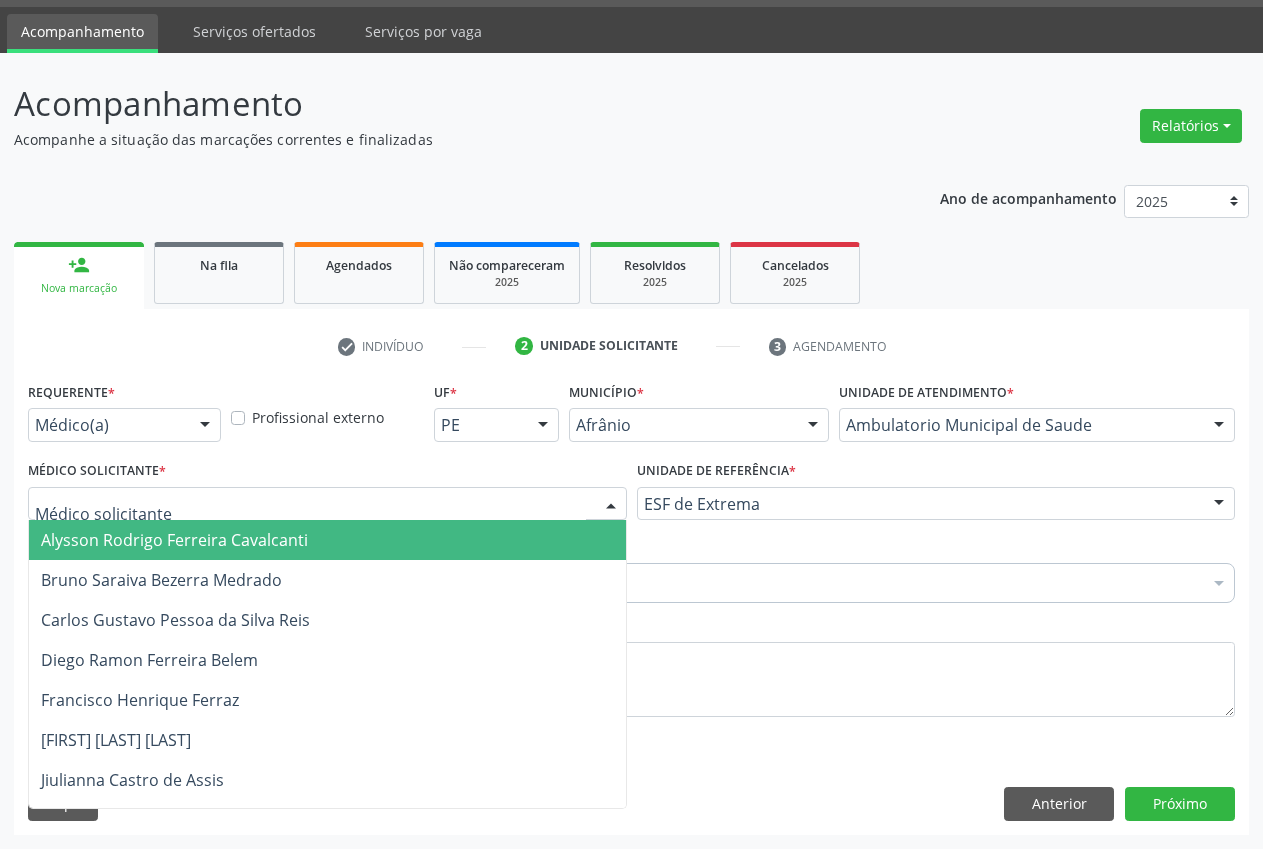 click on "Alysson Rodrigo Ferreira Cavalcanti" at bounding box center (327, 540) 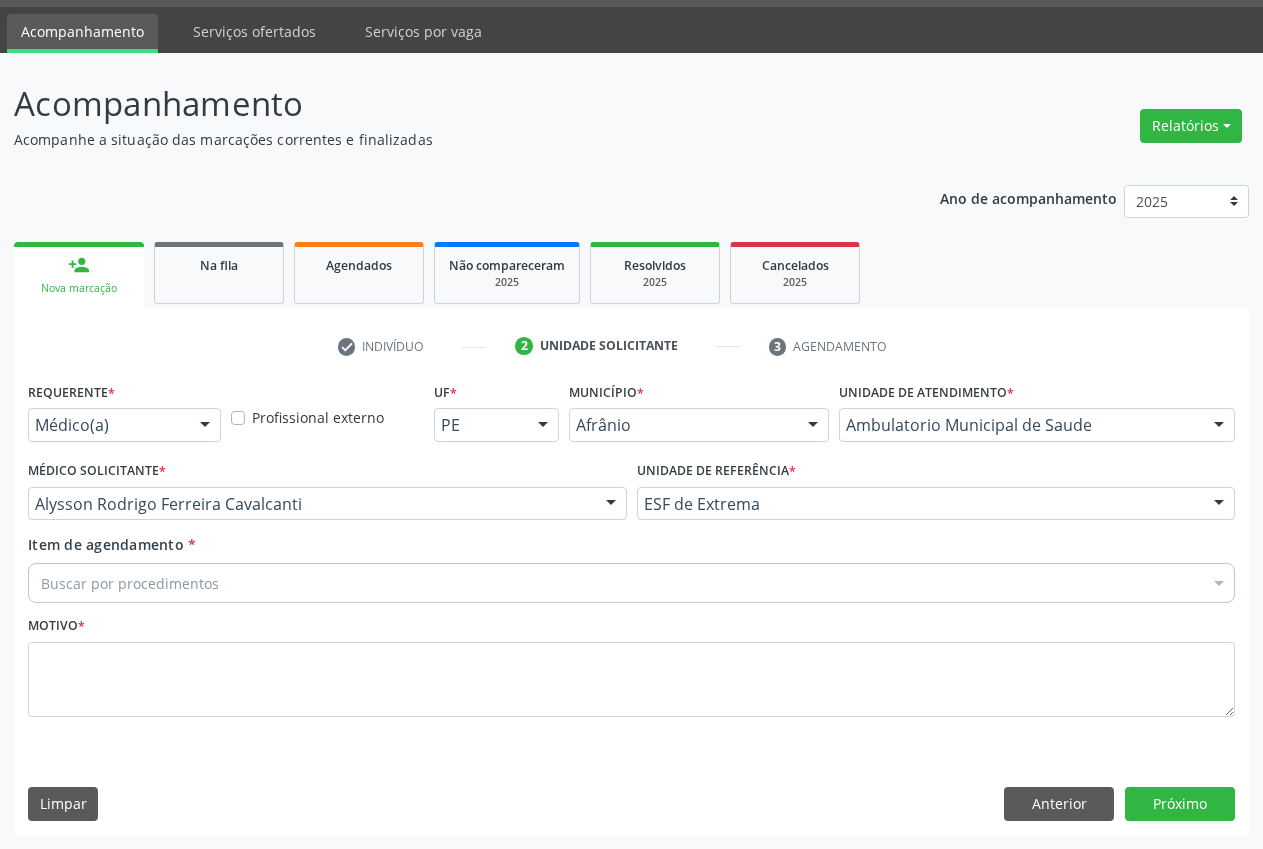 click on "Buscar por procedimentos" at bounding box center [631, 583] 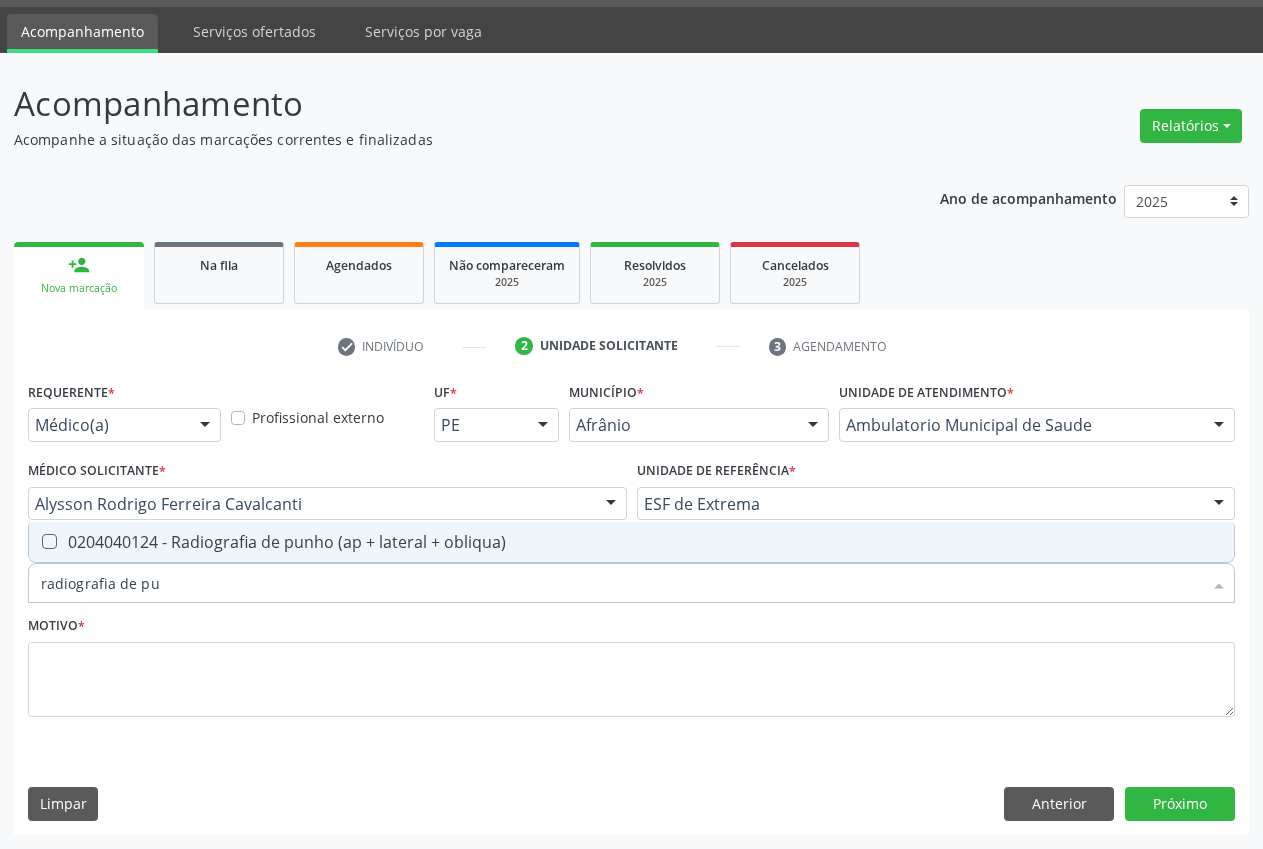 type on "radiografia de pun" 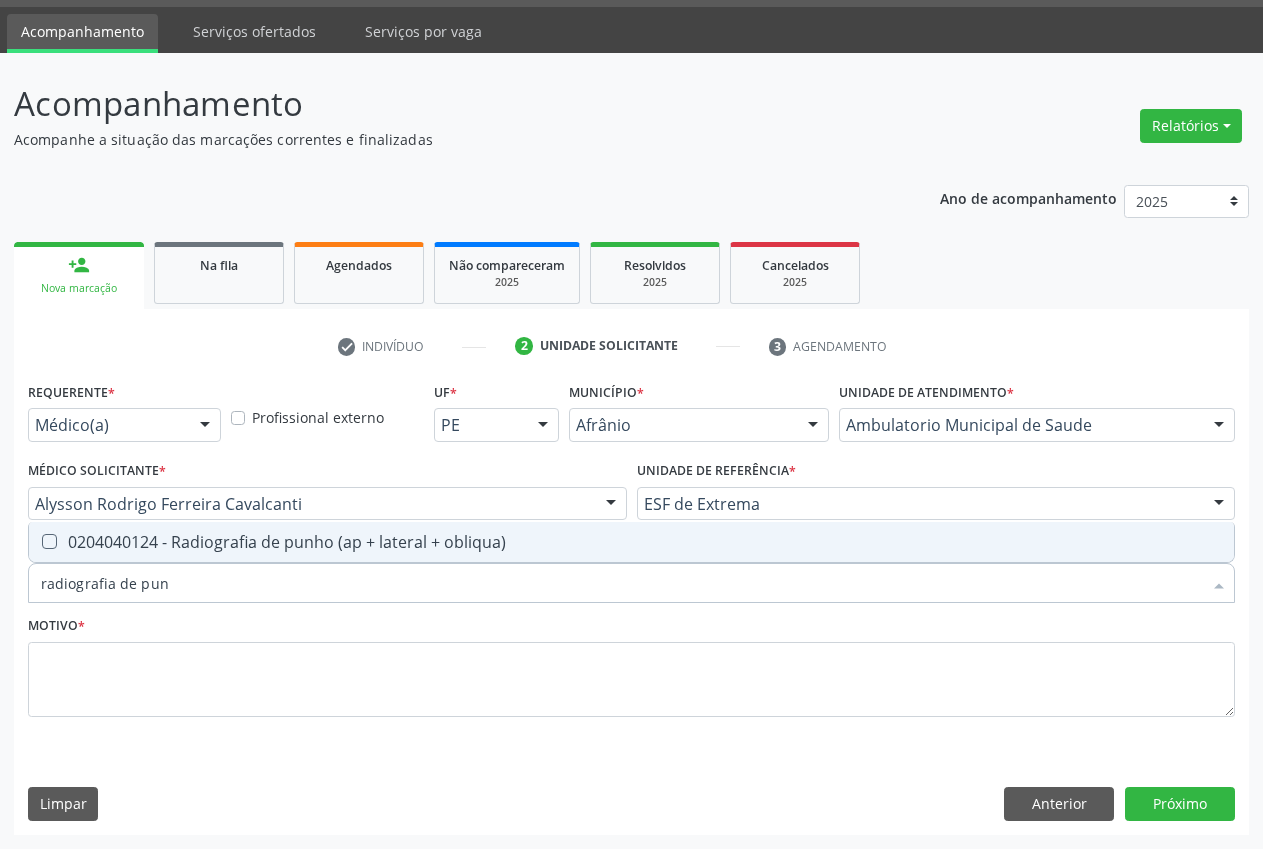 click on "0204040124 - Radiografia de punho (ap + lateral + obliqua)" at bounding box center [631, 542] 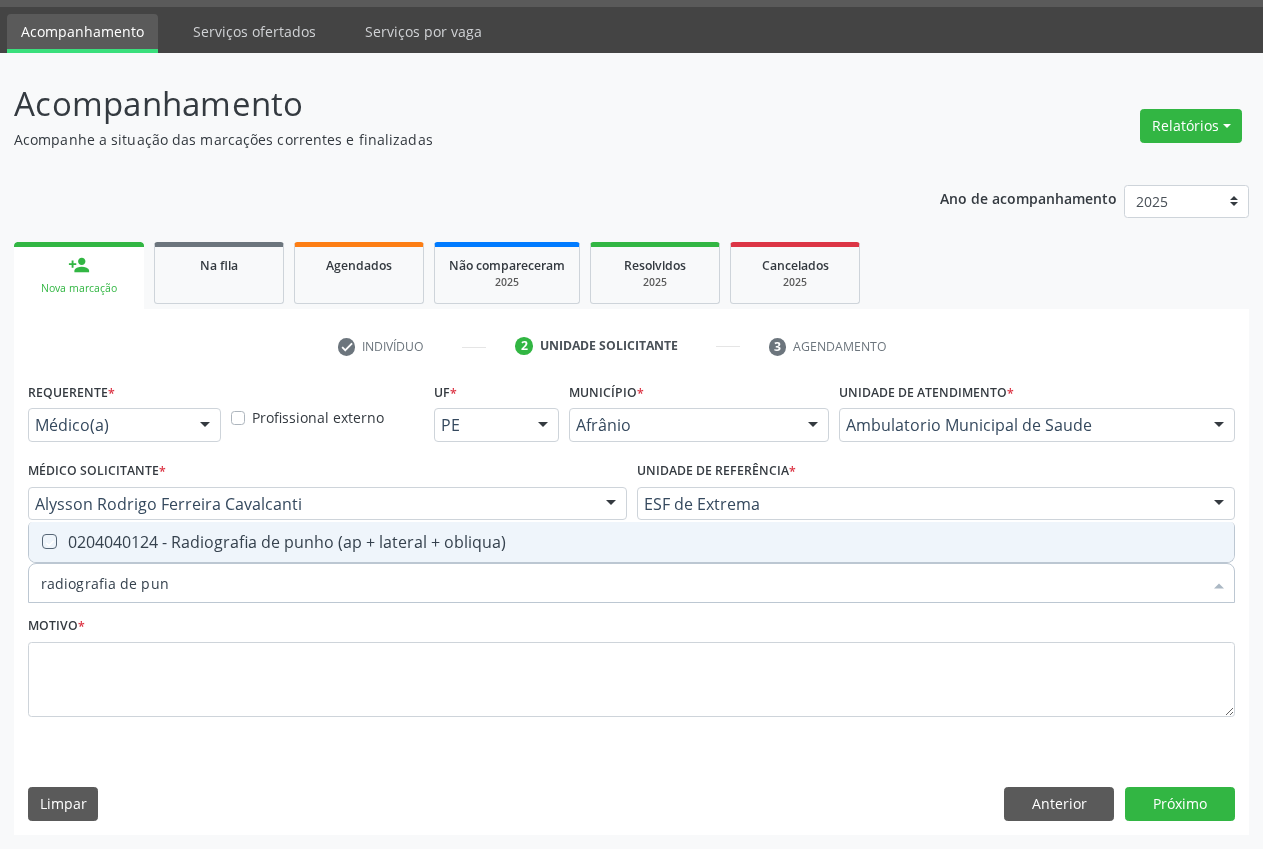 checkbox on "true" 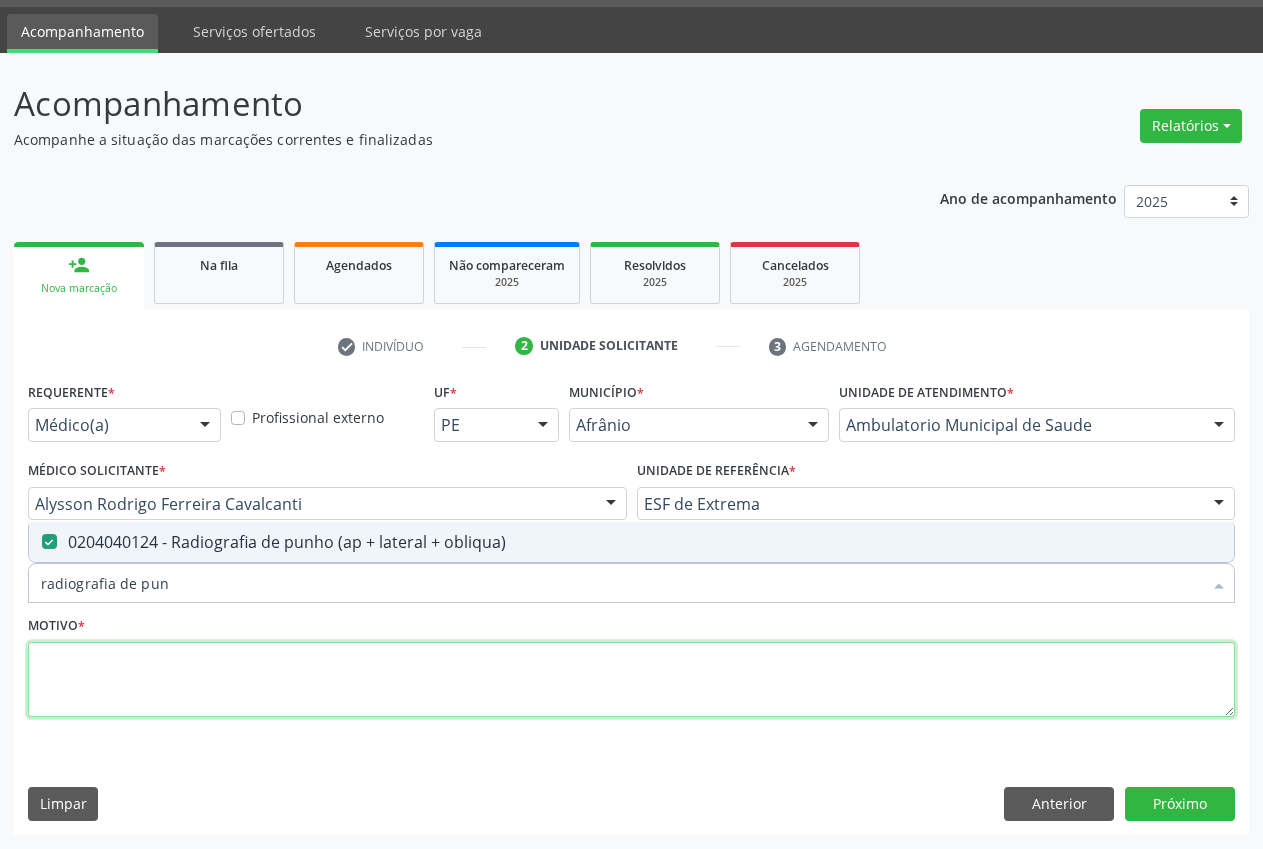 drag, startPoint x: 257, startPoint y: 679, endPoint x: 339, endPoint y: 673, distance: 82.219215 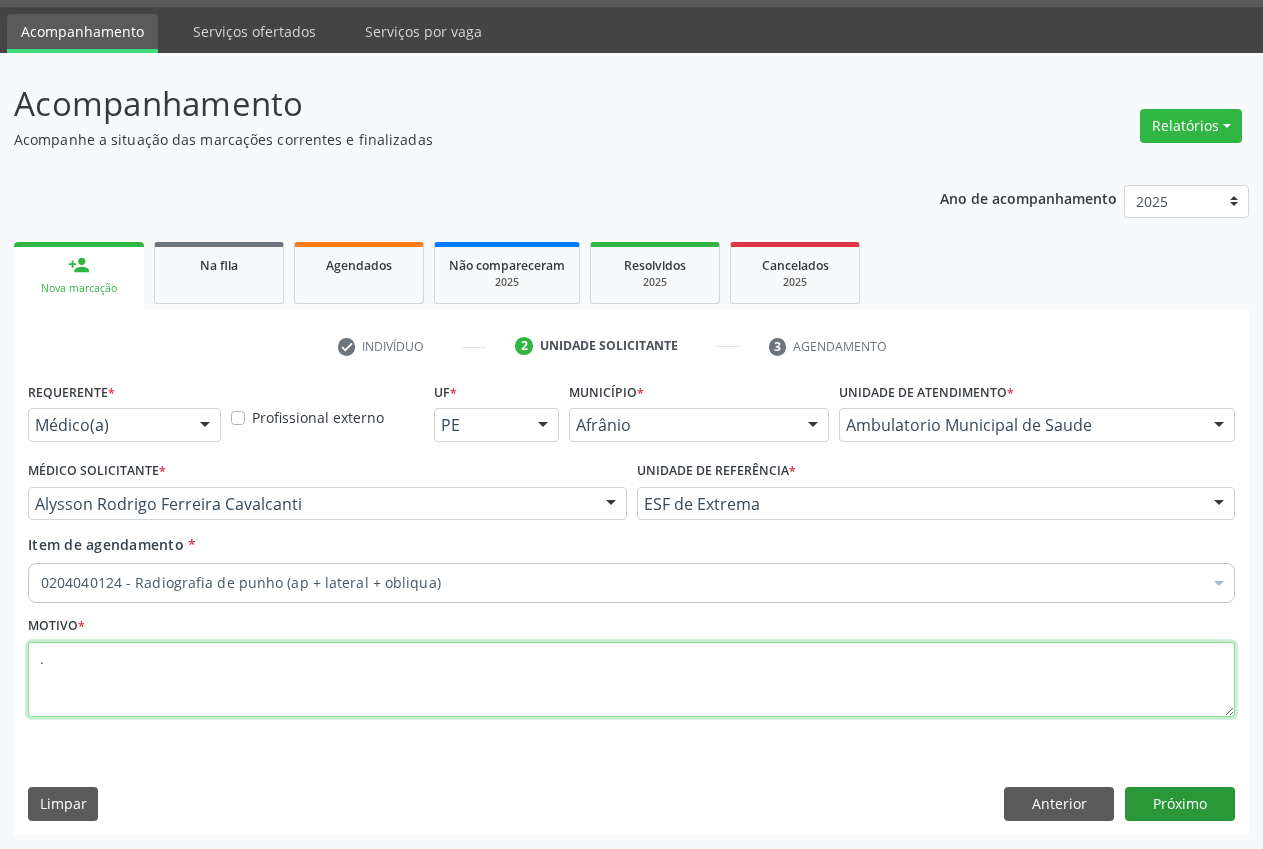 type on "." 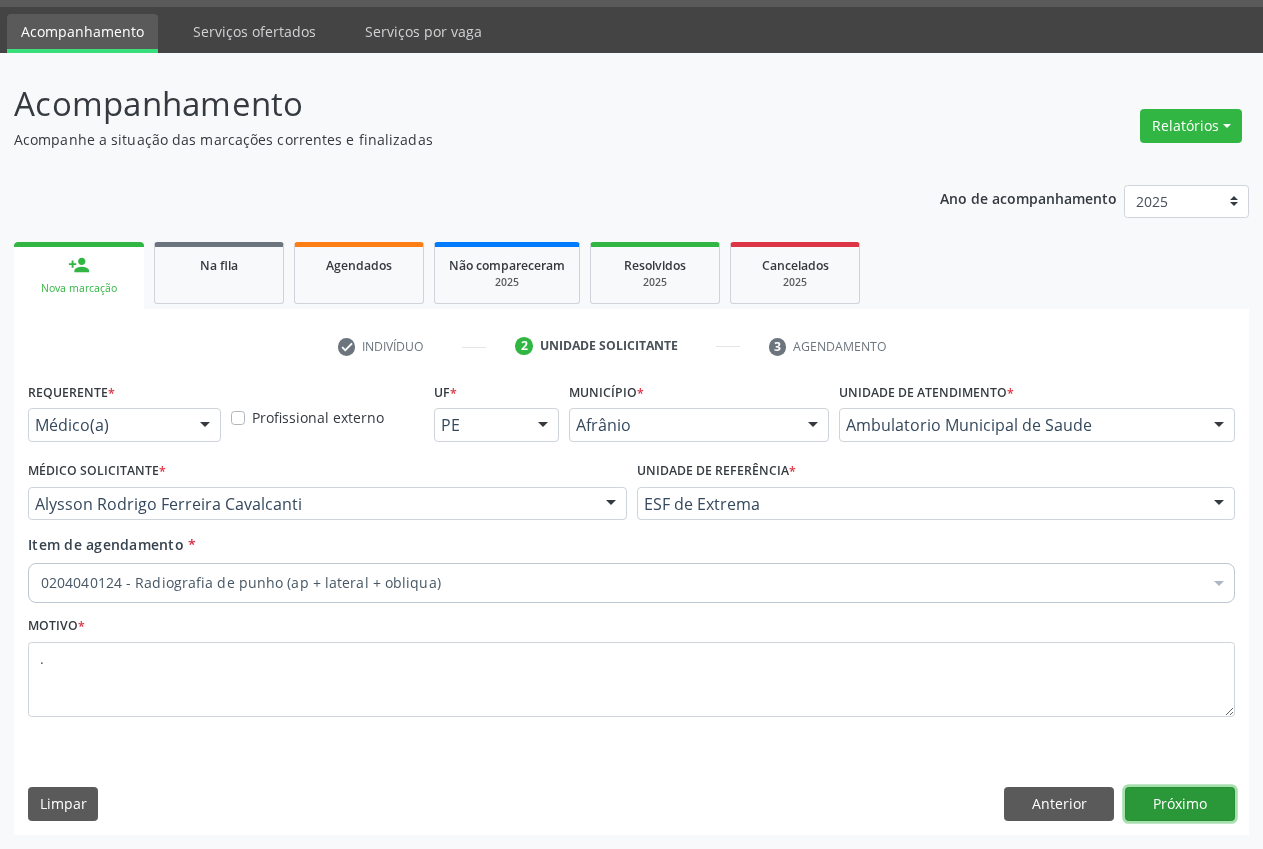 click on "Próximo" at bounding box center (1180, 804) 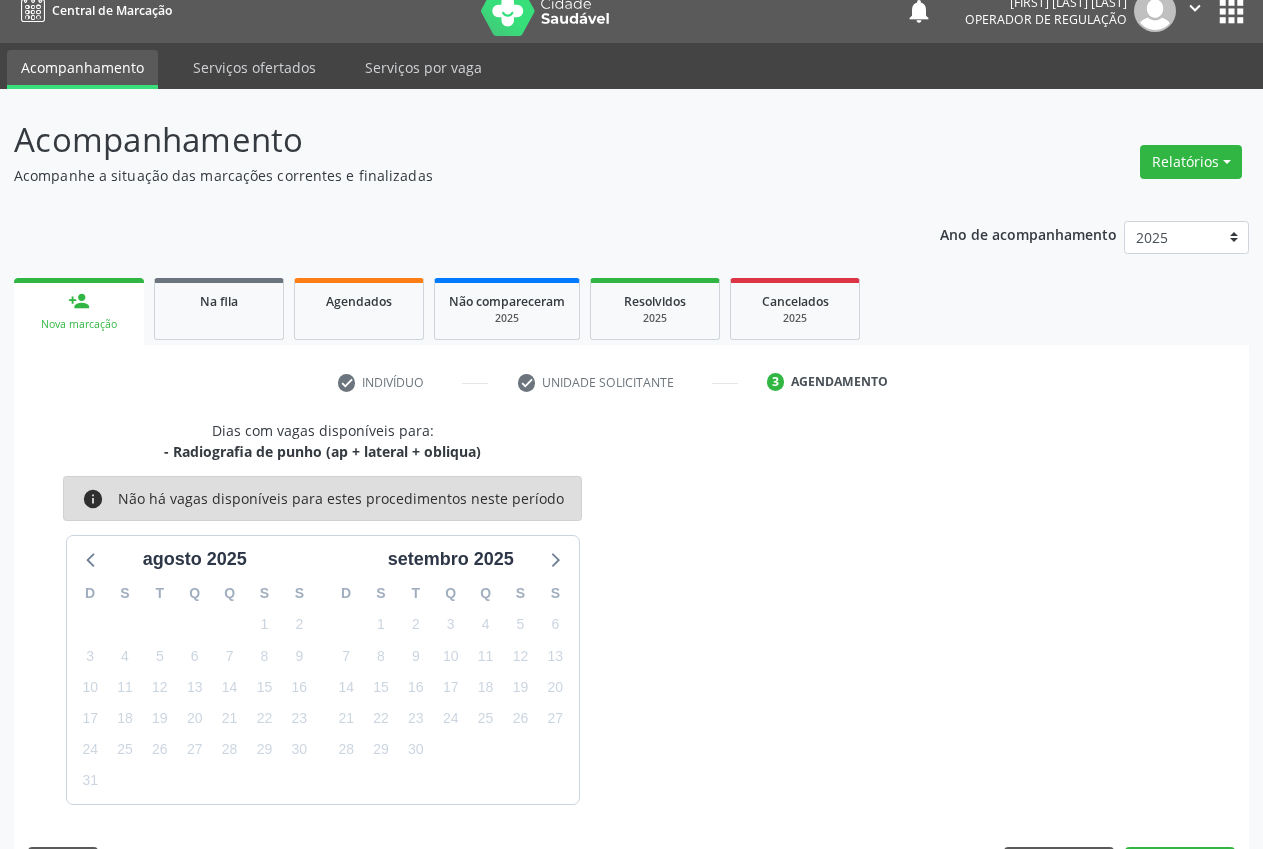 scroll, scrollTop: 57, scrollLeft: 0, axis: vertical 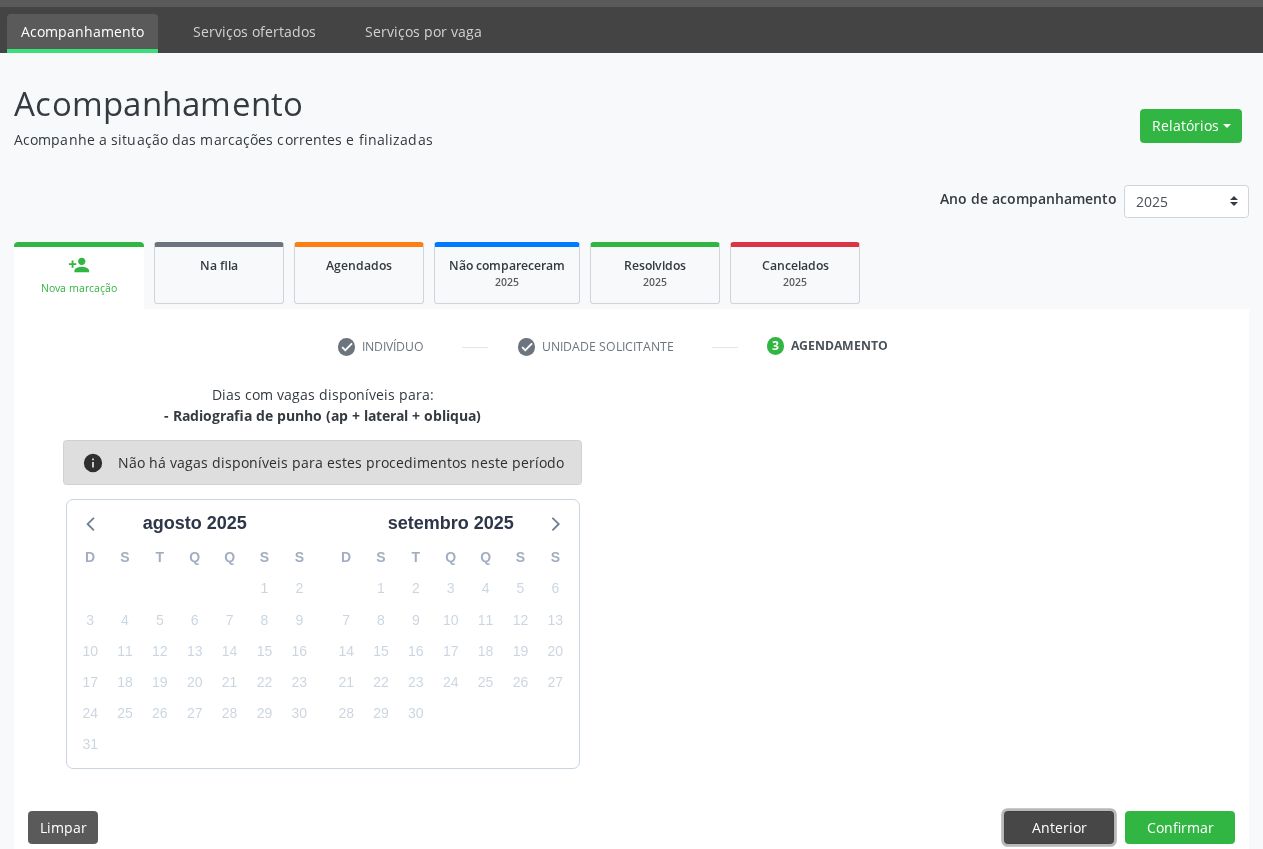 click on "Anterior" at bounding box center (1059, 828) 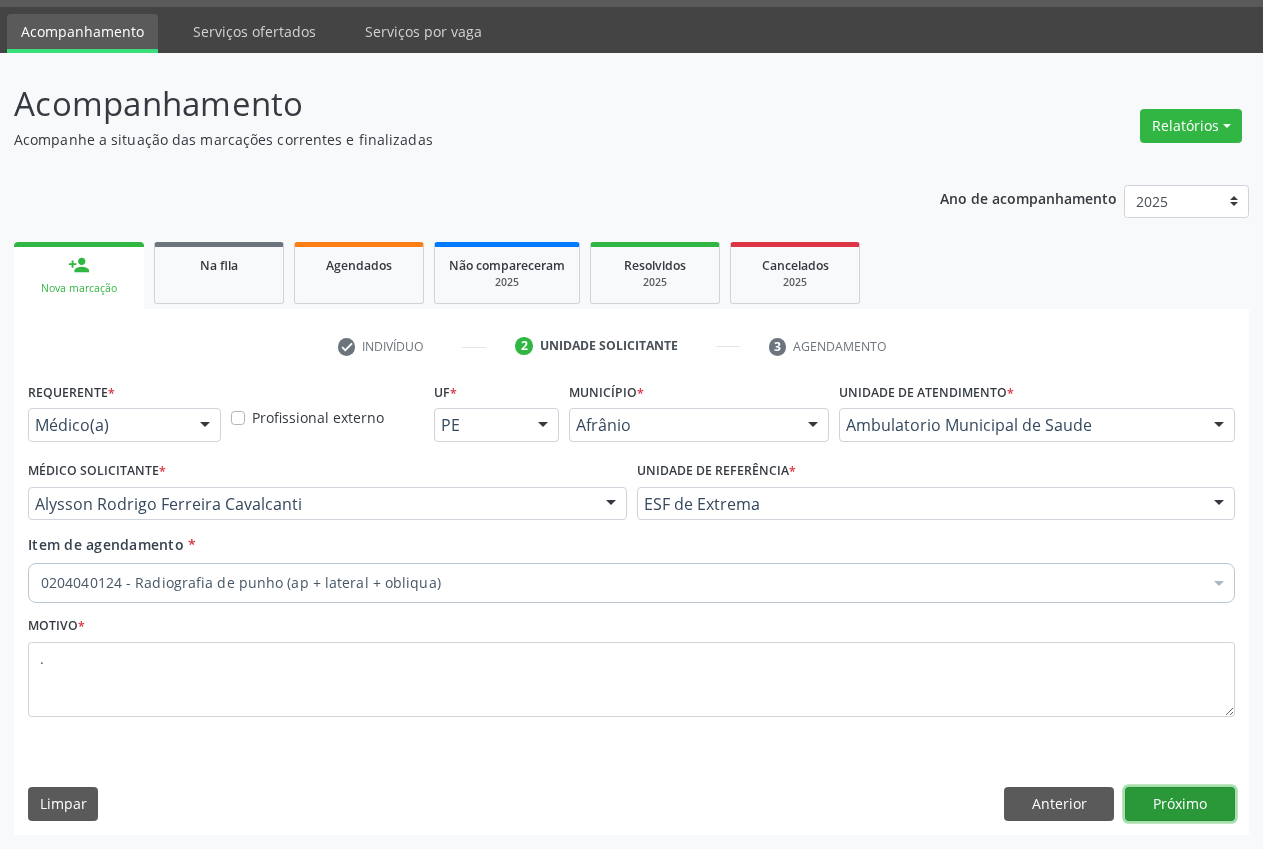 click on "Próximo" at bounding box center [1180, 804] 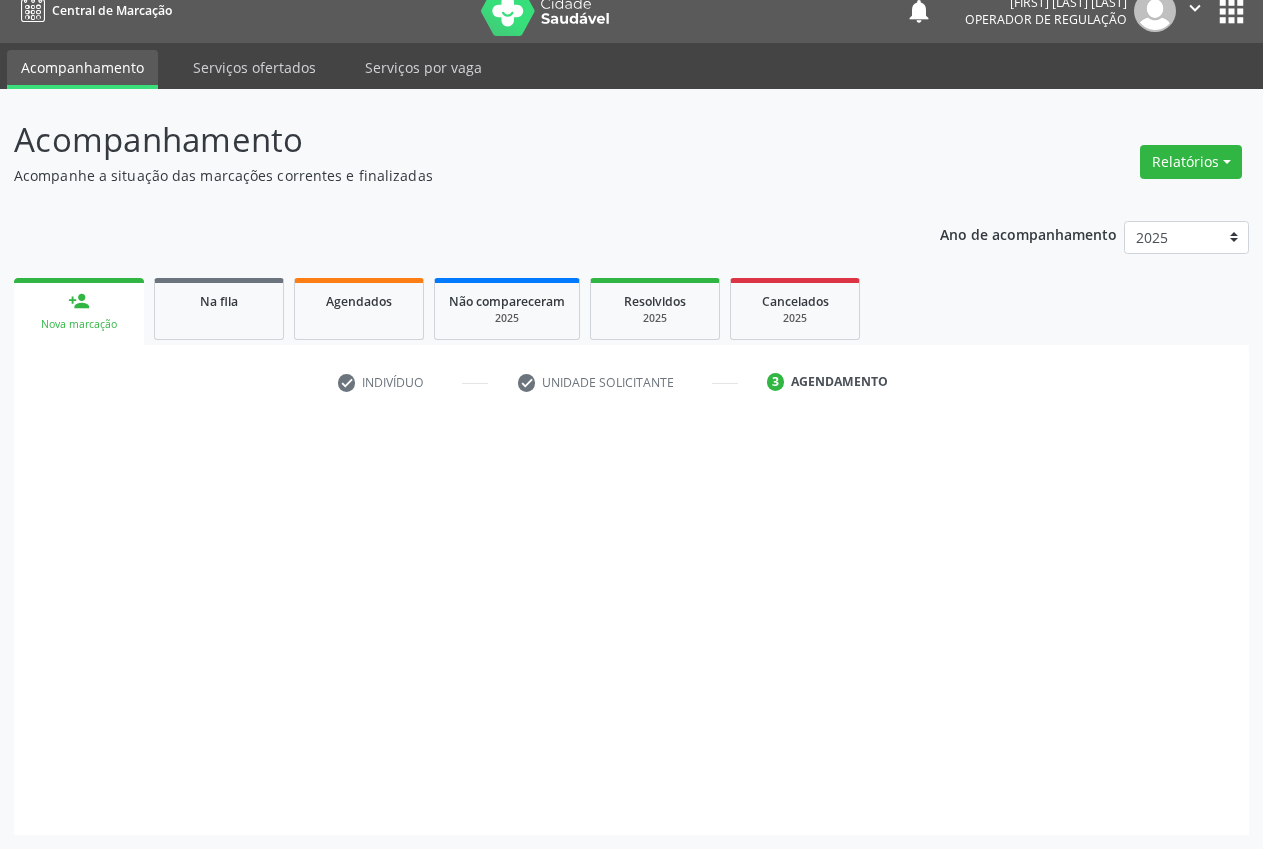 scroll, scrollTop: 21, scrollLeft: 0, axis: vertical 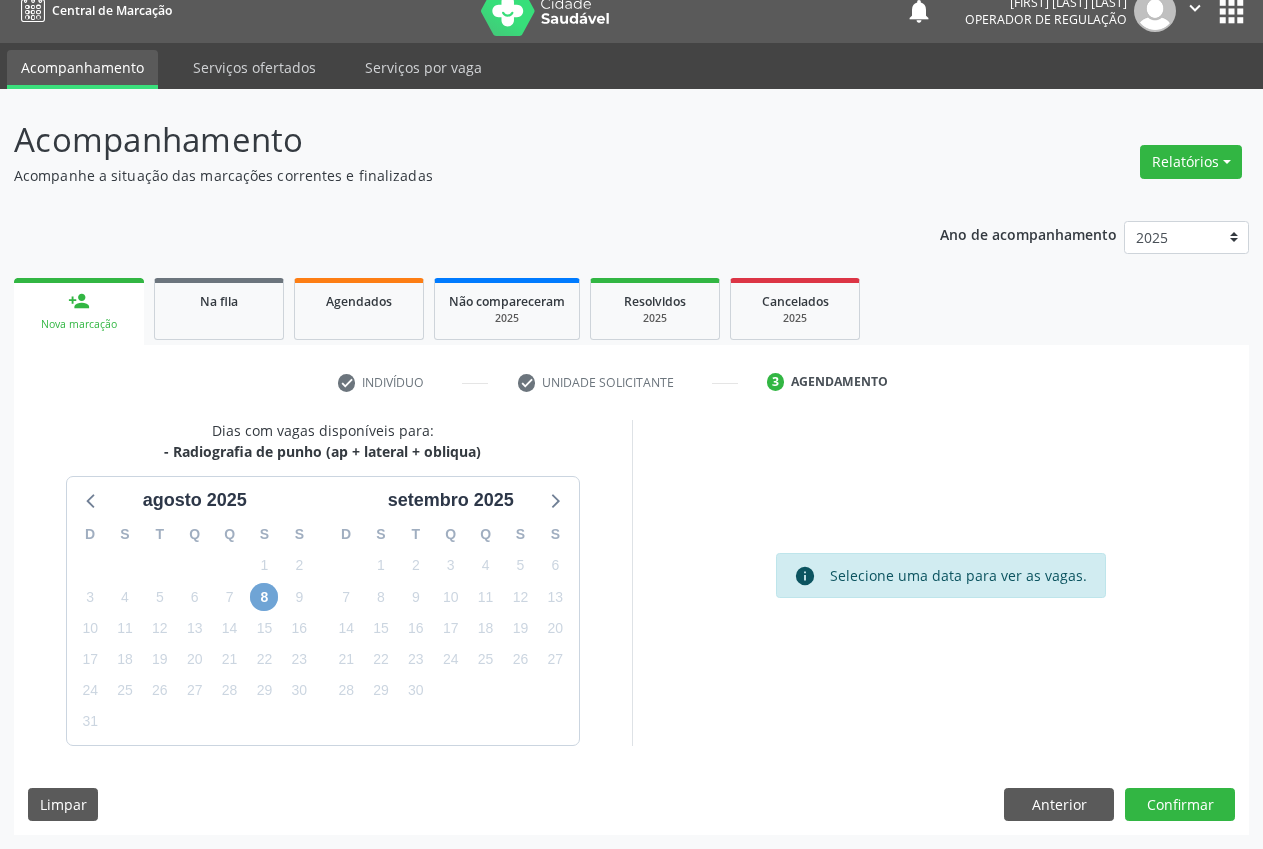 click on "8" at bounding box center [264, 597] 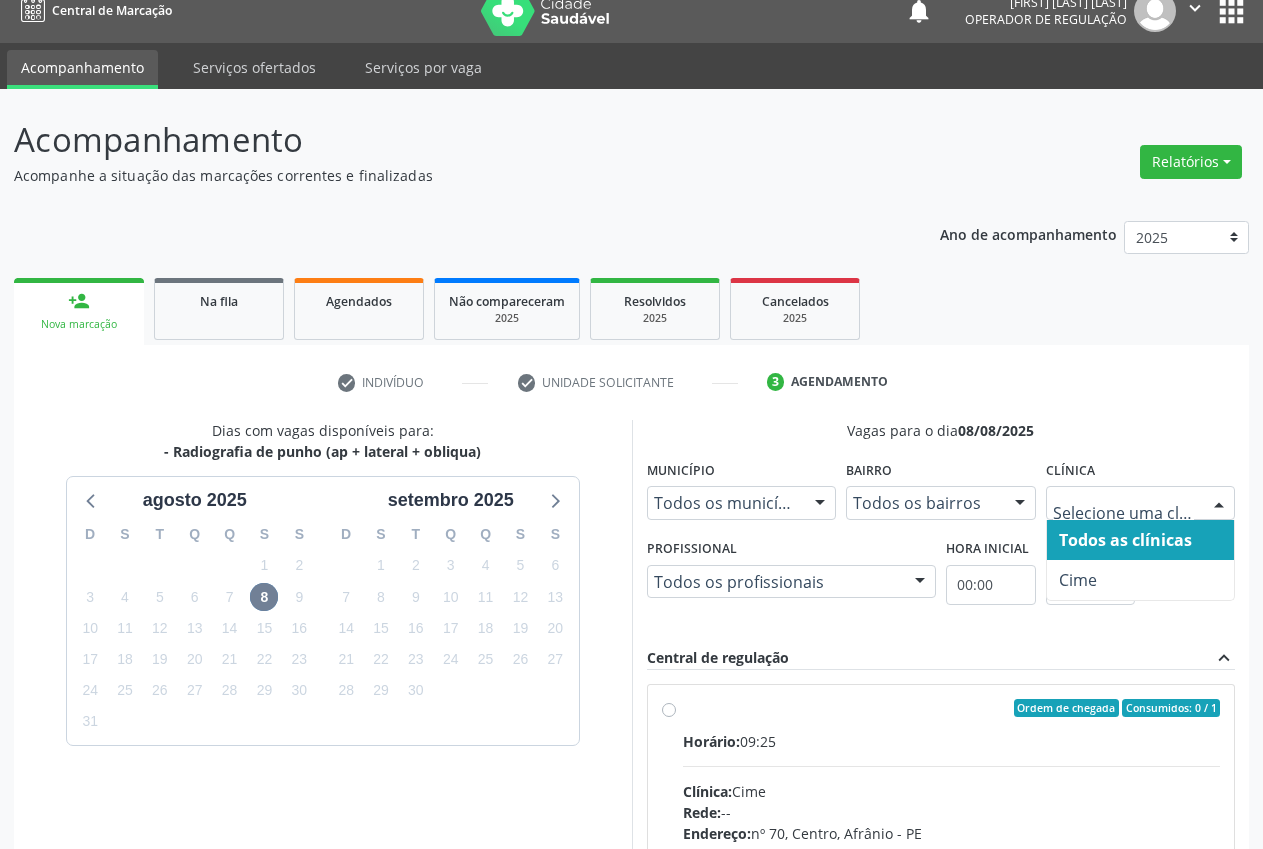 drag, startPoint x: 1162, startPoint y: 506, endPoint x: 1132, endPoint y: 548, distance: 51.613953 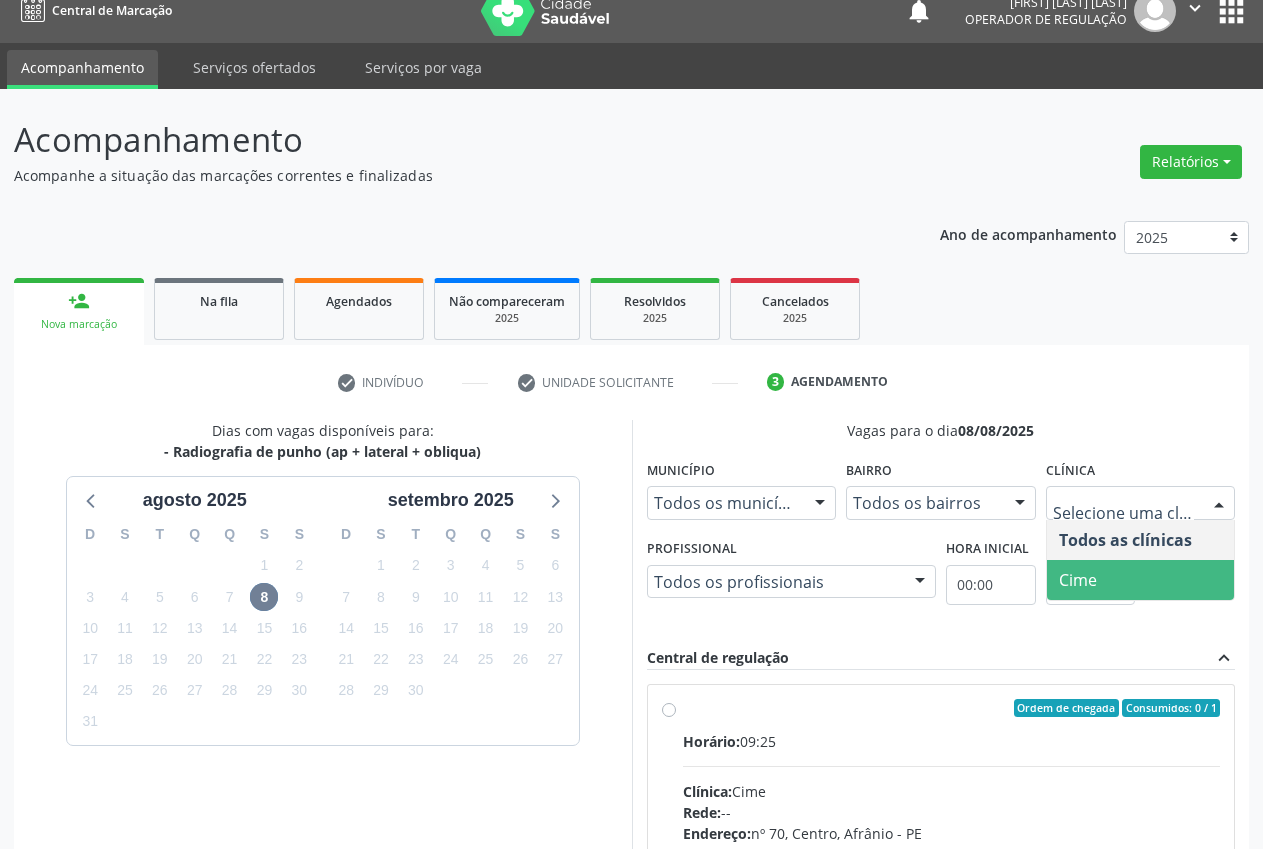 drag, startPoint x: 1111, startPoint y: 584, endPoint x: 1127, endPoint y: 553, distance: 34.88553 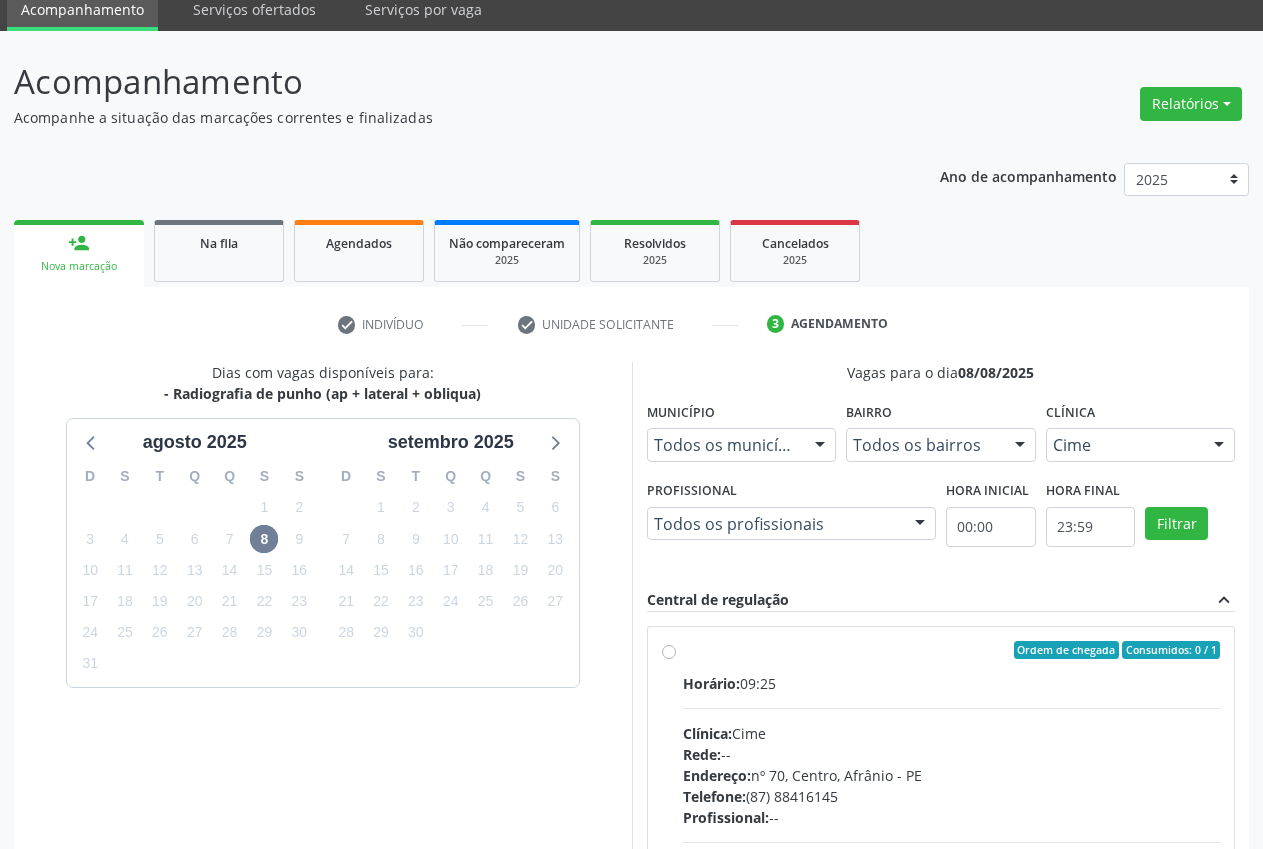 scroll, scrollTop: 310, scrollLeft: 0, axis: vertical 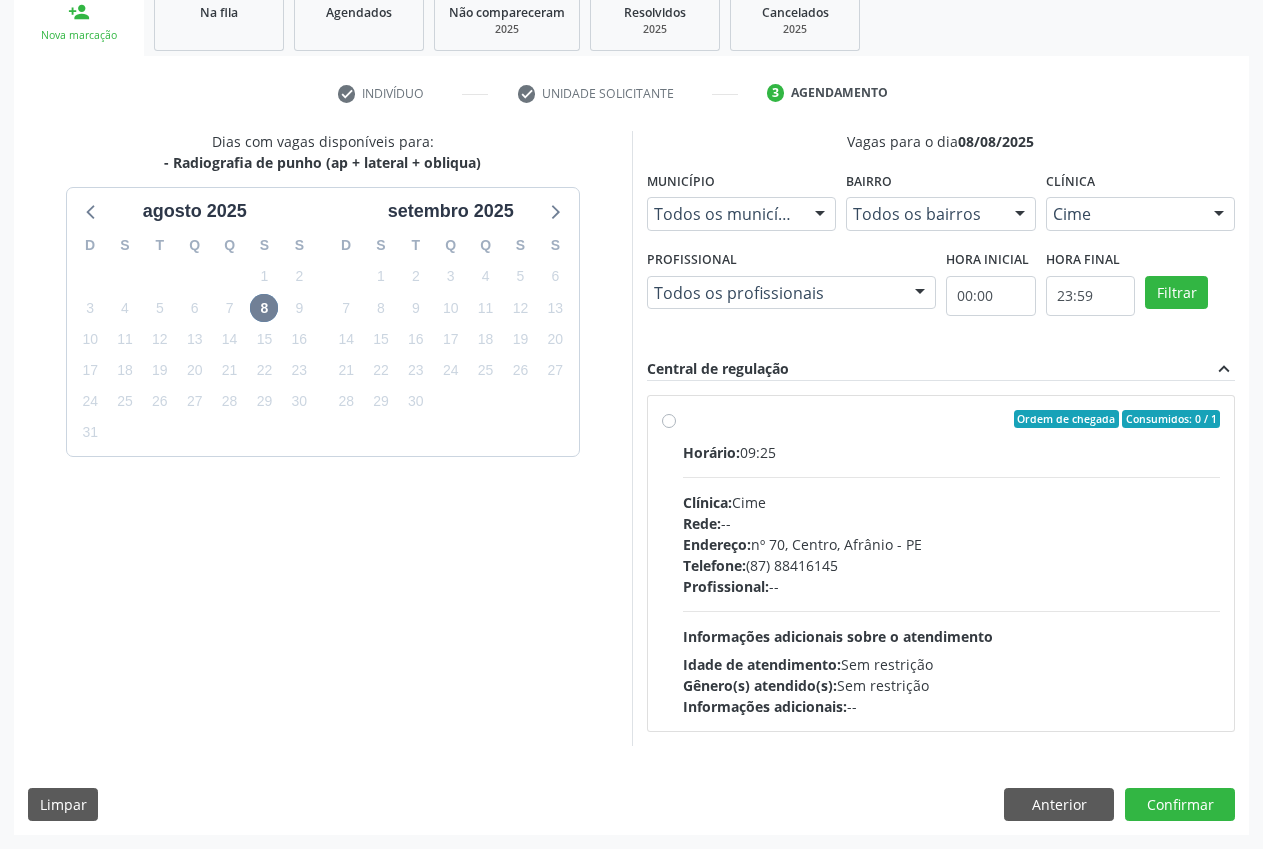 click on "Horário:   09:25" at bounding box center [952, 452] 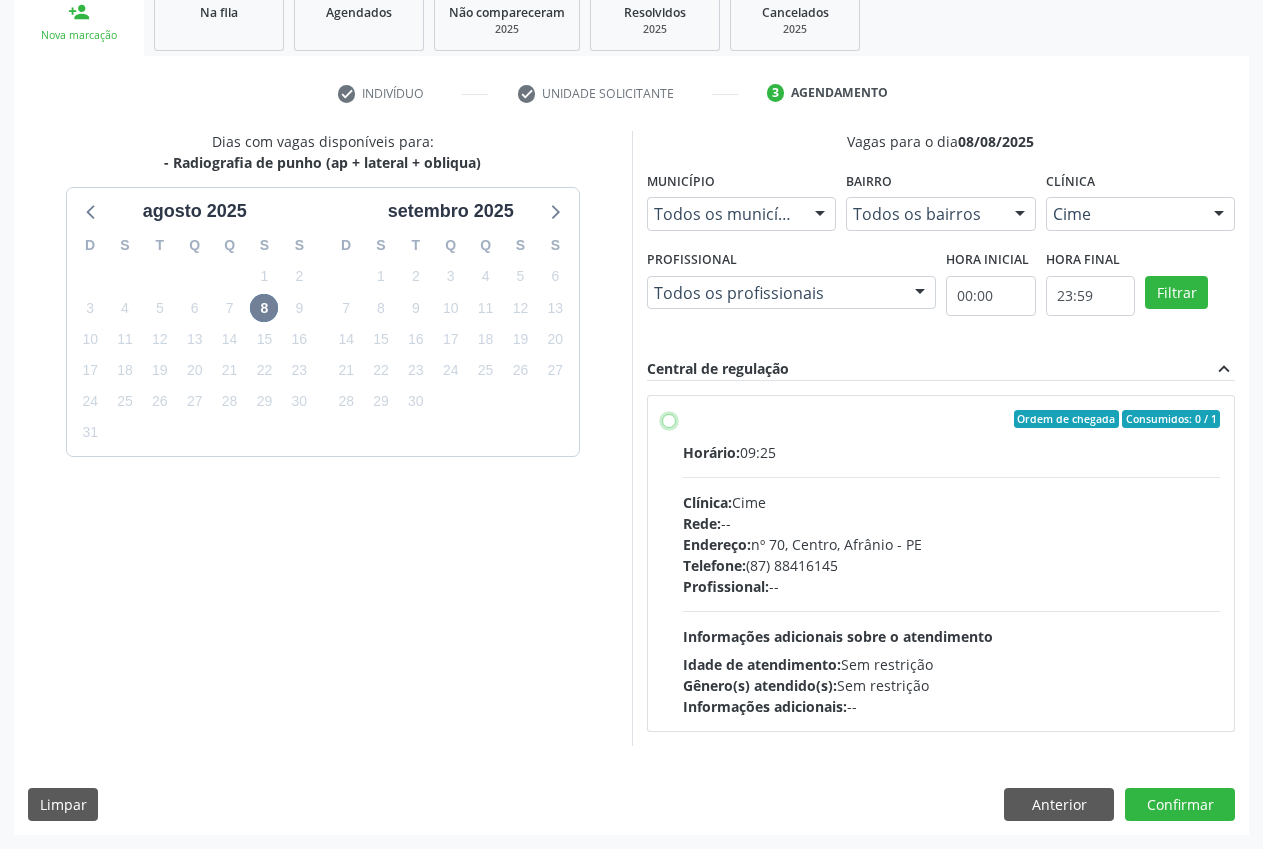 click on "Ordem de chegada
Consumidos: 0 / 1
Horário:   09:25
Clínica:  Cime
Rede:
--
Endereço:   nº 70, Centro, Afrânio - PE
Telefone:   (87) 88416145
Profissional:
--
Informações adicionais sobre o atendimento
Idade de atendimento:
Sem restrição
Gênero(s) atendido(s):
Sem restrição
Informações adicionais:
--" at bounding box center (669, 419) 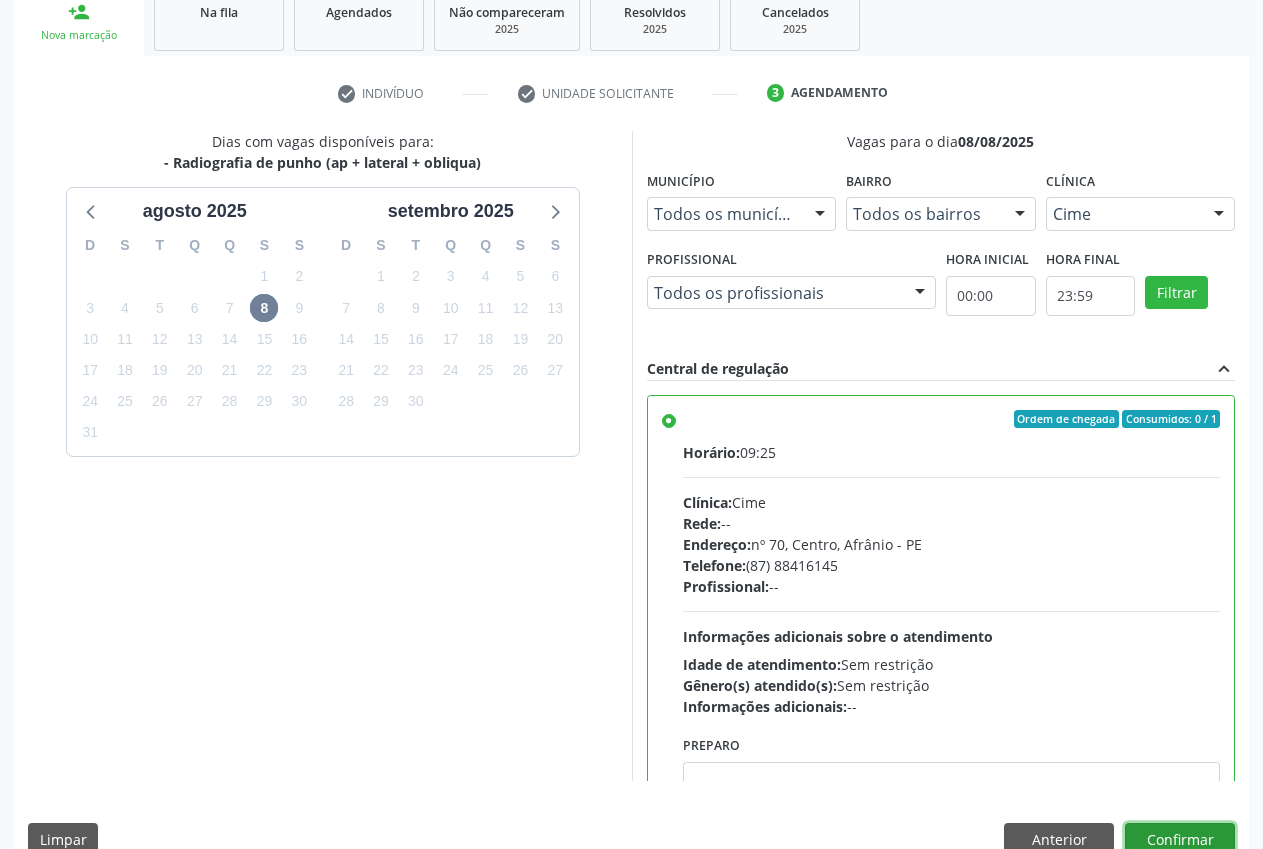 click on "Confirmar" at bounding box center (1180, 840) 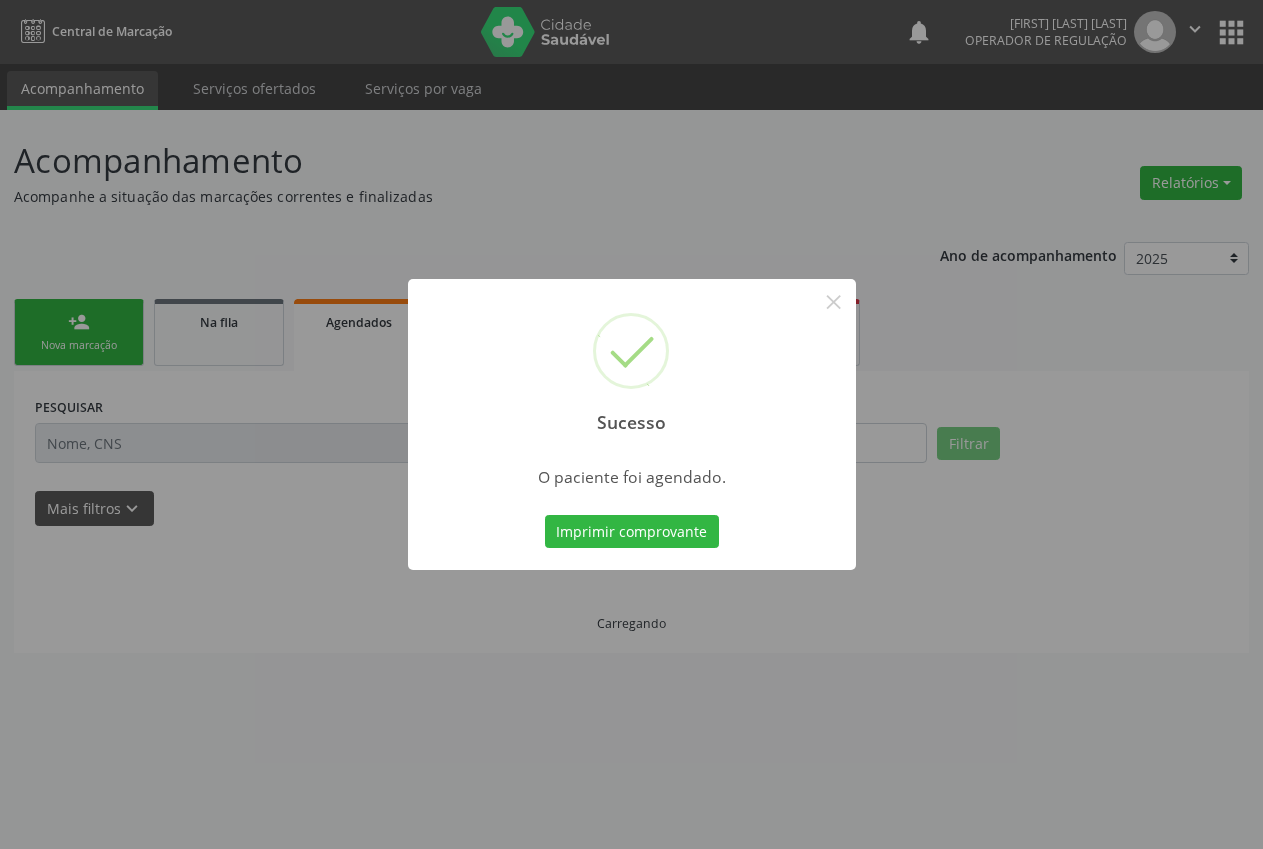 scroll, scrollTop: 0, scrollLeft: 0, axis: both 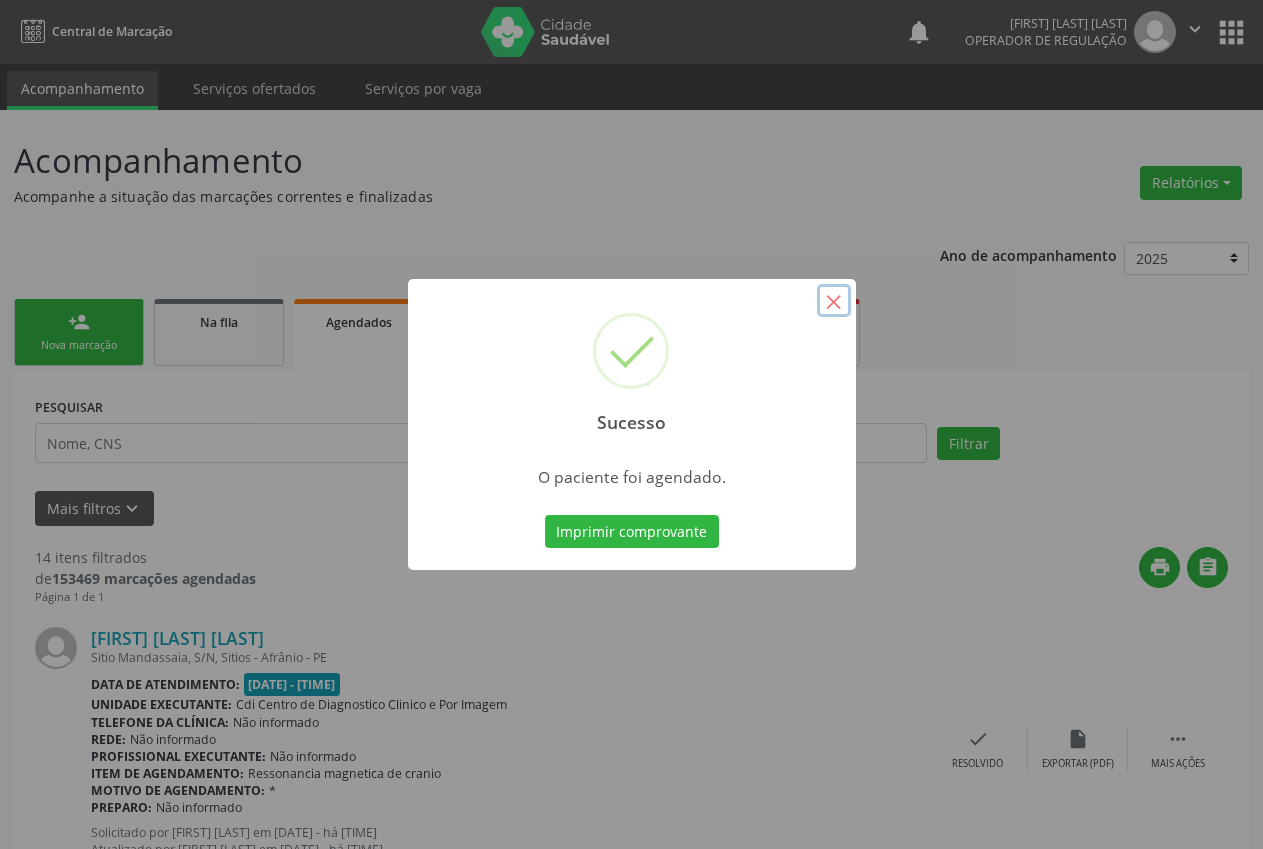 click on "×" at bounding box center (834, 301) 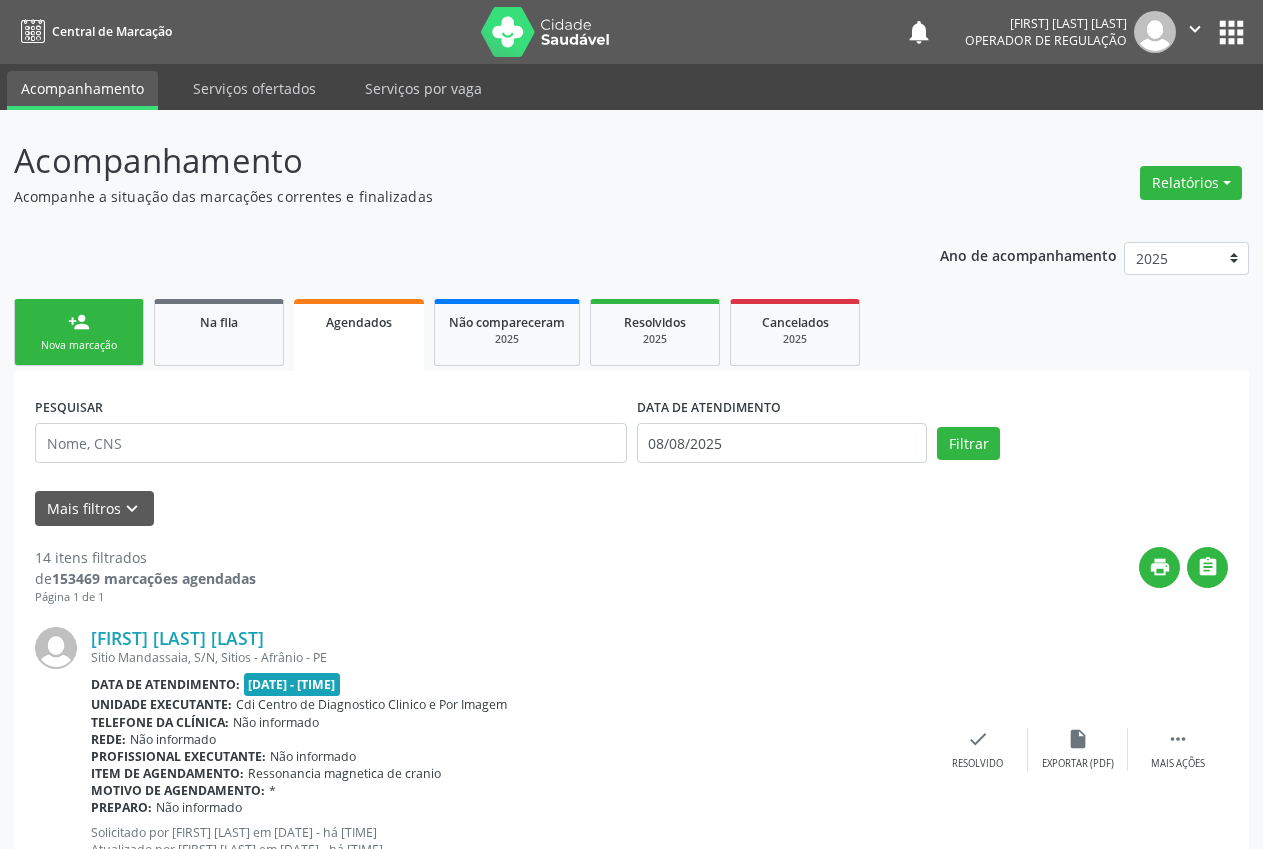 click on "person_add
Nova marcação" at bounding box center (79, 332) 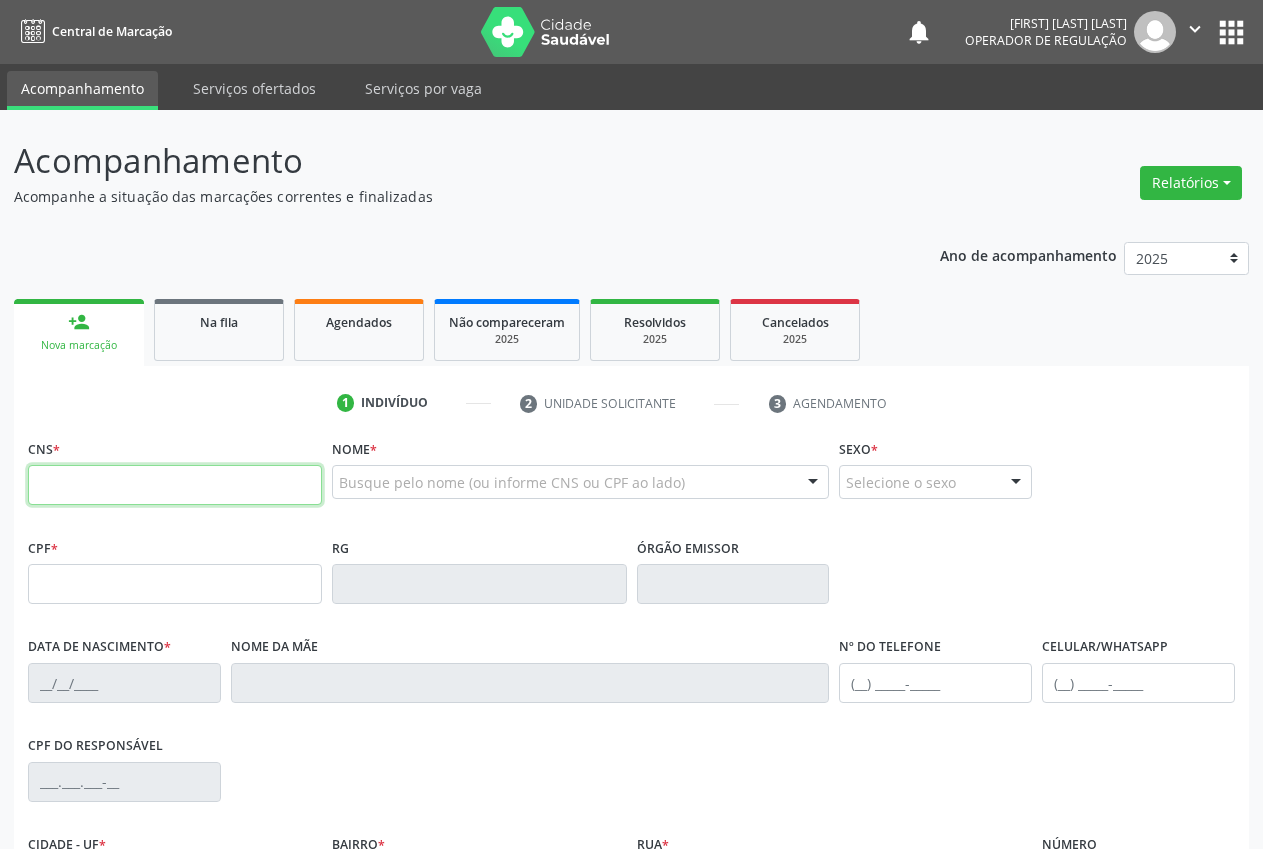 click at bounding box center [175, 485] 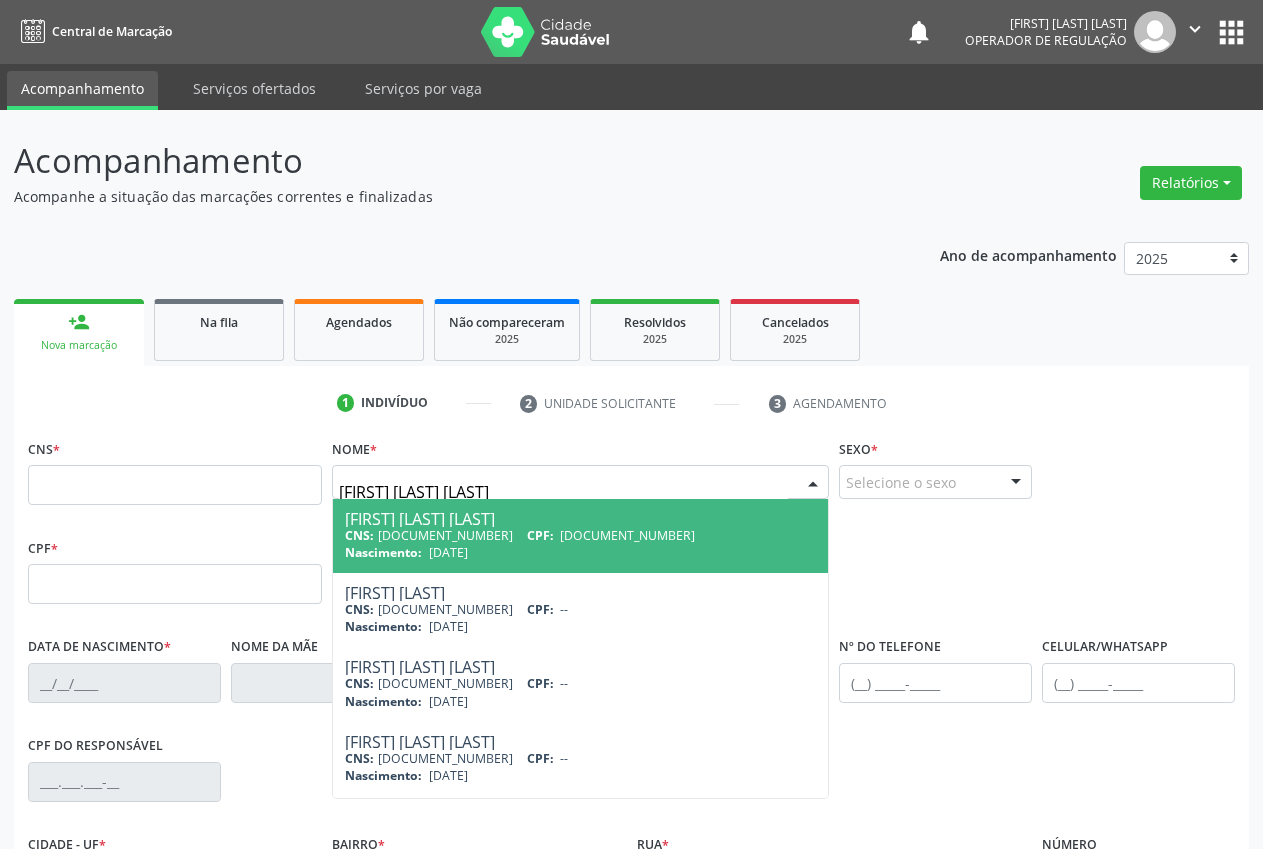 type on "ana luisa alves rodrigues" 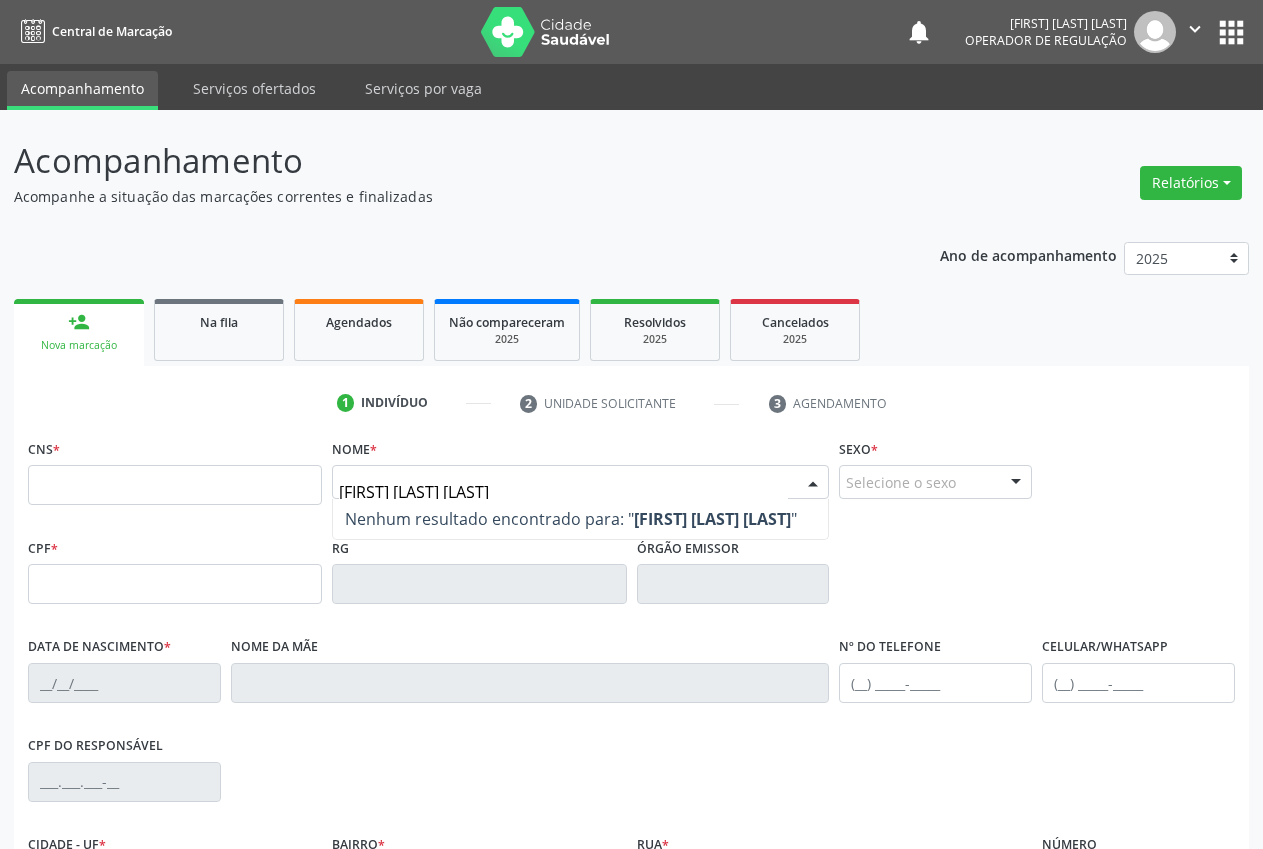 drag, startPoint x: 534, startPoint y: 503, endPoint x: 240, endPoint y: 469, distance: 295.95944 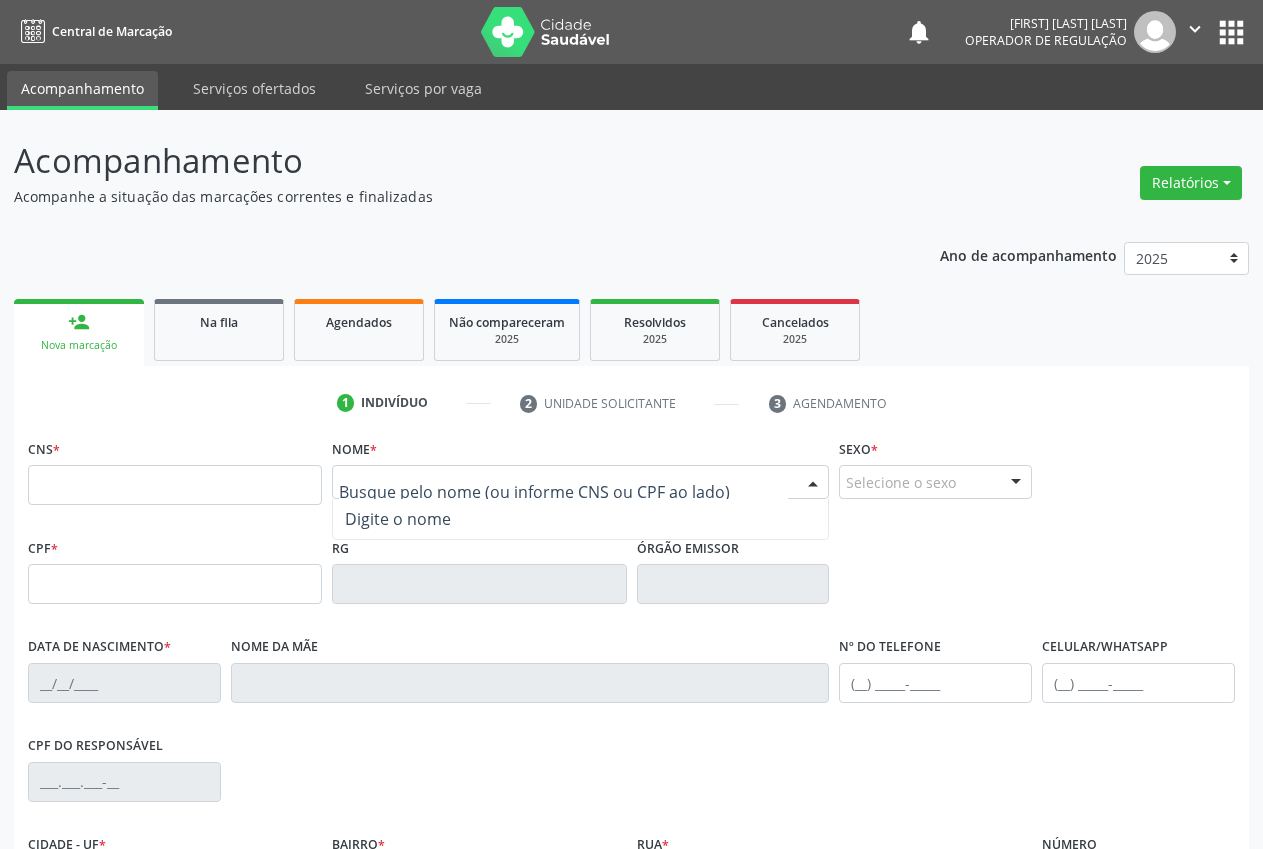 click at bounding box center [563, 492] 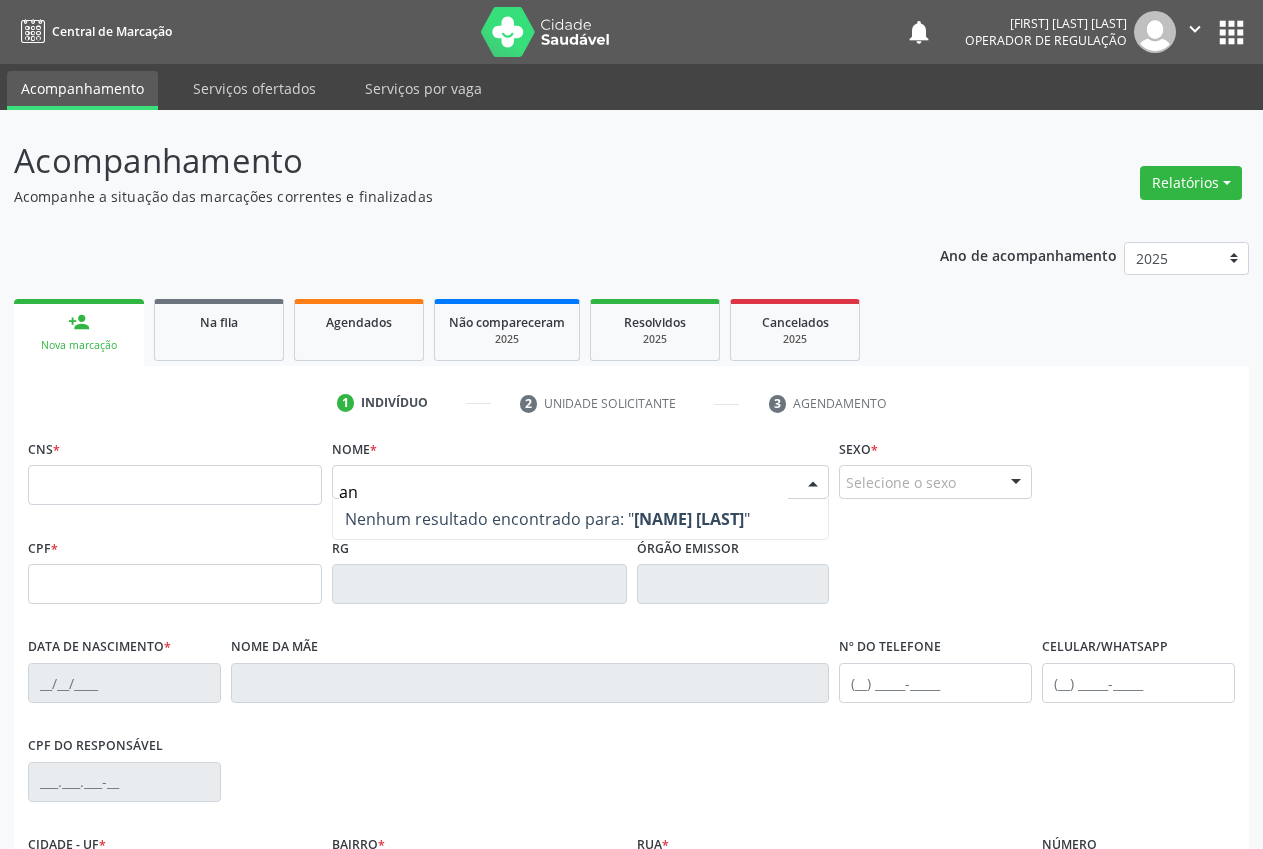 type on "a" 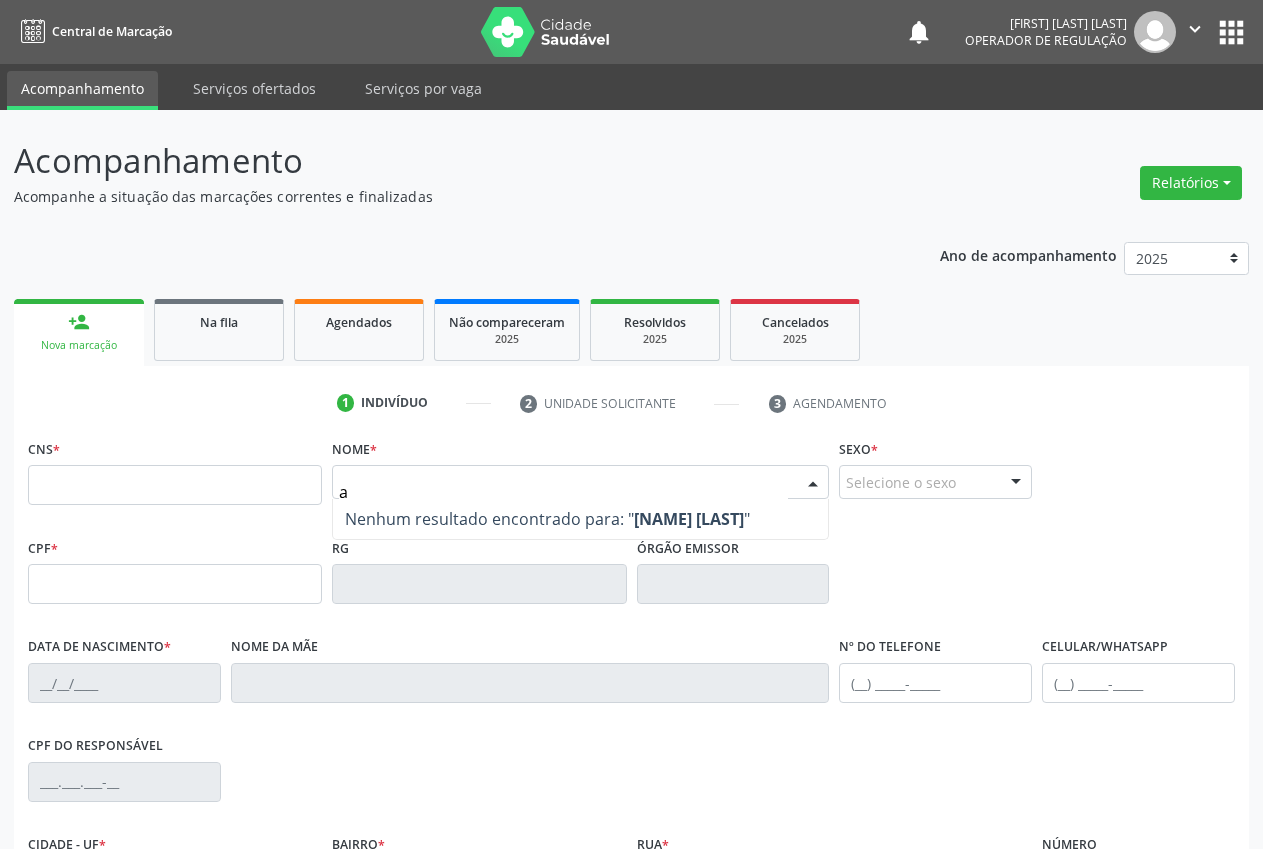 type 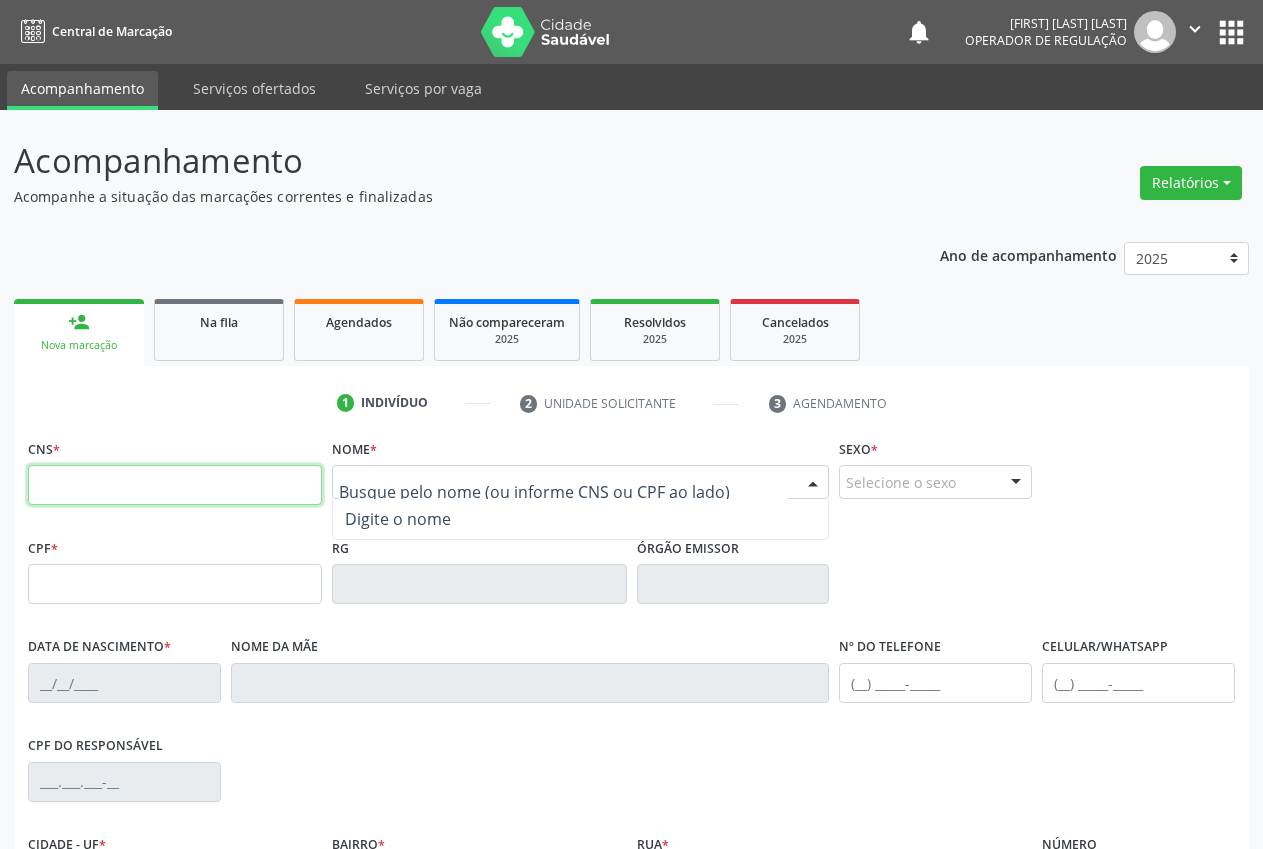 click at bounding box center [175, 485] 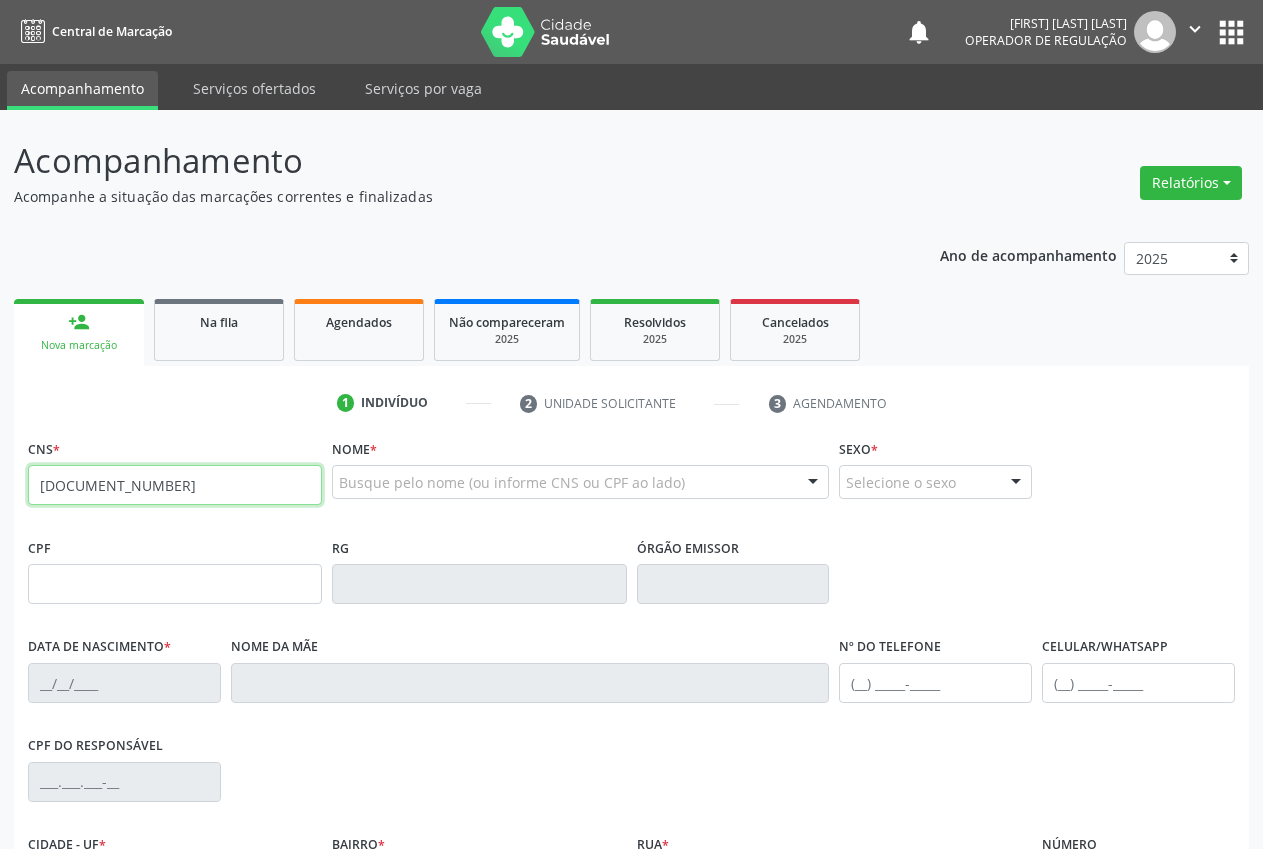 type on "707 0008 1960 2231" 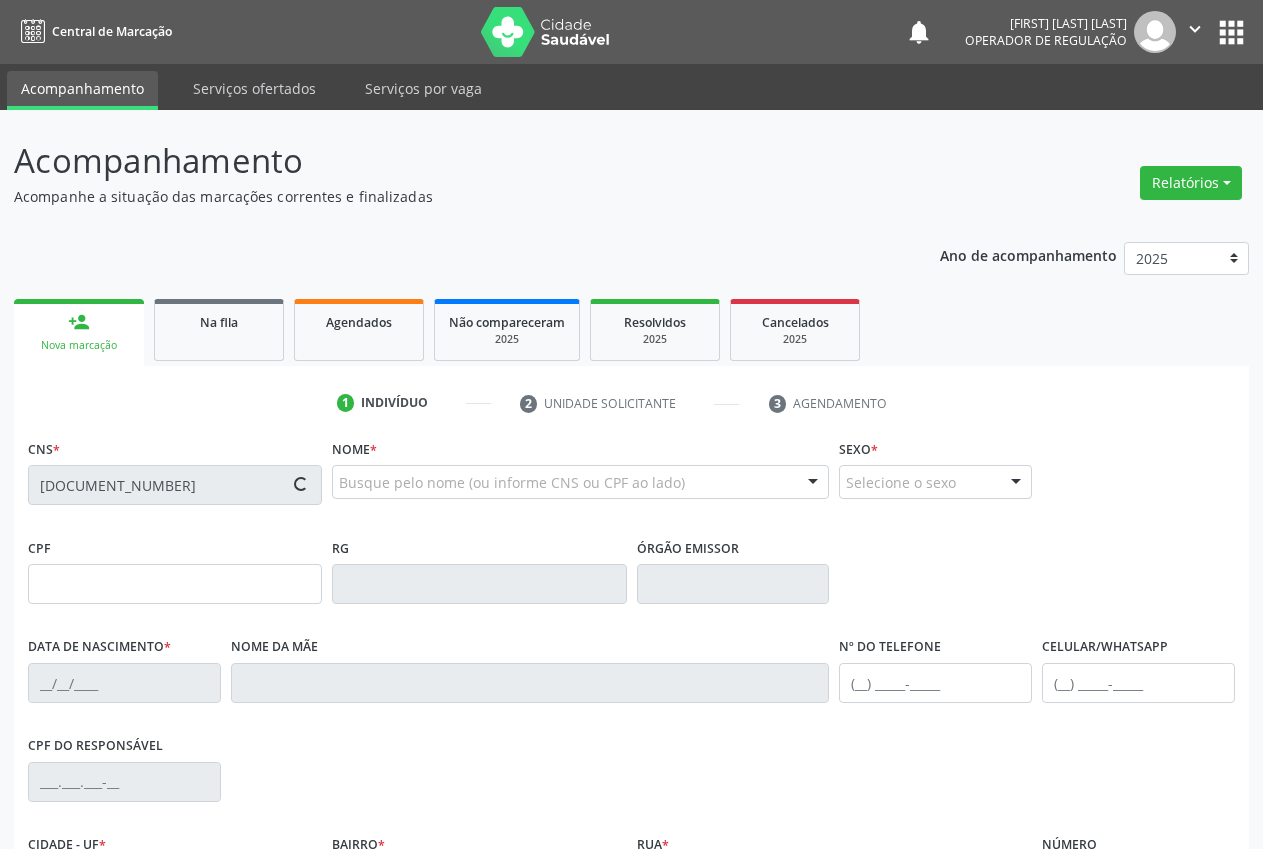 type on "714.059.954-83" 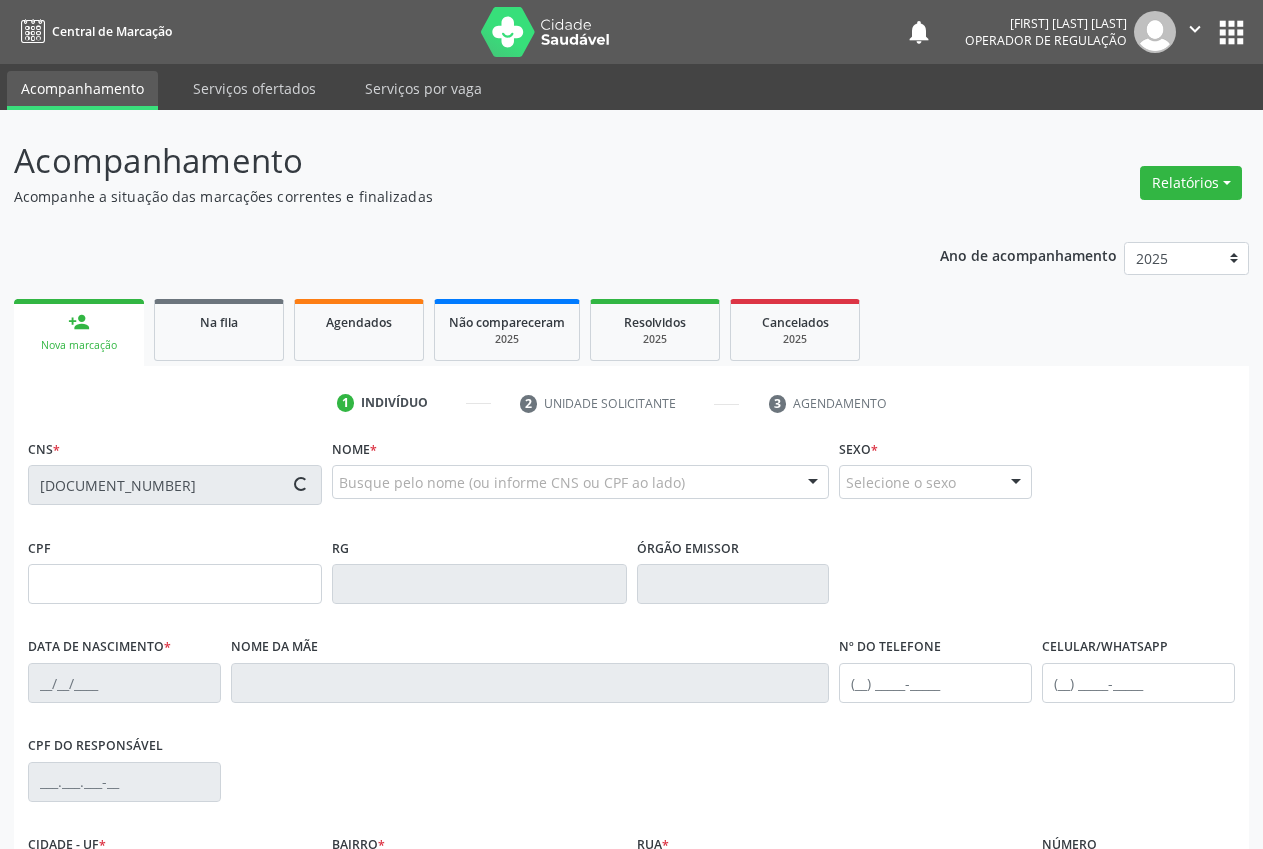 type on "08/11/2004" 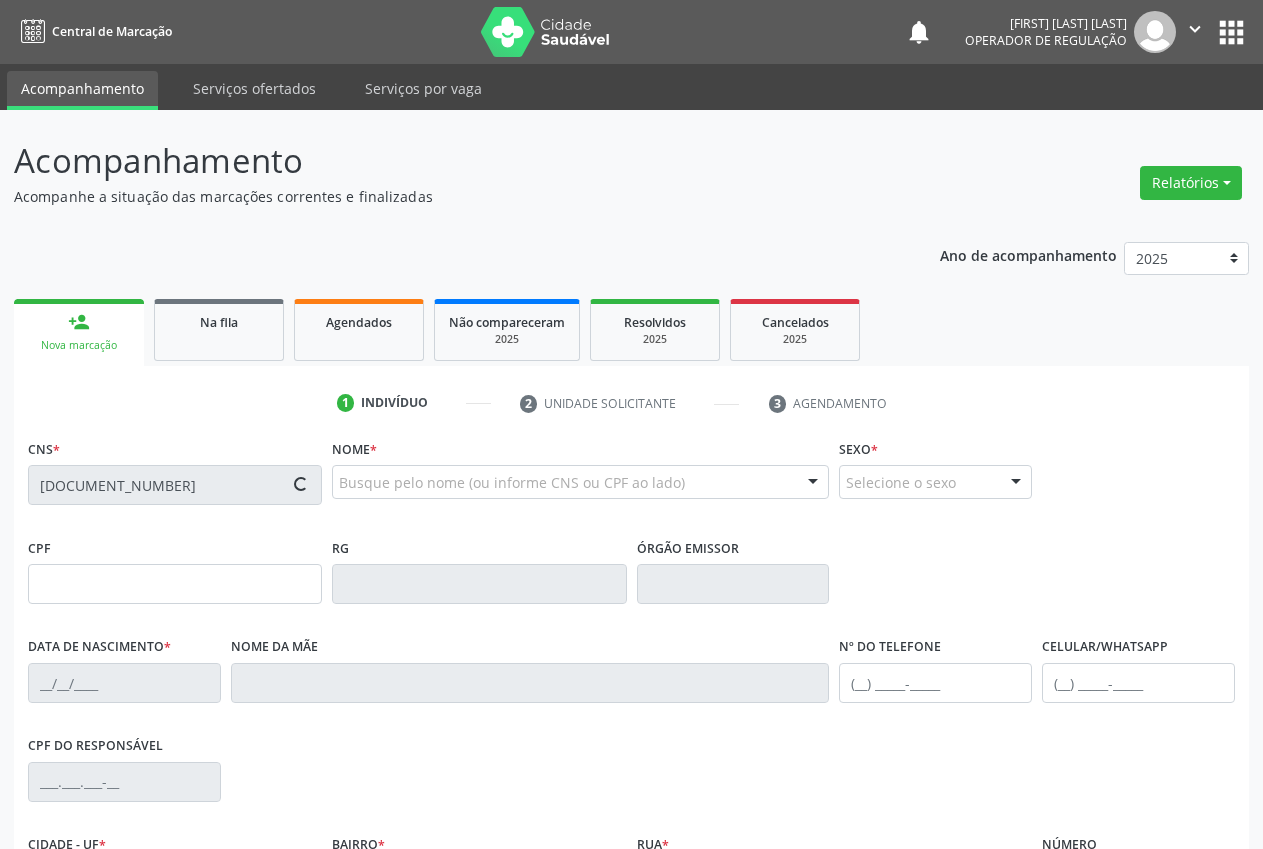 type on "(87) 98120-2375" 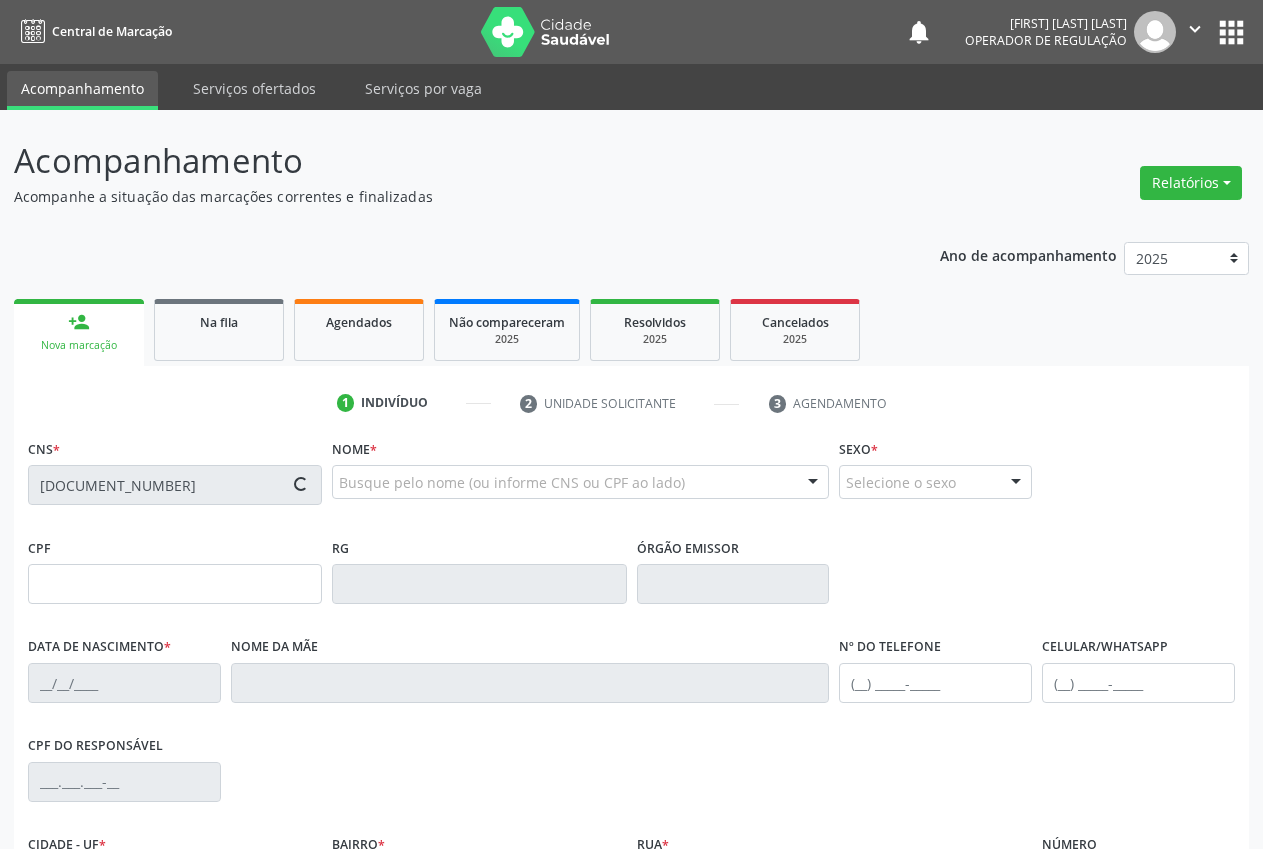 type on "(87) 98807-0387" 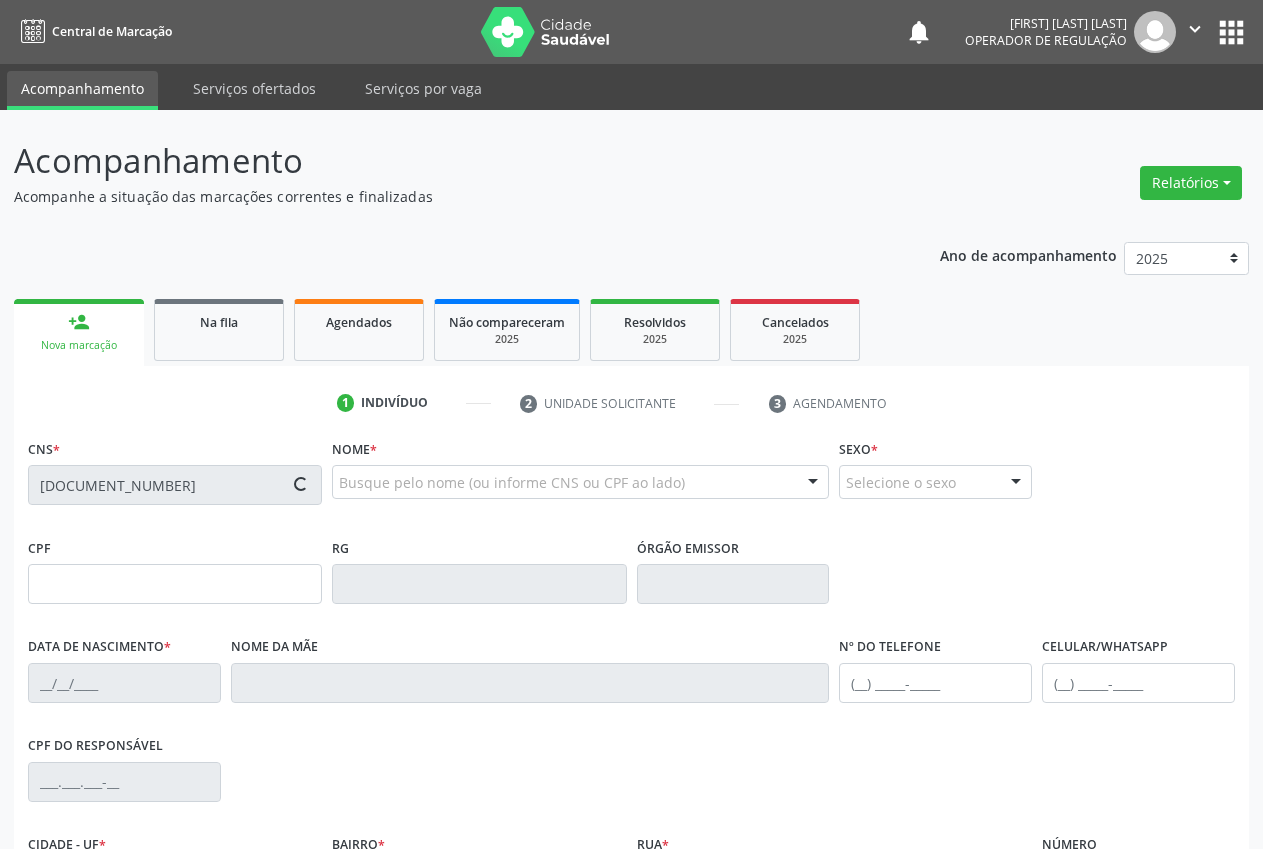 type on "027.990.534-32" 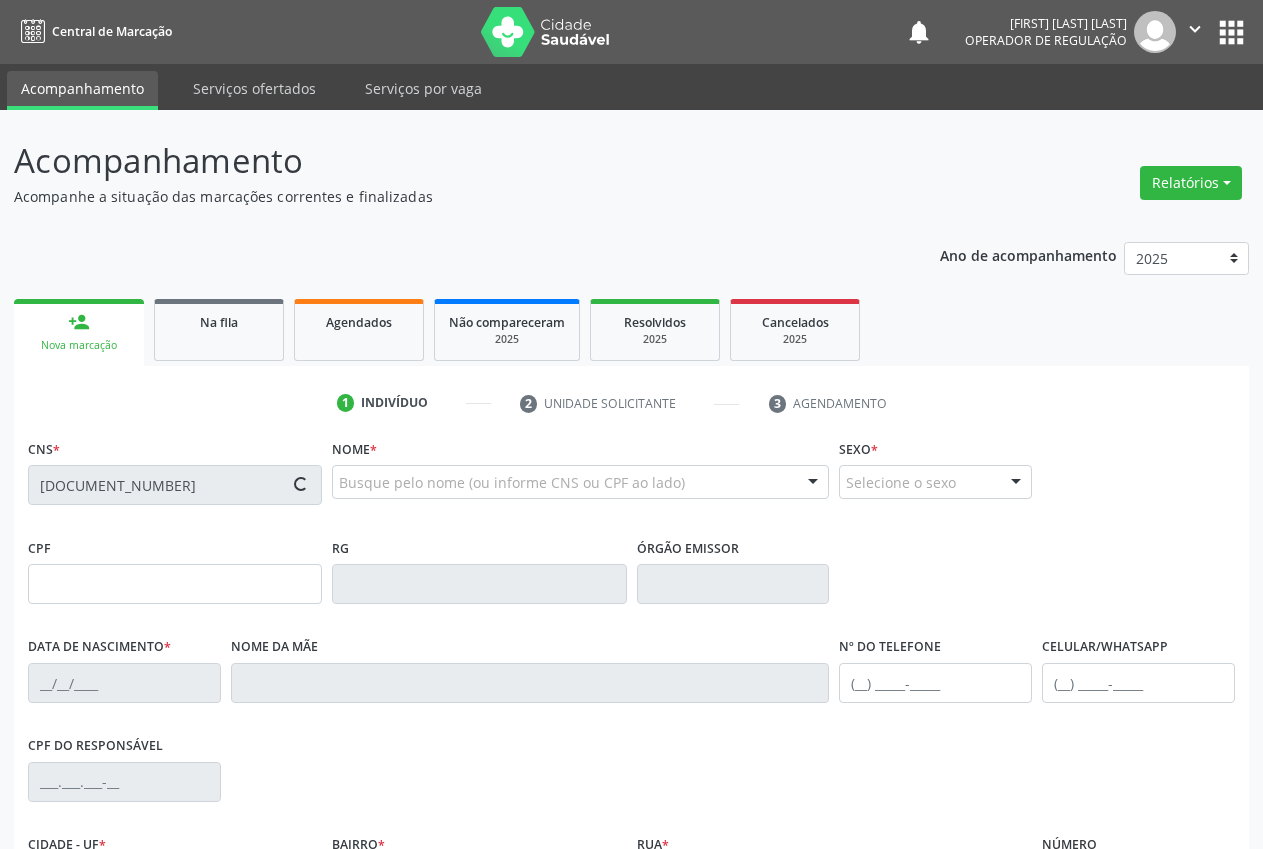 type on "S/N" 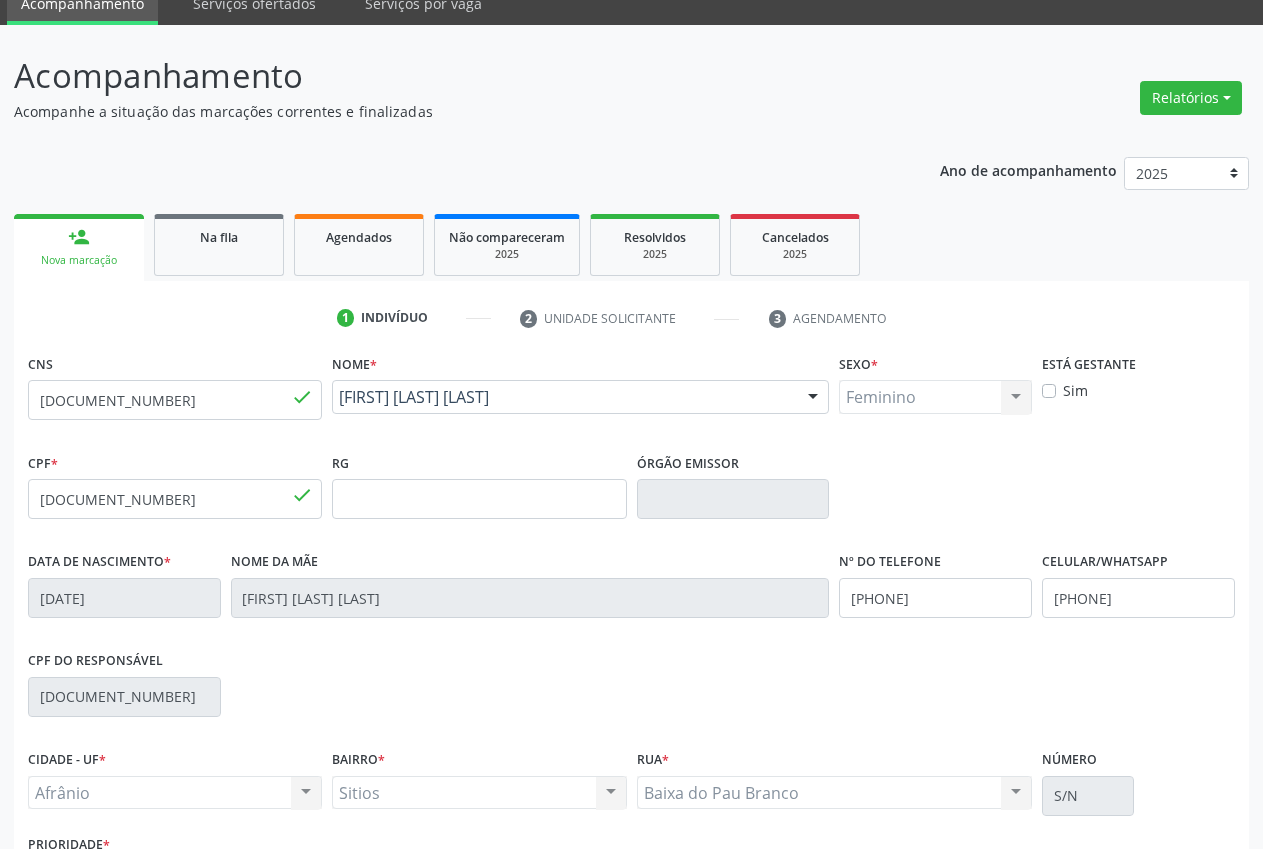 scroll, scrollTop: 235, scrollLeft: 0, axis: vertical 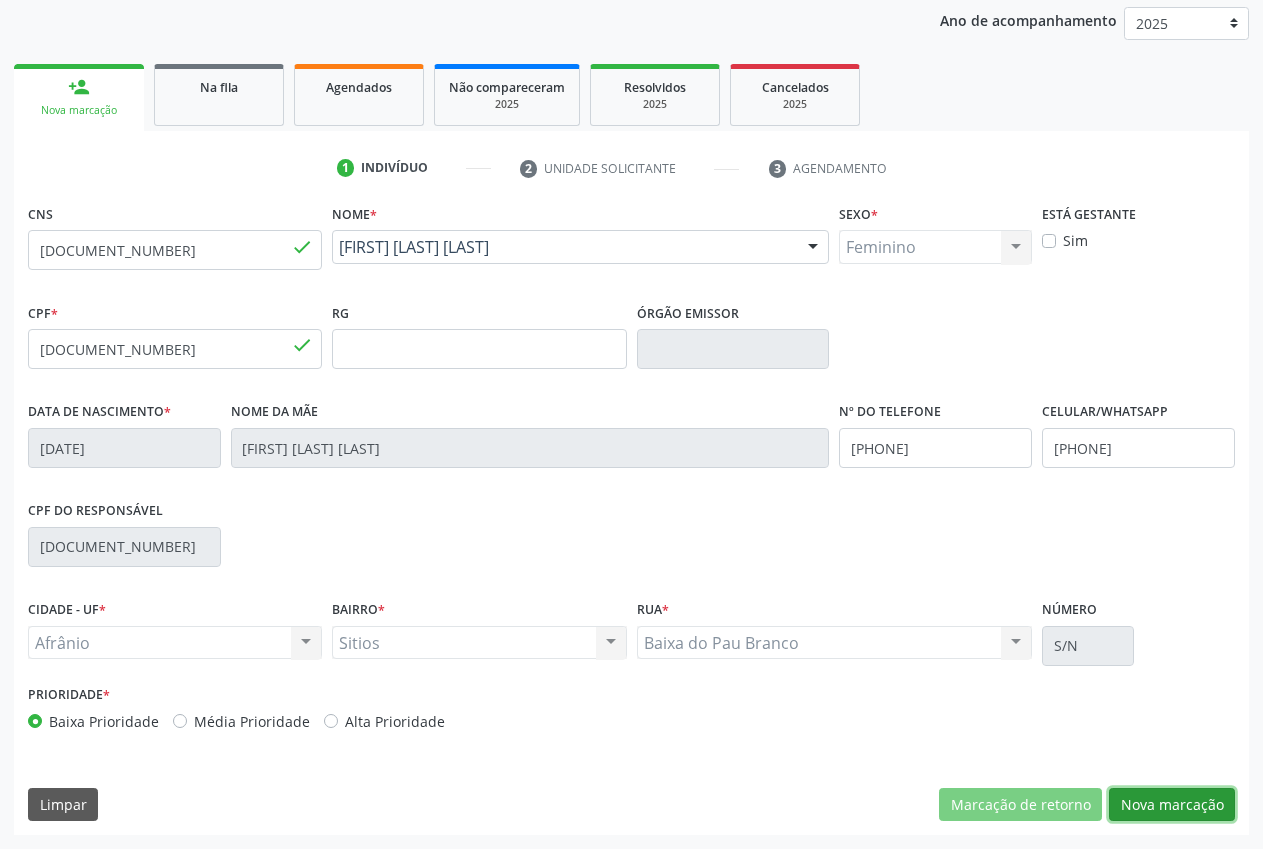 click on "Nova marcação" at bounding box center (1172, 805) 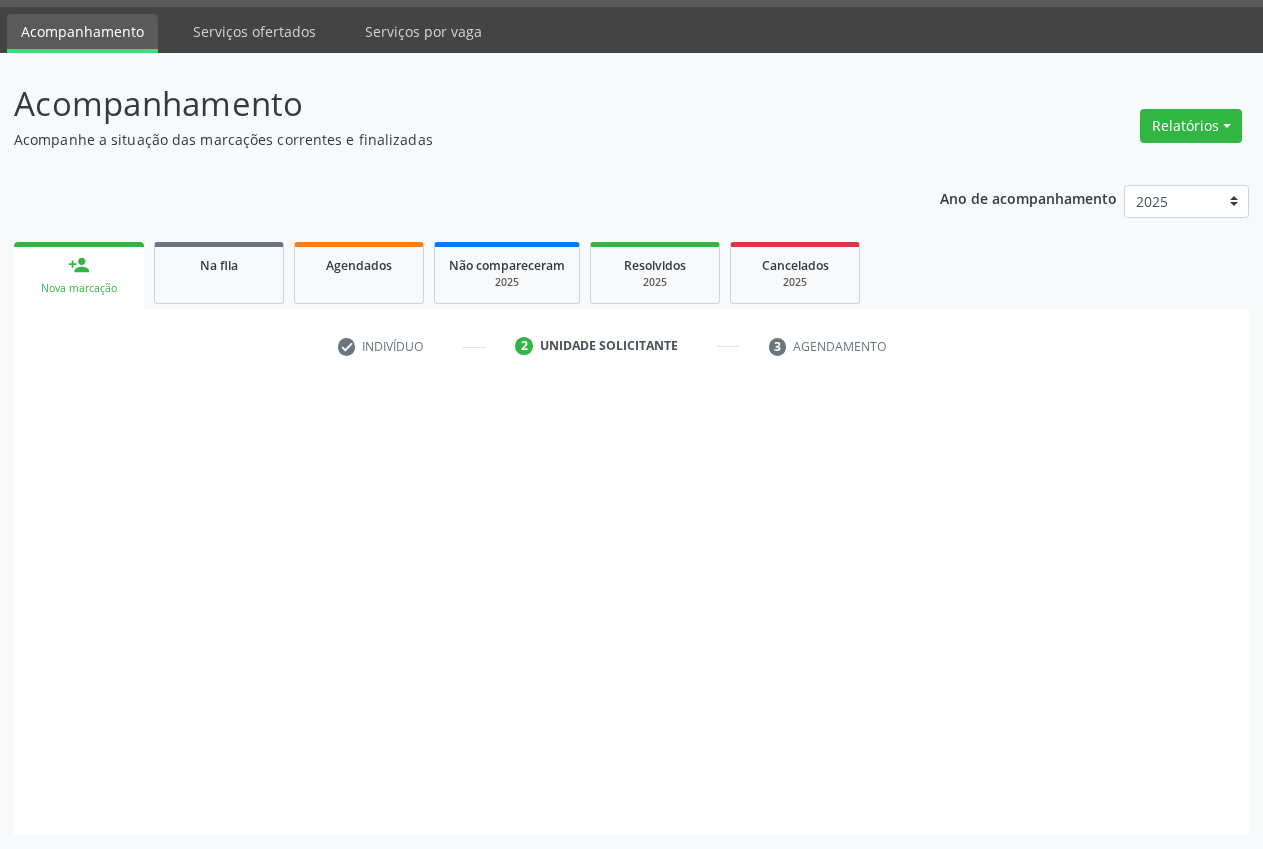 scroll, scrollTop: 57, scrollLeft: 0, axis: vertical 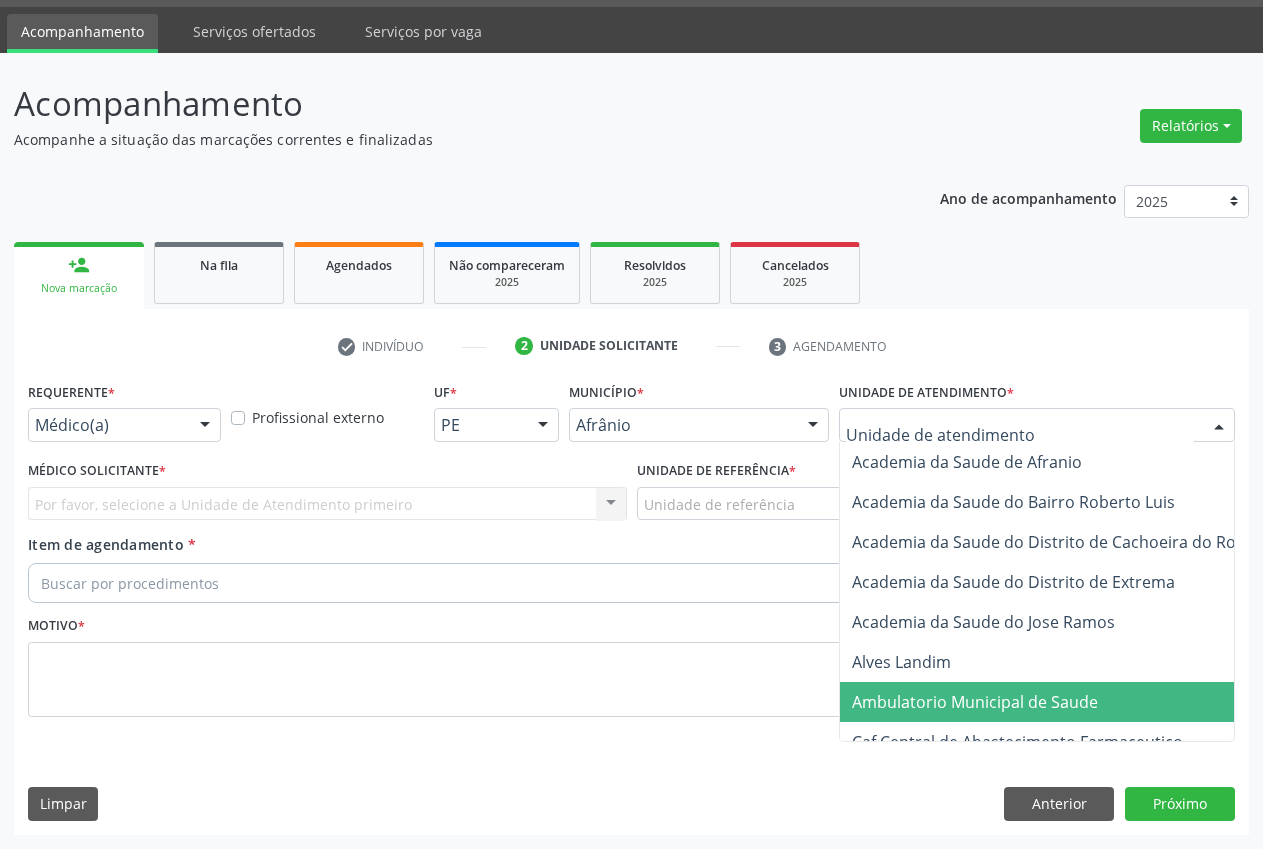 click on "Ambulatorio Municipal de Saude" at bounding box center (975, 702) 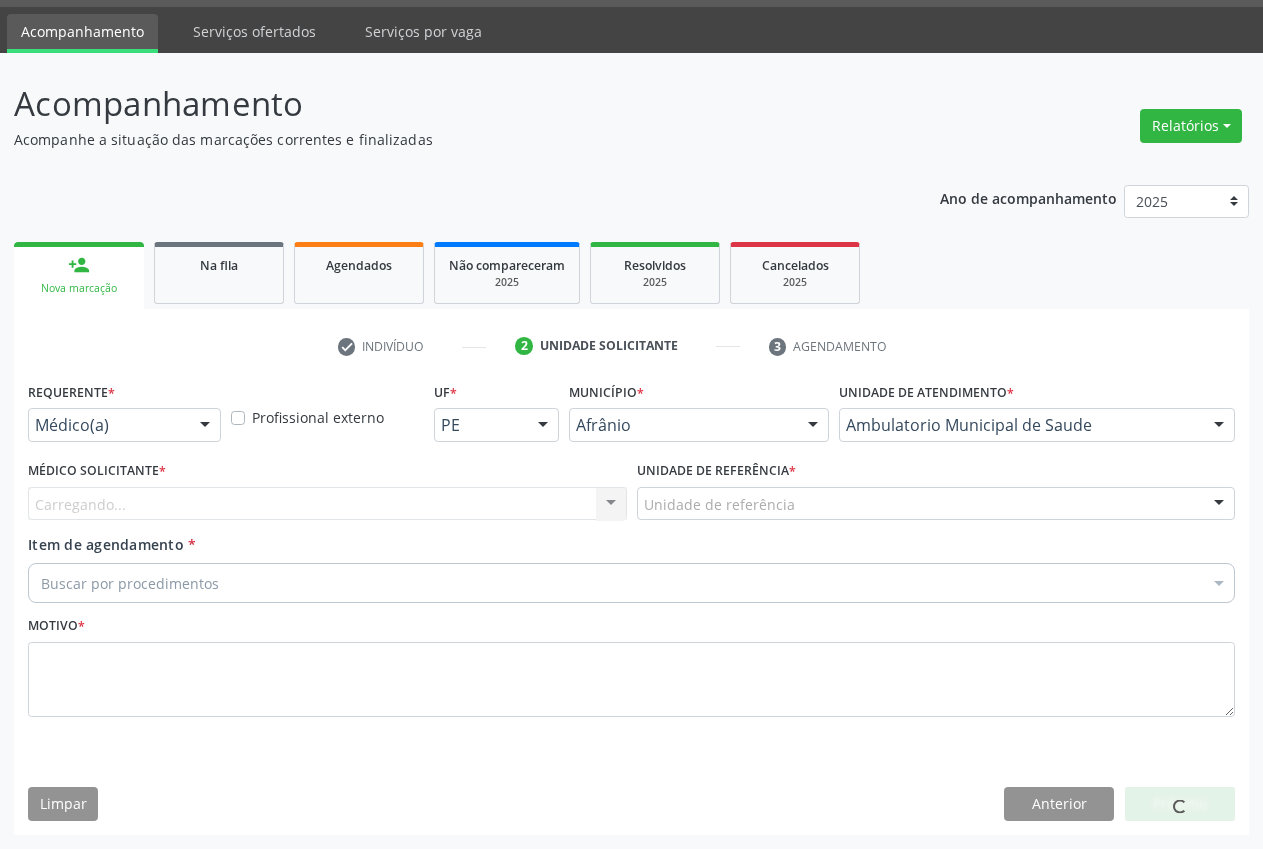 click on "Unidade de referência" at bounding box center (936, 504) 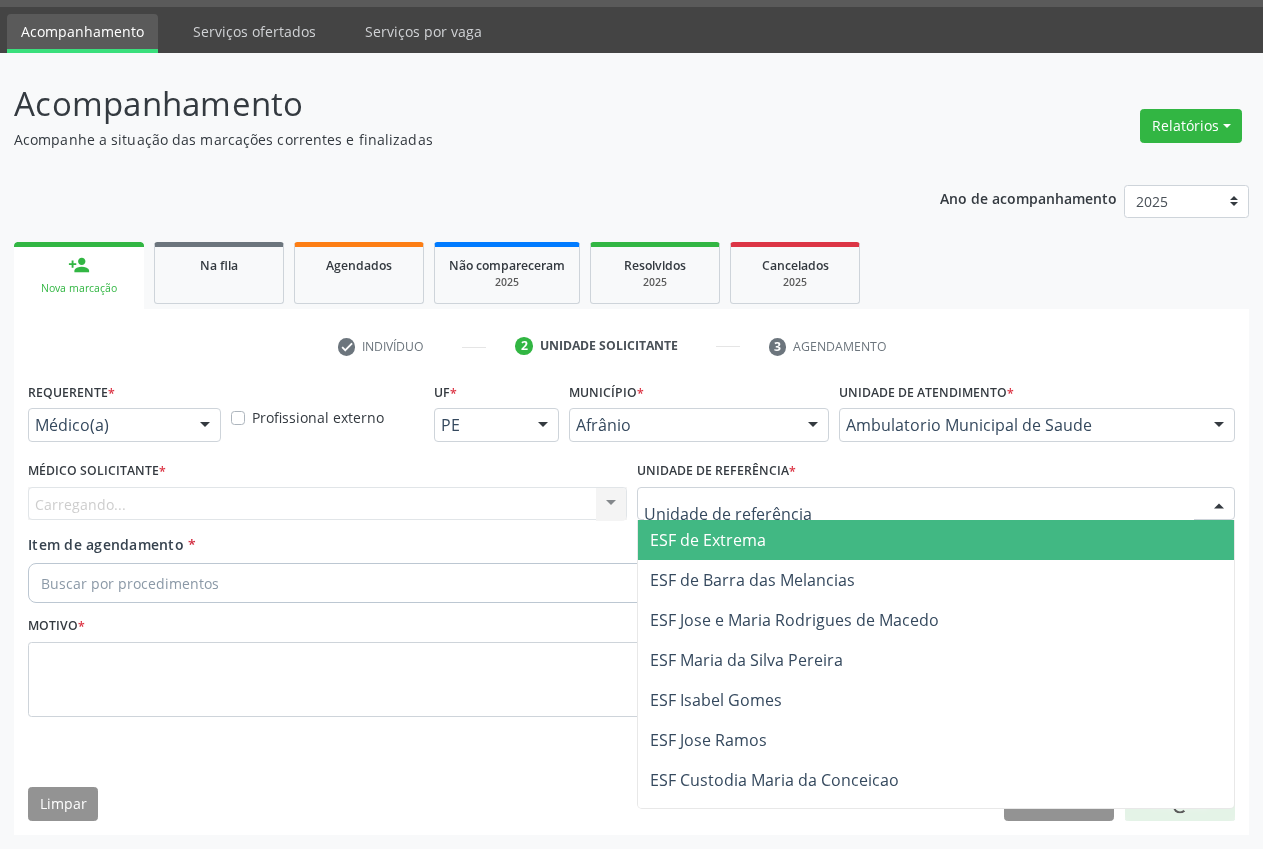 click on "ESF de Extrema" at bounding box center [936, 540] 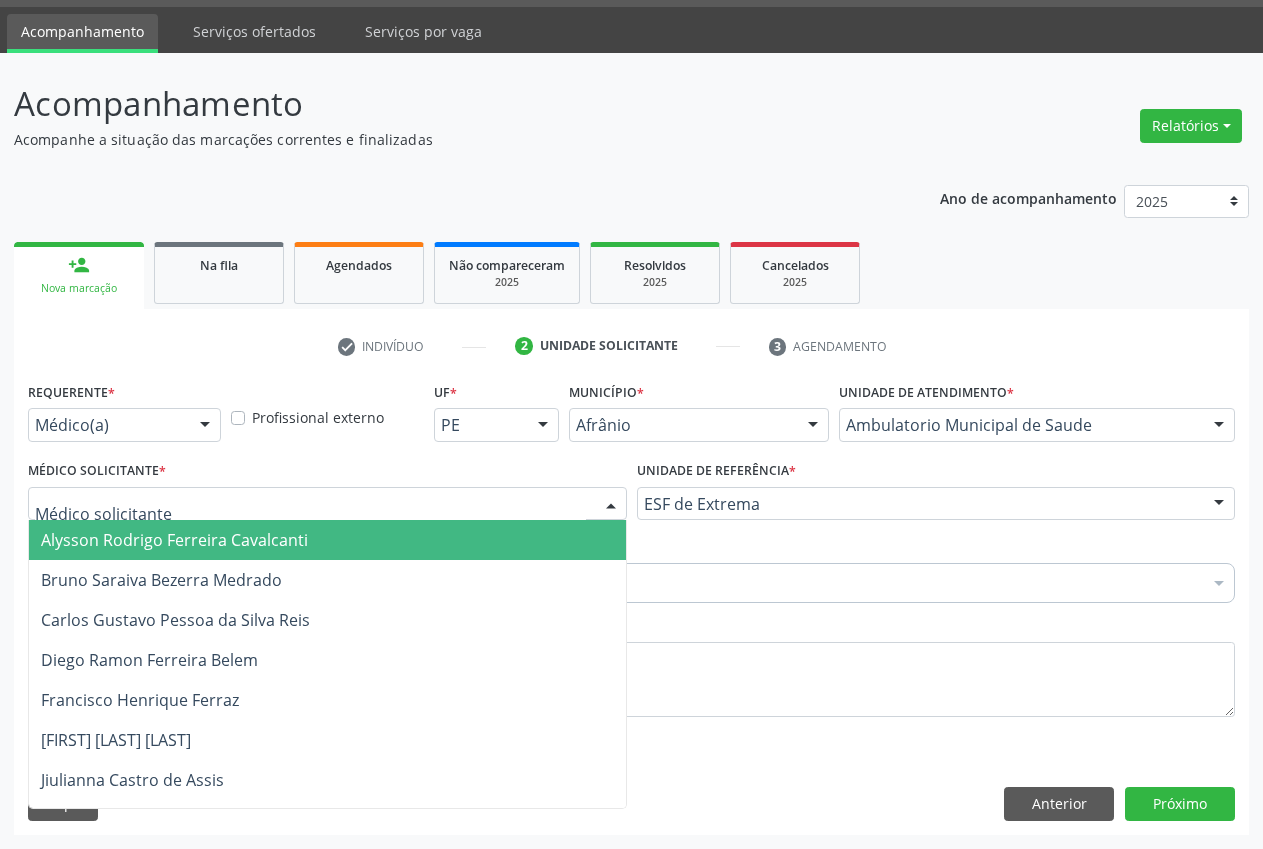 click at bounding box center [327, 504] 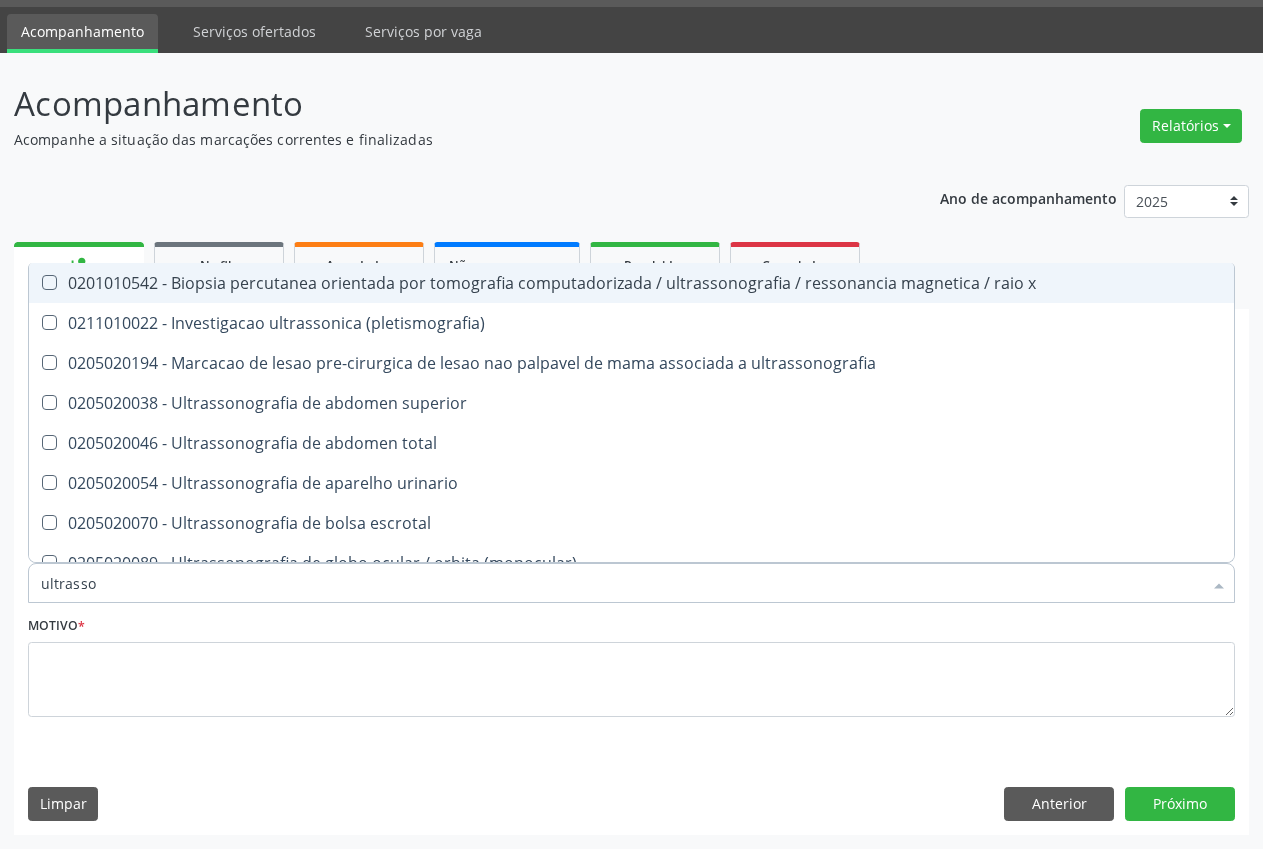 type on "ultrasson" 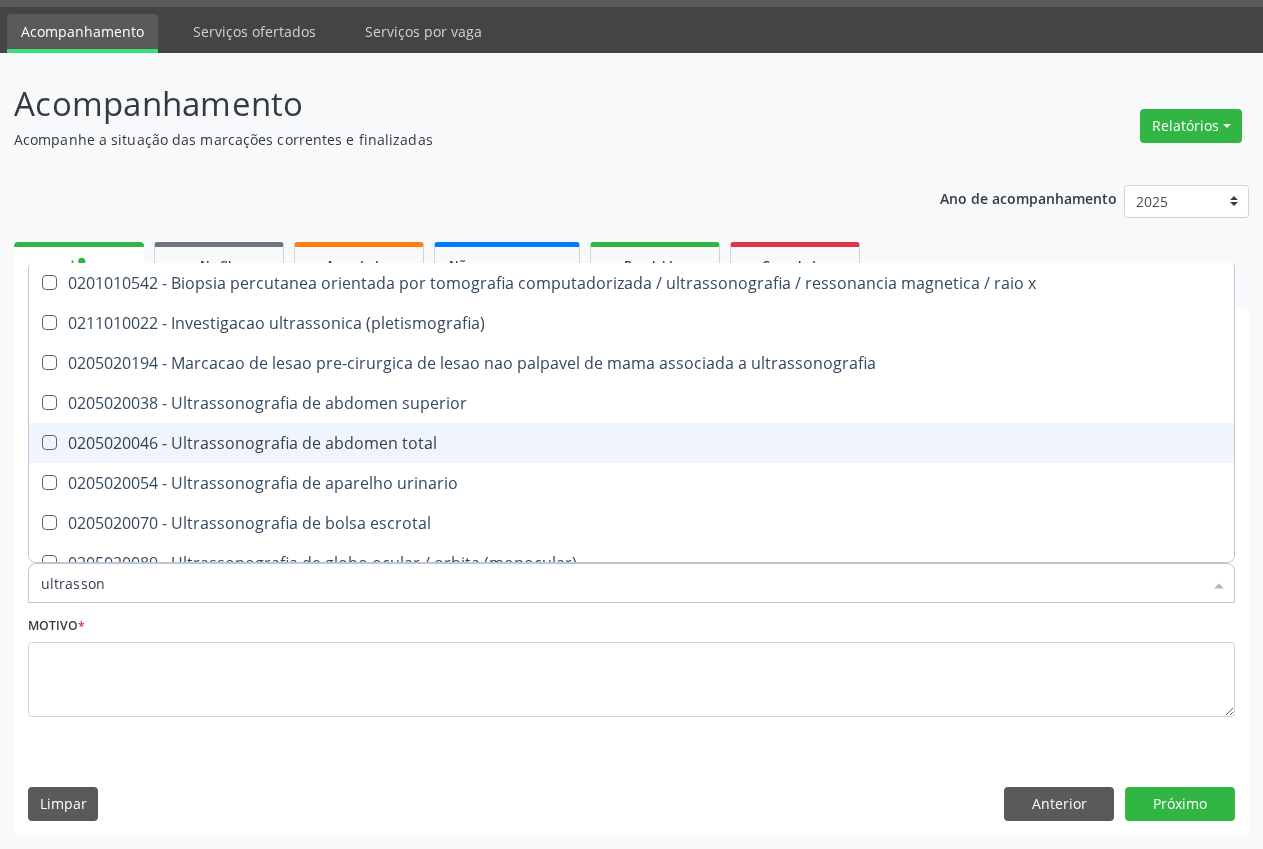 click on "0205020046 - Ultrassonografia de abdomen total" at bounding box center (631, 443) 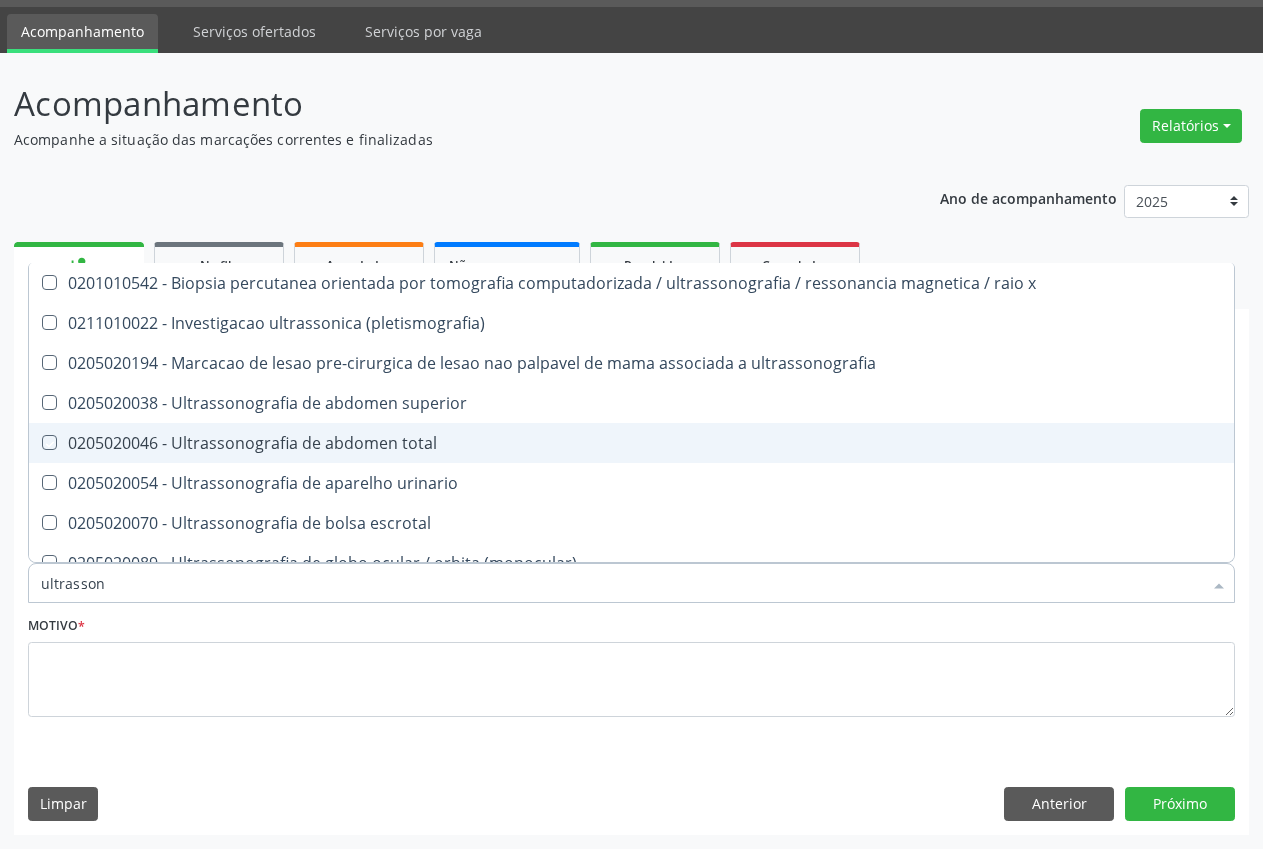 checkbox on "true" 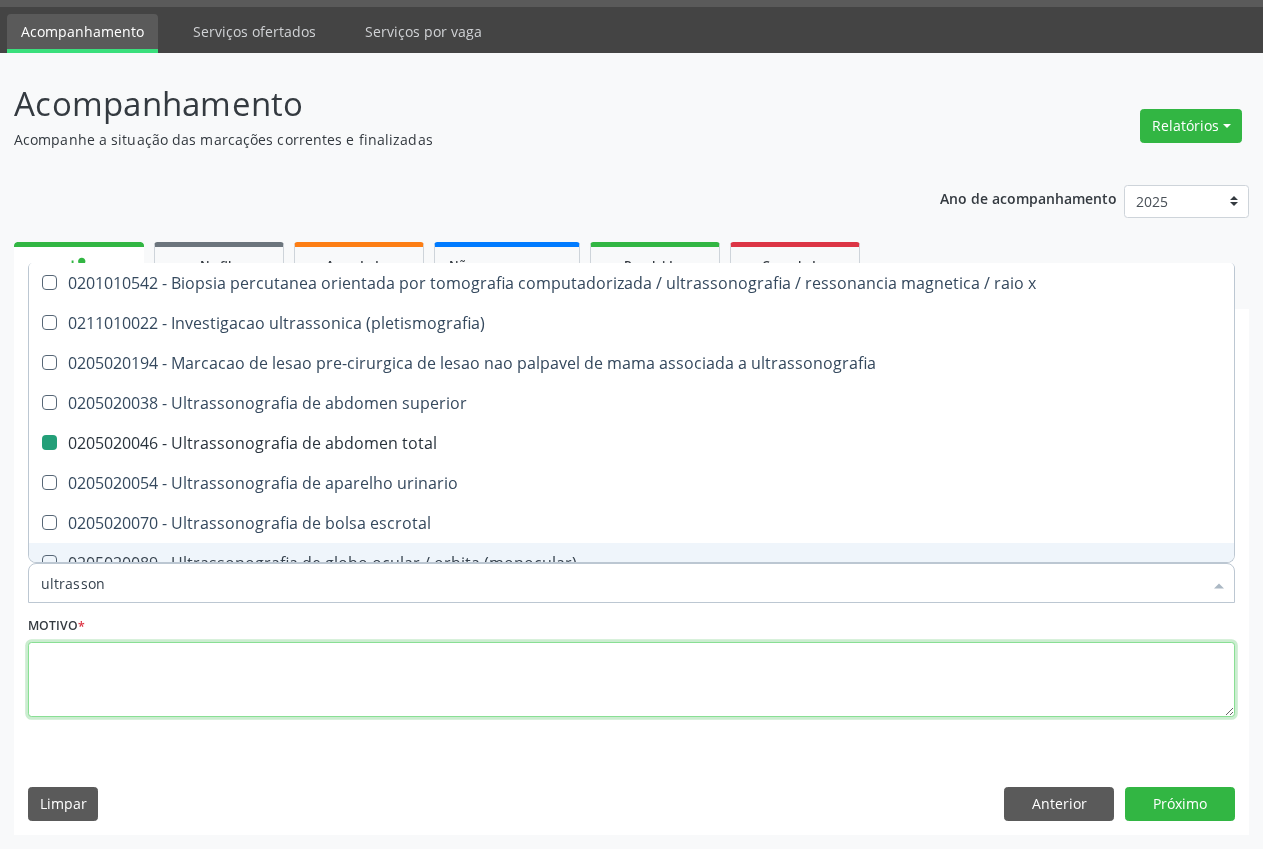 drag, startPoint x: 415, startPoint y: 678, endPoint x: 485, endPoint y: 686, distance: 70.45566 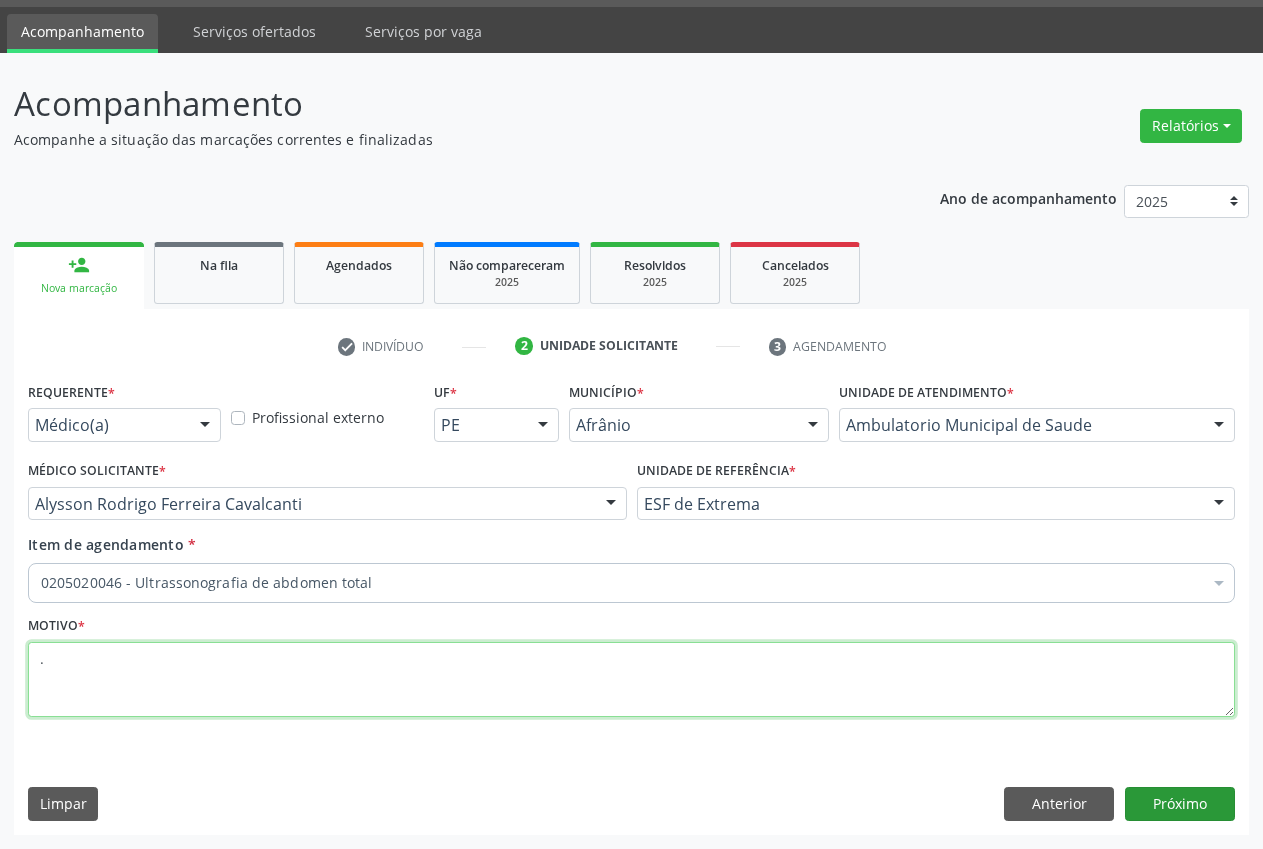 type on "." 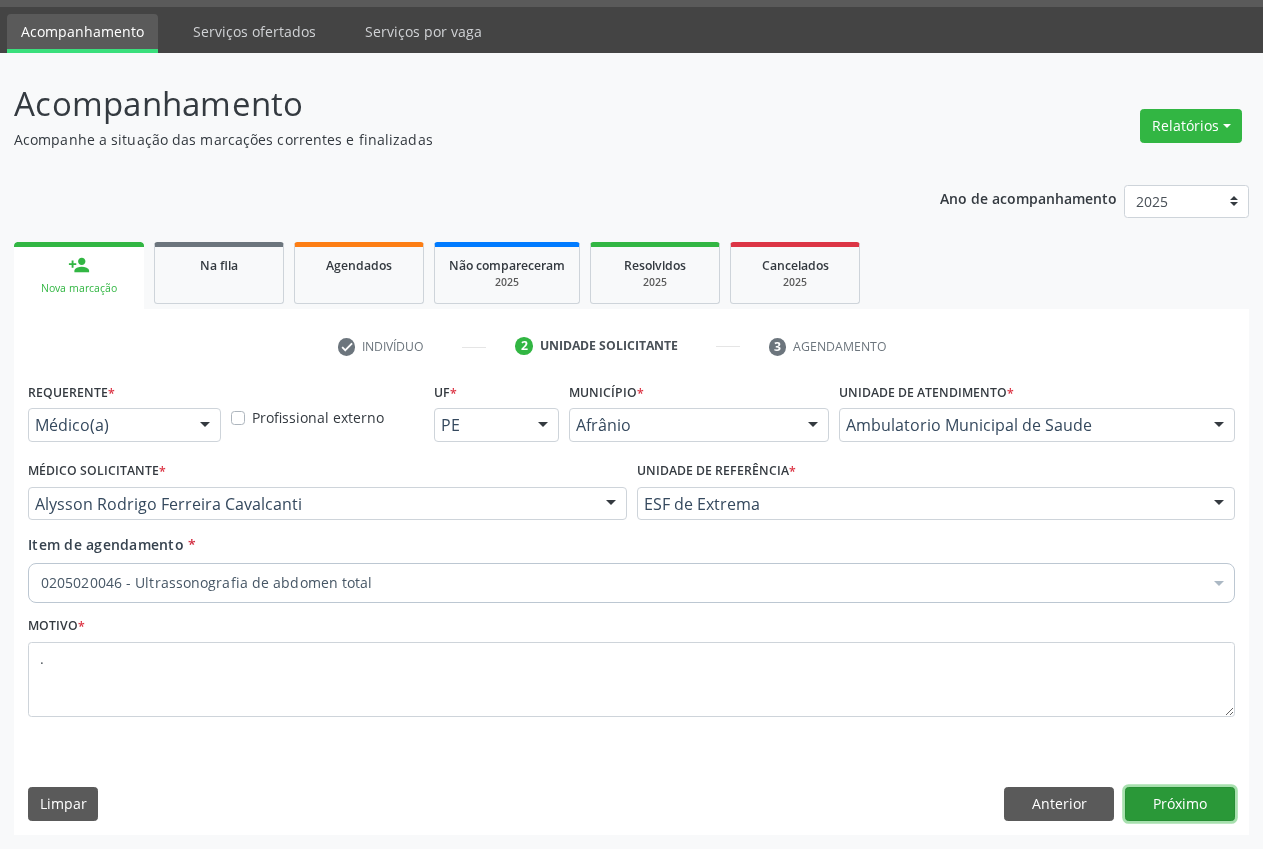 click on "Próximo" at bounding box center [1180, 804] 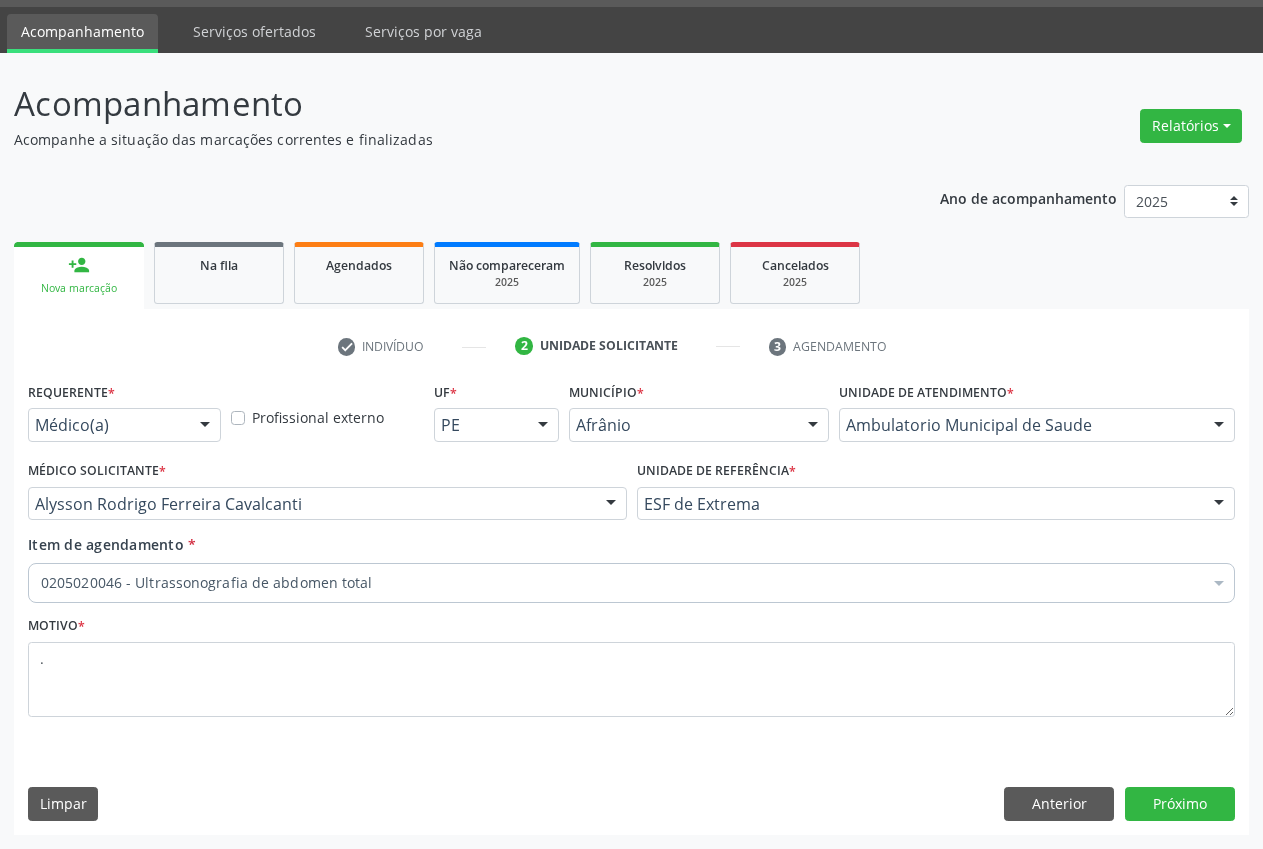 scroll, scrollTop: 21, scrollLeft: 0, axis: vertical 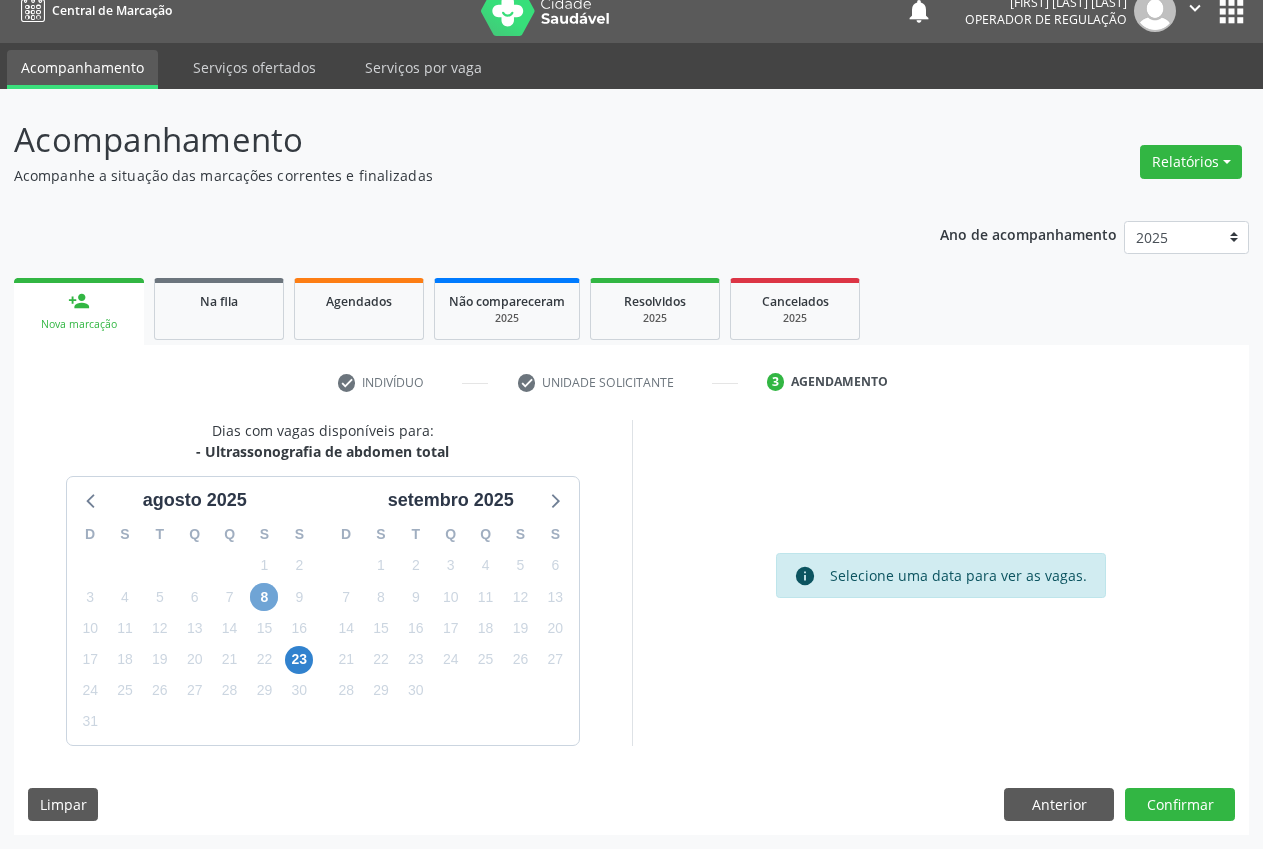click on "8" at bounding box center (264, 597) 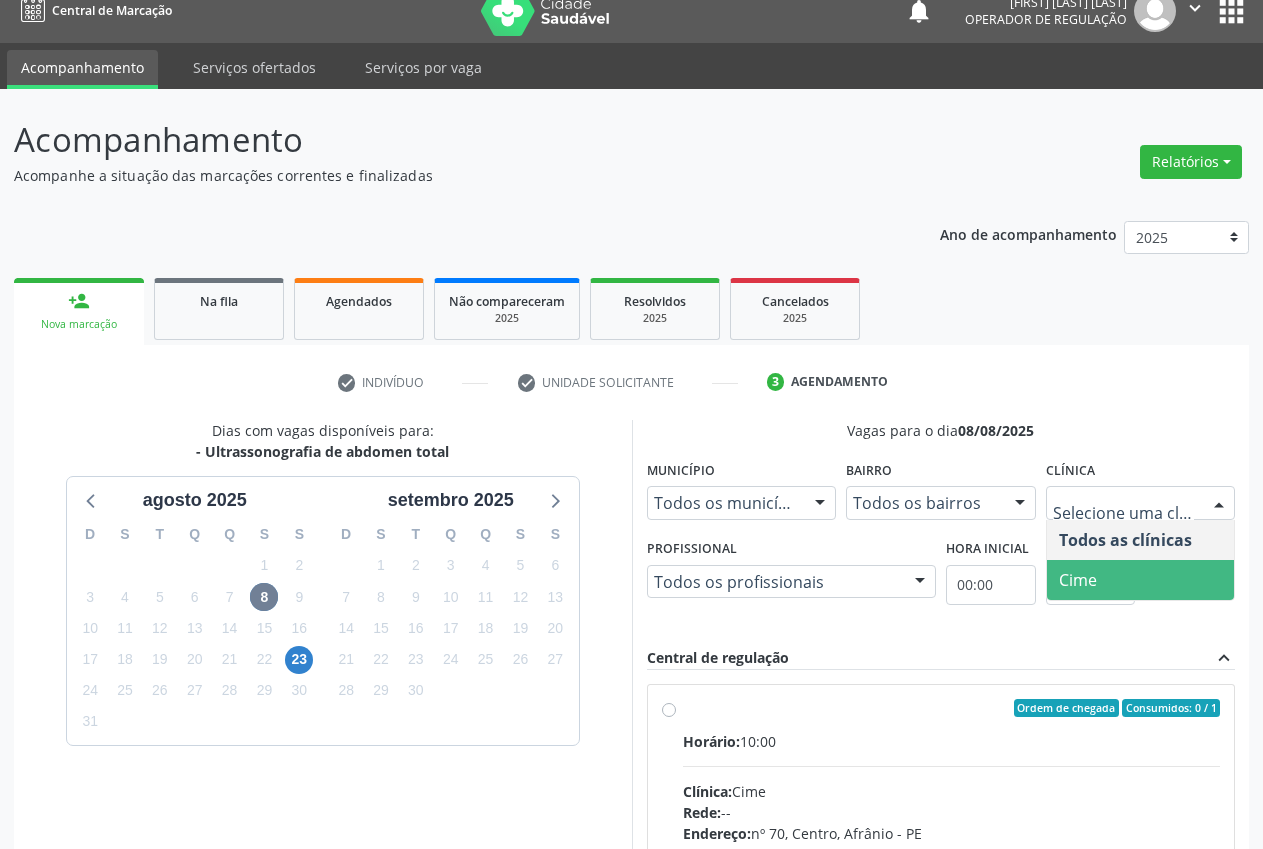 click on "Cime" at bounding box center (1141, 580) 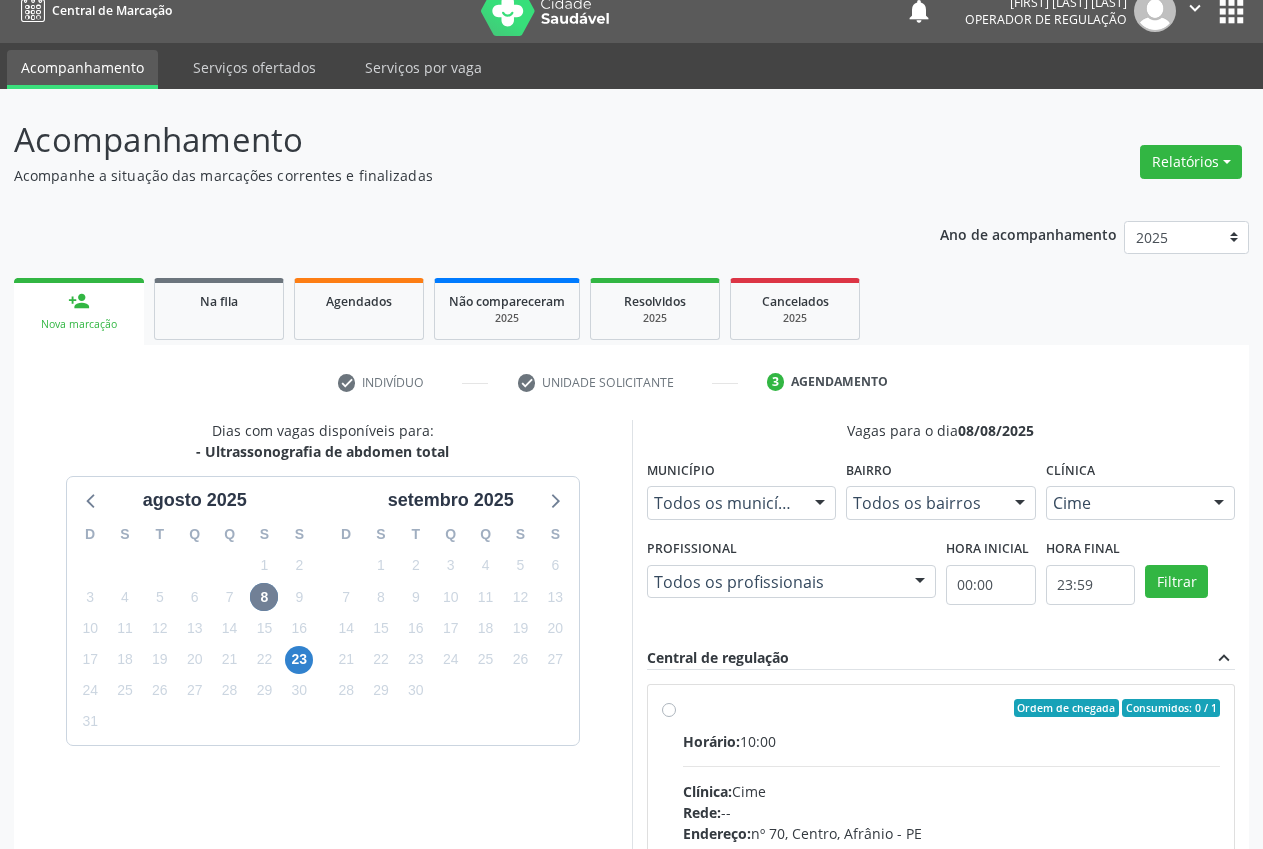 click on "Ordem de chegada
Consumidos: 0 / 1" at bounding box center (952, 708) 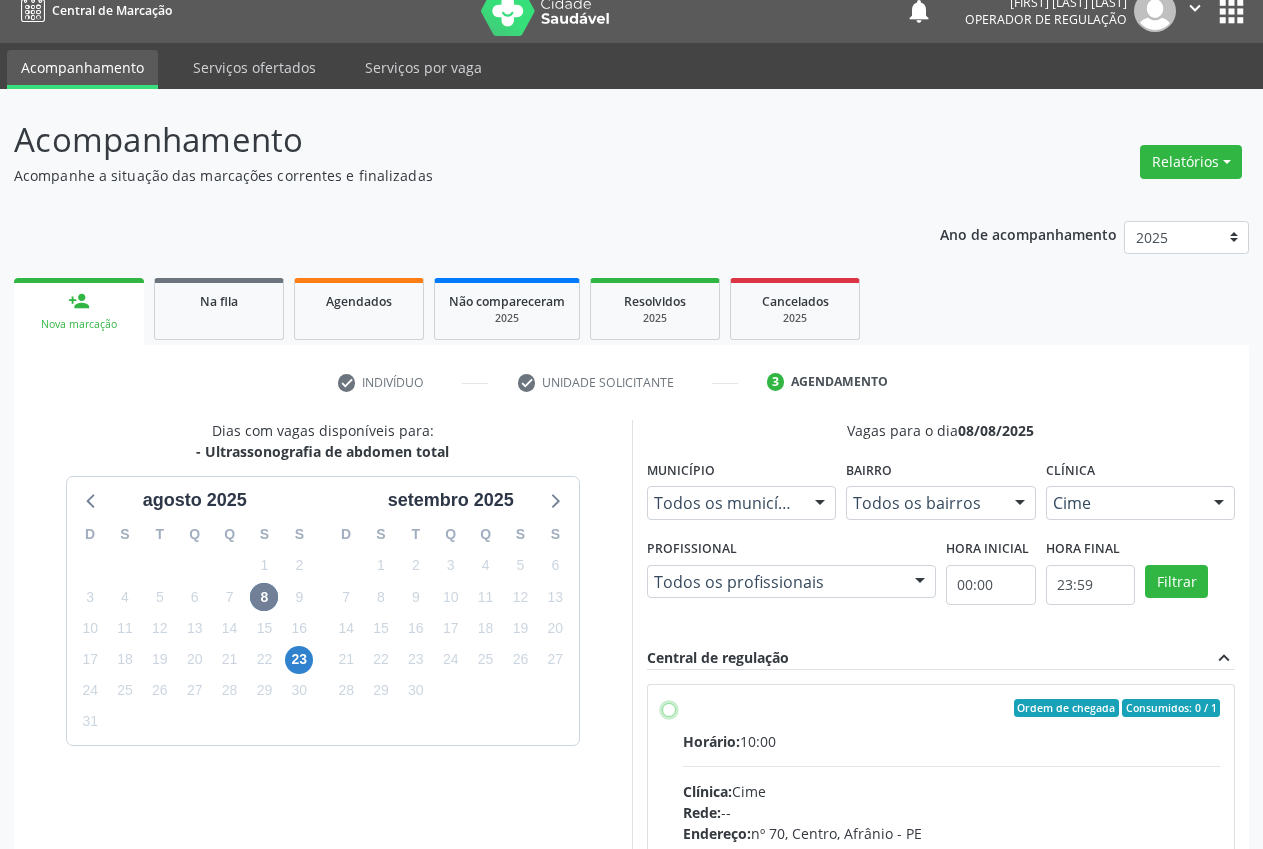 click on "Ordem de chegada
Consumidos: 0 / 1
Horário:   10:00
Clínica:  Cime
Rede:
--
Endereço:   nº 70, Centro, Afrânio - PE
Telefone:   (87) 88416145
Profissional:
--
Informações adicionais sobre o atendimento
Idade de atendimento:
Sem restrição
Gênero(s) atendido(s):
Sem restrição
Informações adicionais:
--" at bounding box center (669, 708) 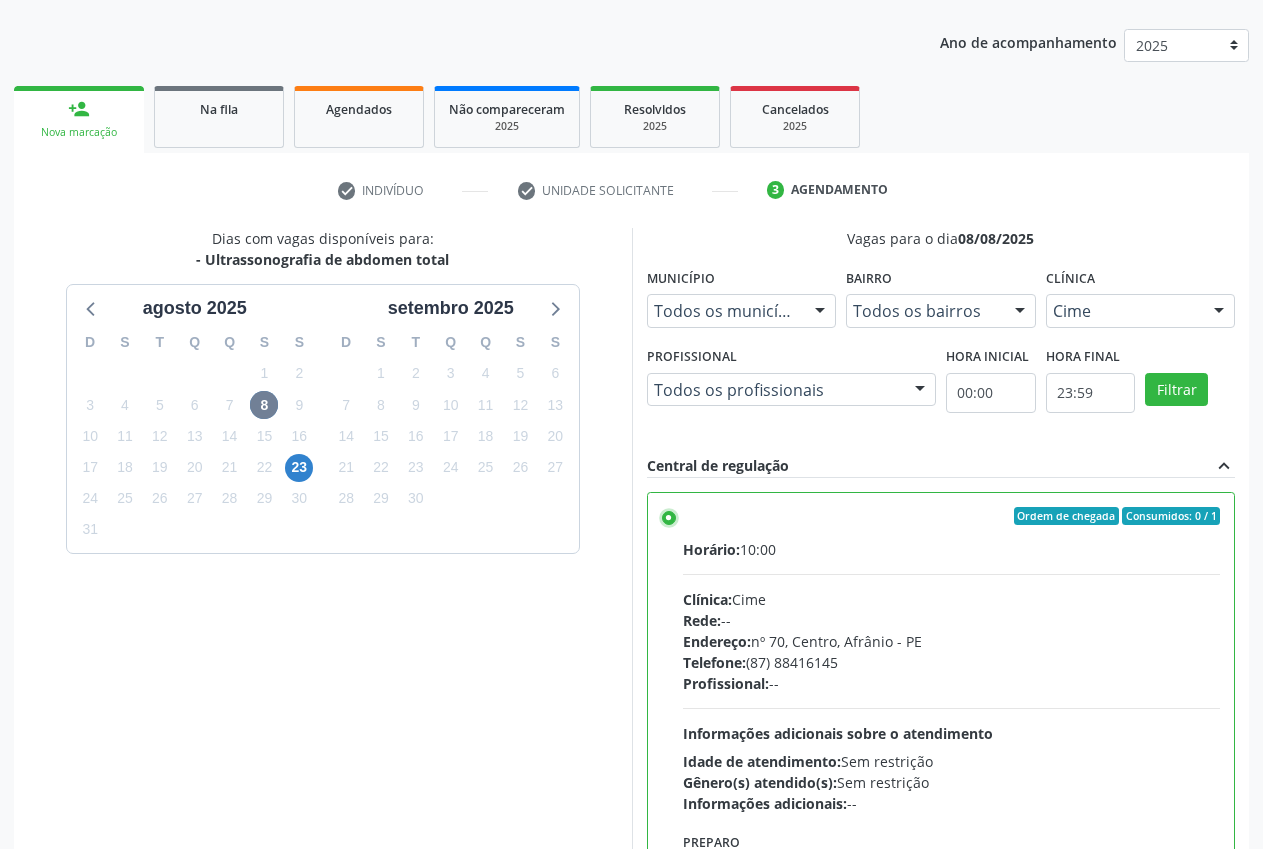 scroll, scrollTop: 346, scrollLeft: 0, axis: vertical 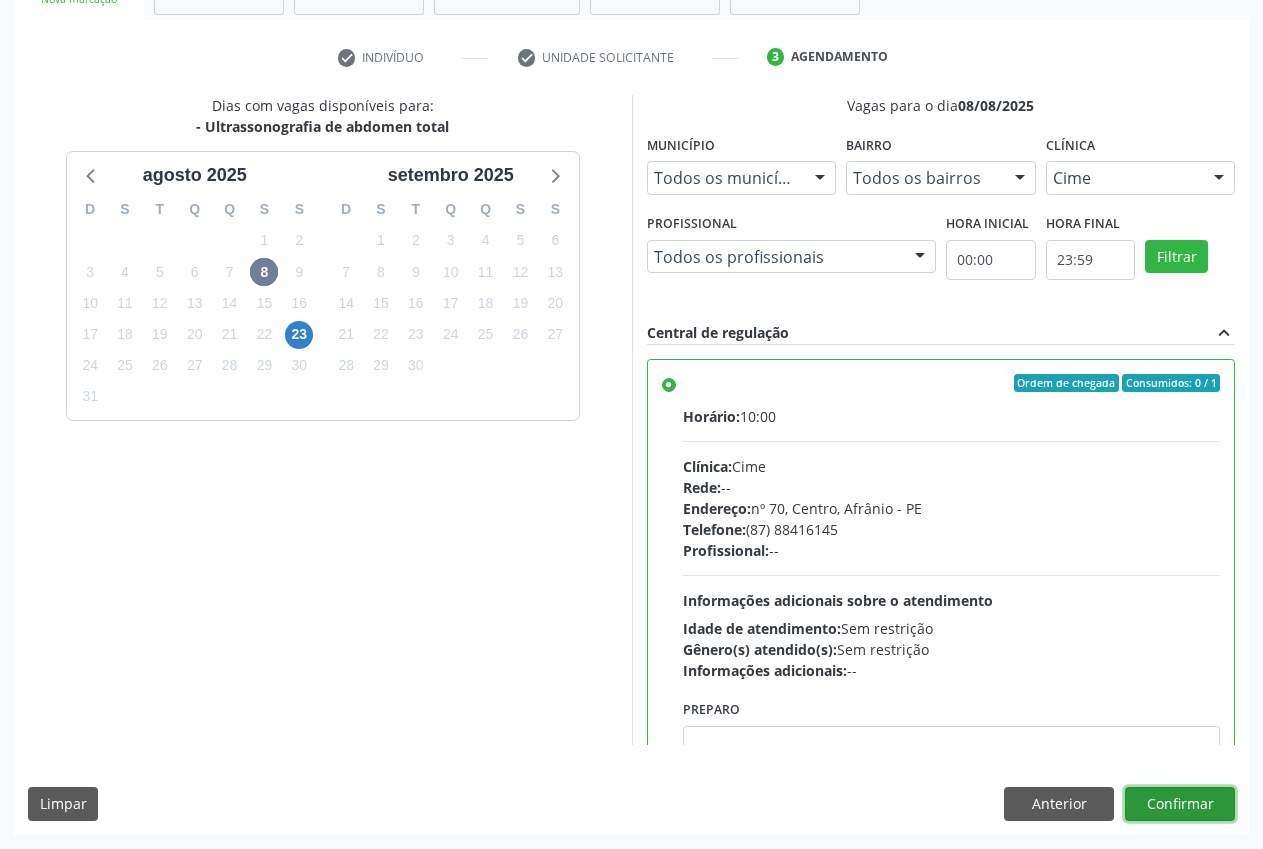 click on "Confirmar" at bounding box center (1180, 804) 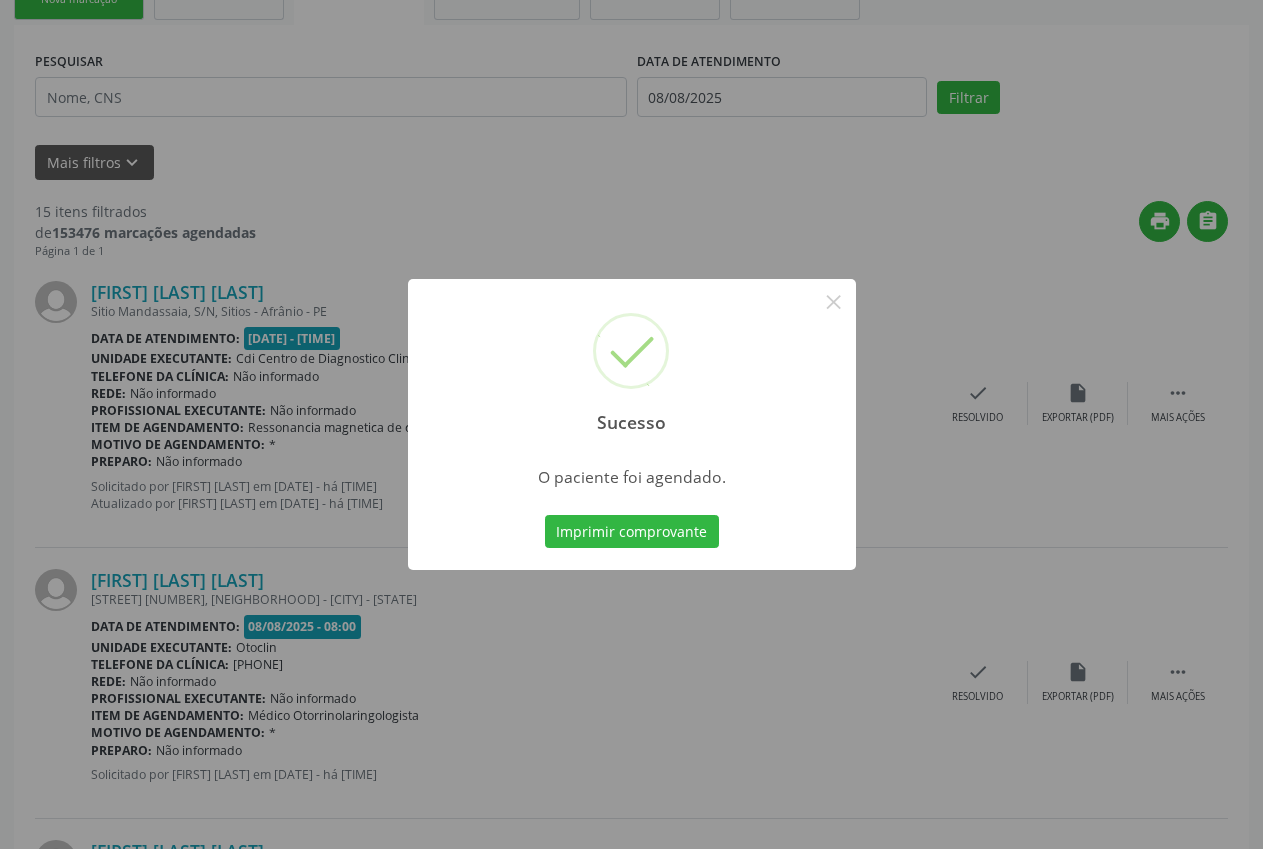 scroll, scrollTop: 0, scrollLeft: 0, axis: both 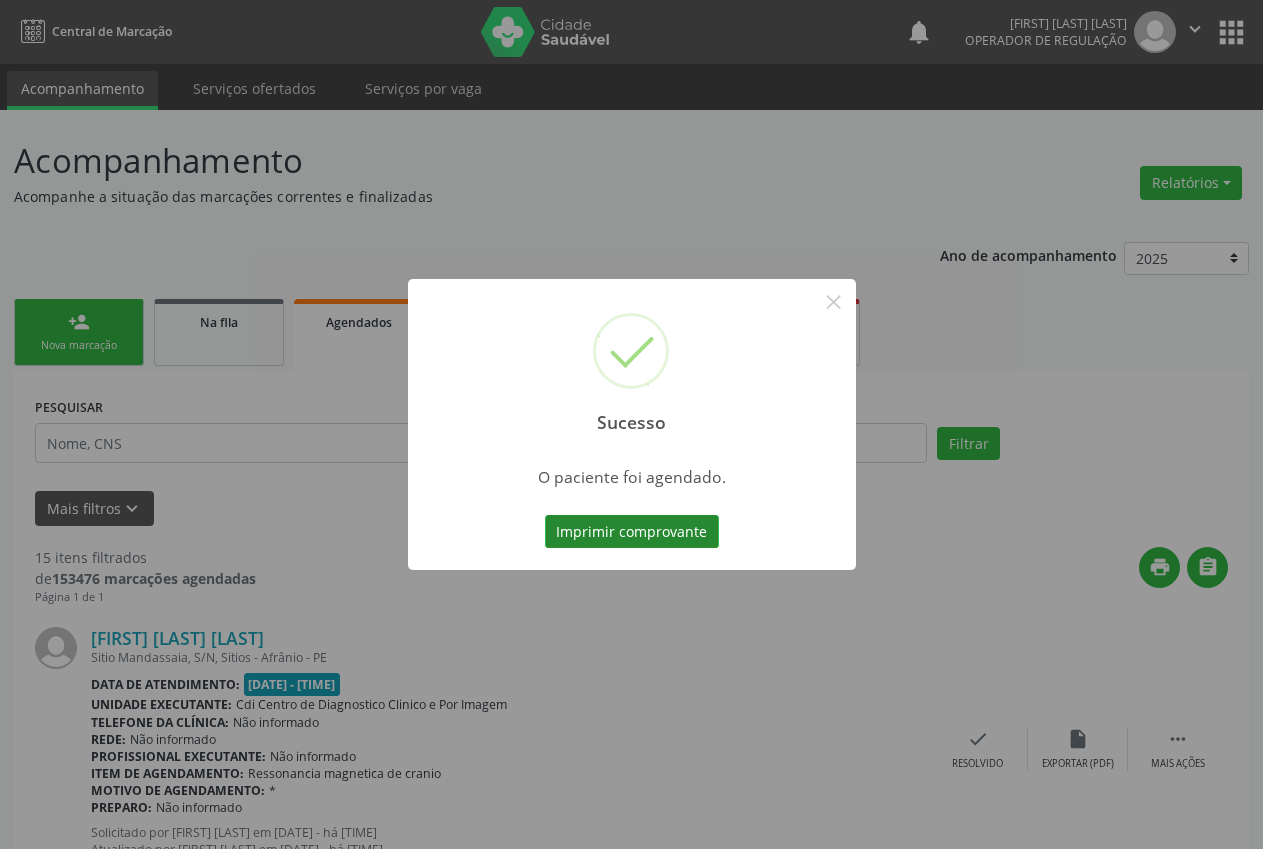 click on "Imprimir comprovante" at bounding box center [632, 532] 